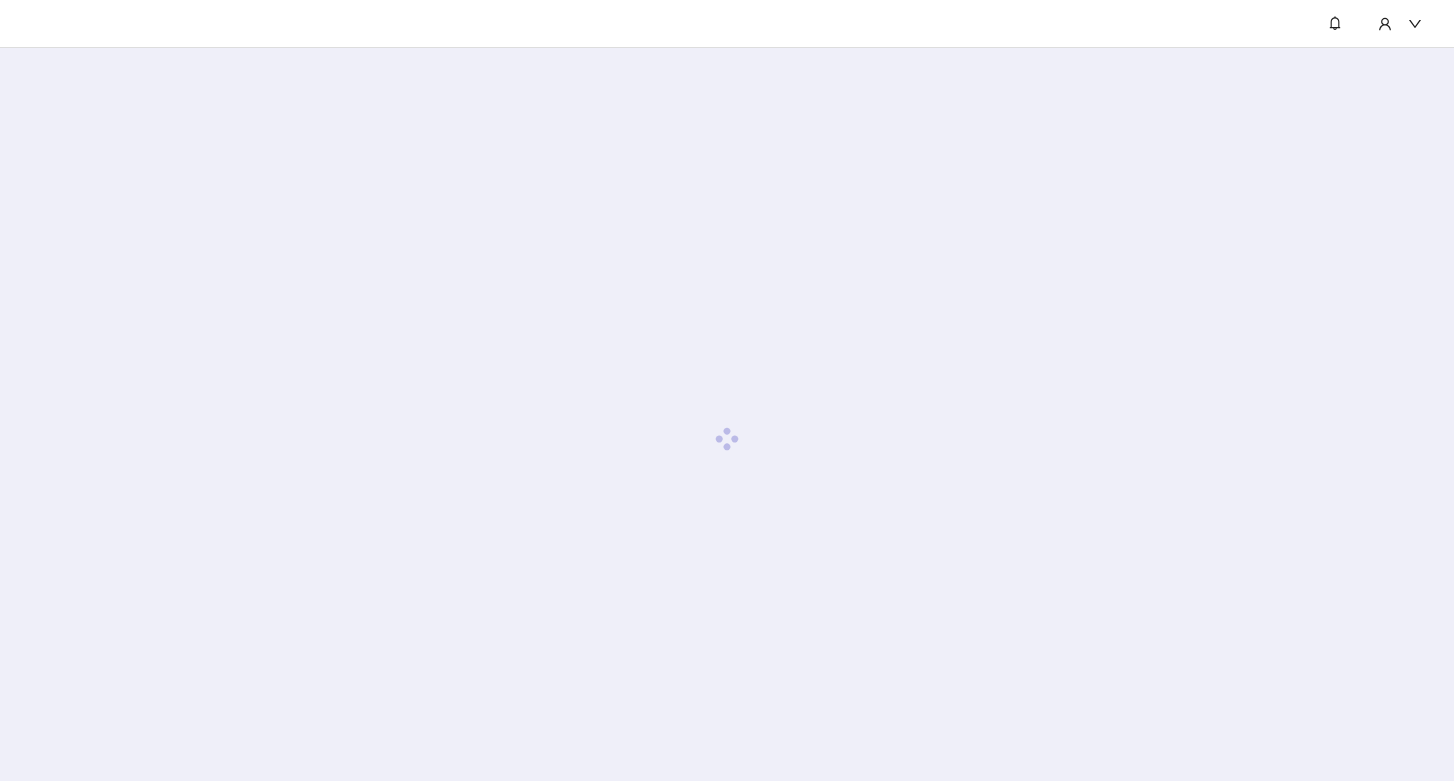 scroll, scrollTop: 0, scrollLeft: 0, axis: both 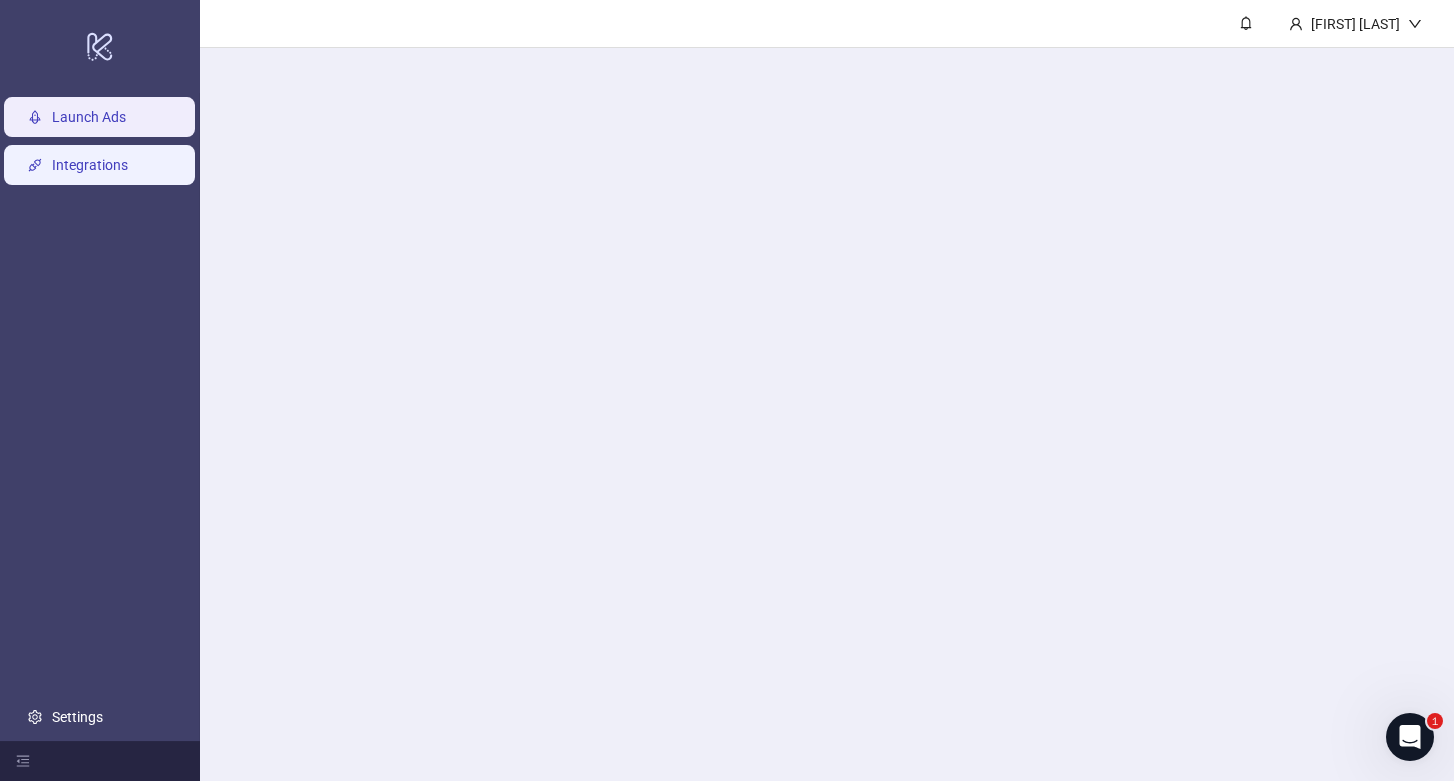 click on "Integrations" at bounding box center (90, 165) 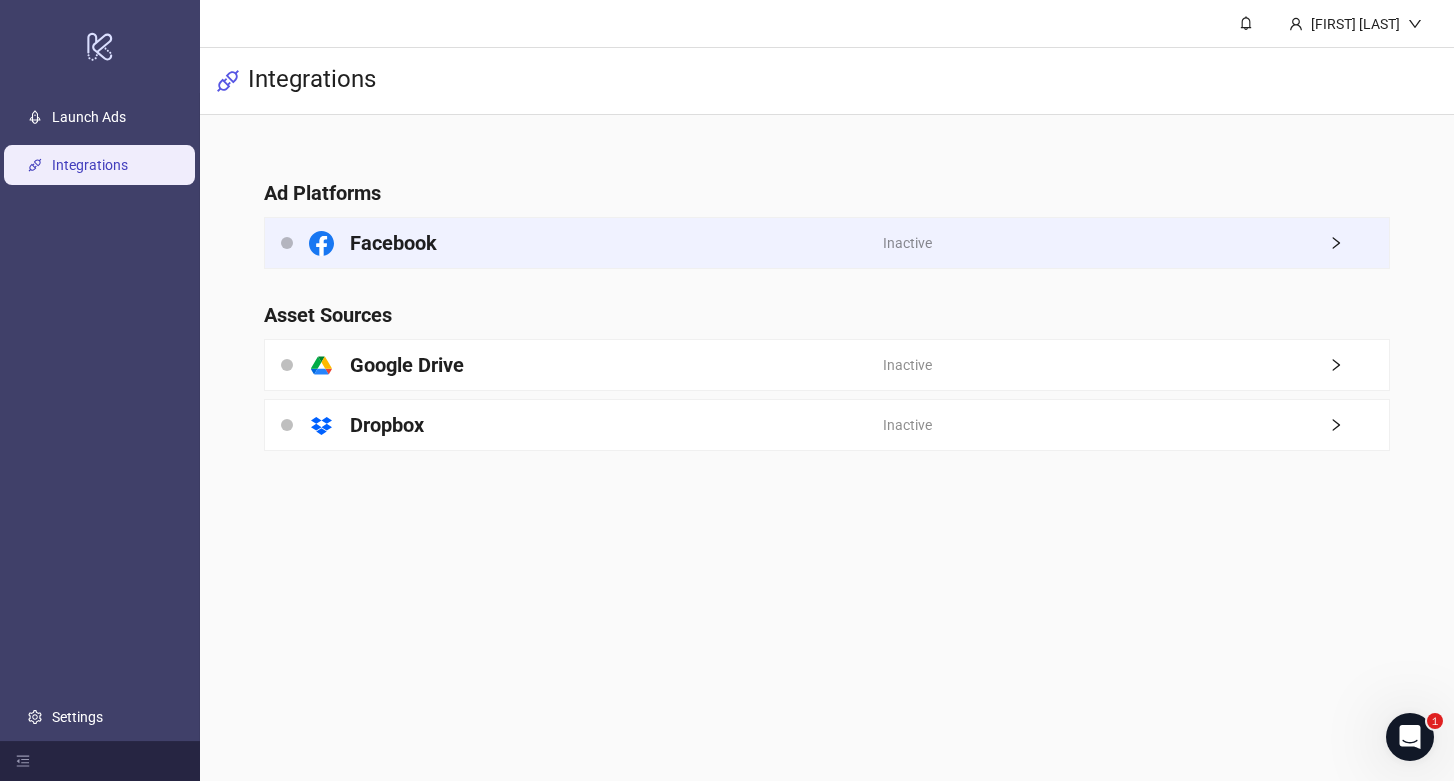 click on "Facebook" at bounding box center [574, 243] 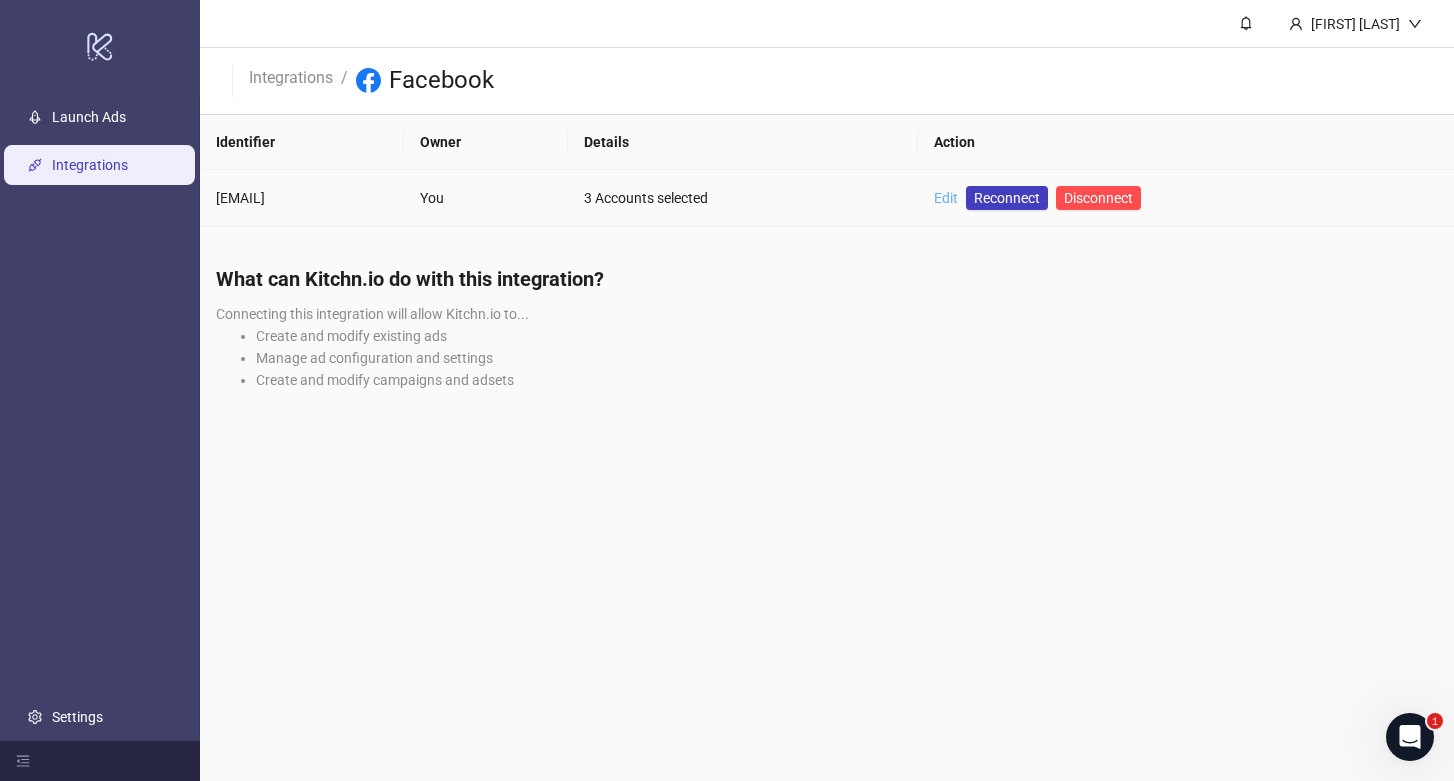 click on "Edit" at bounding box center (946, 198) 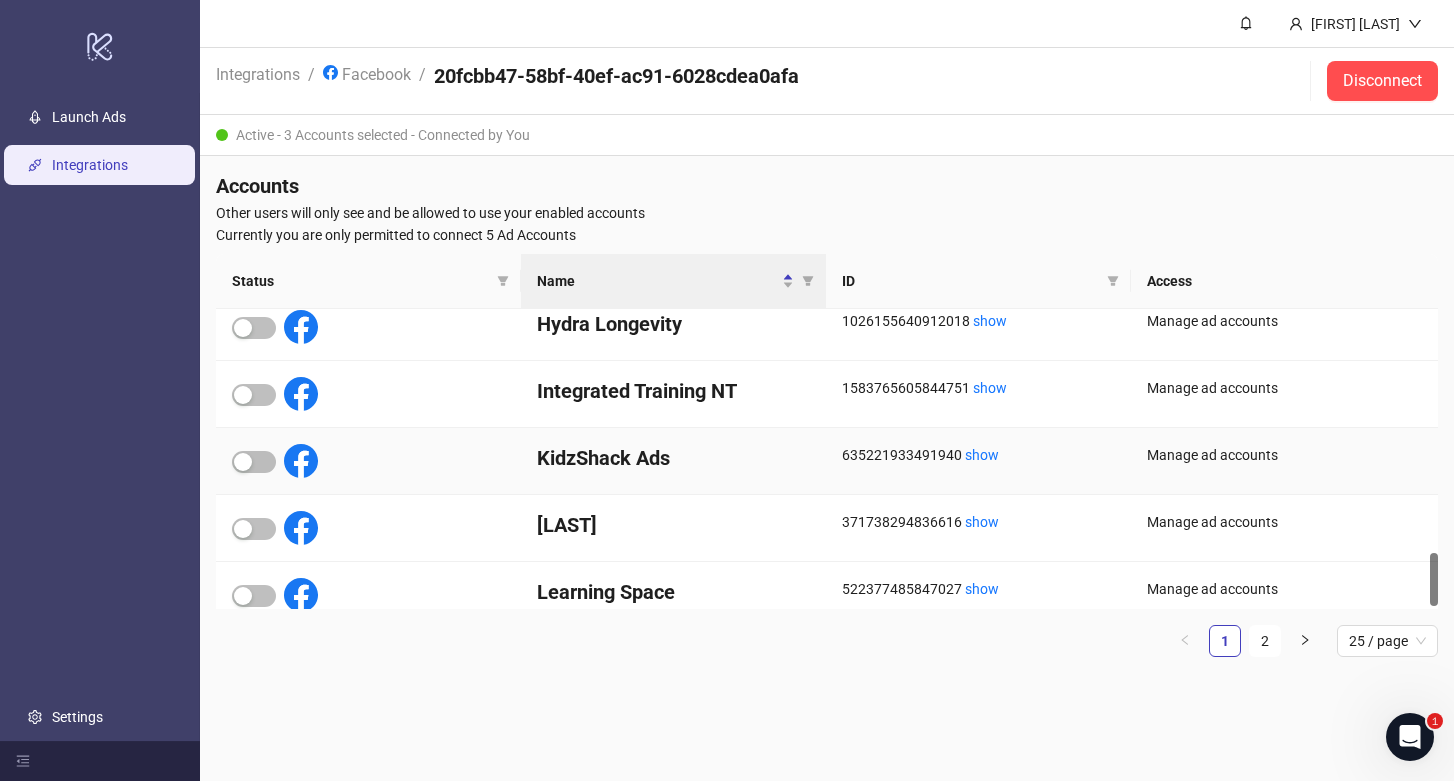 scroll, scrollTop: 1360, scrollLeft: 0, axis: vertical 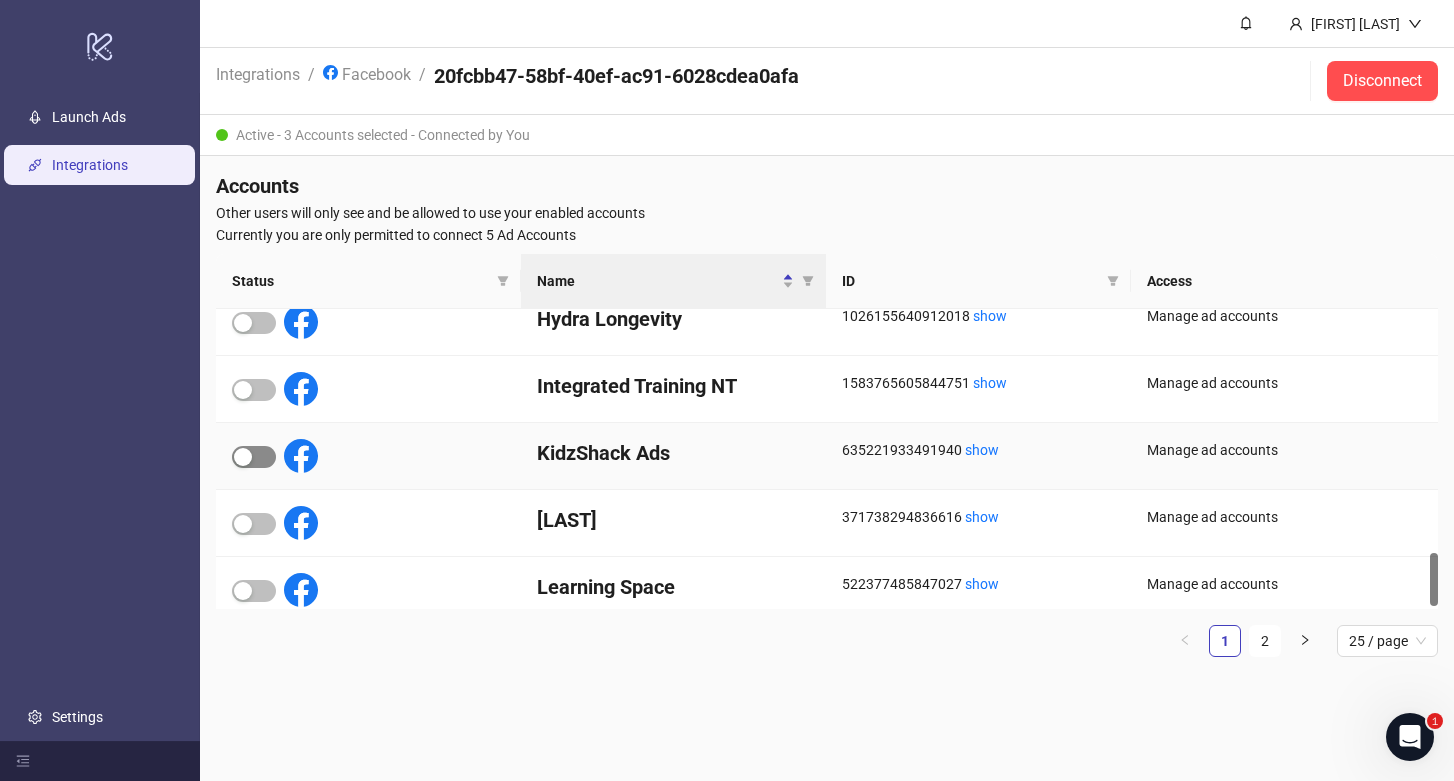 click at bounding box center (254, 457) 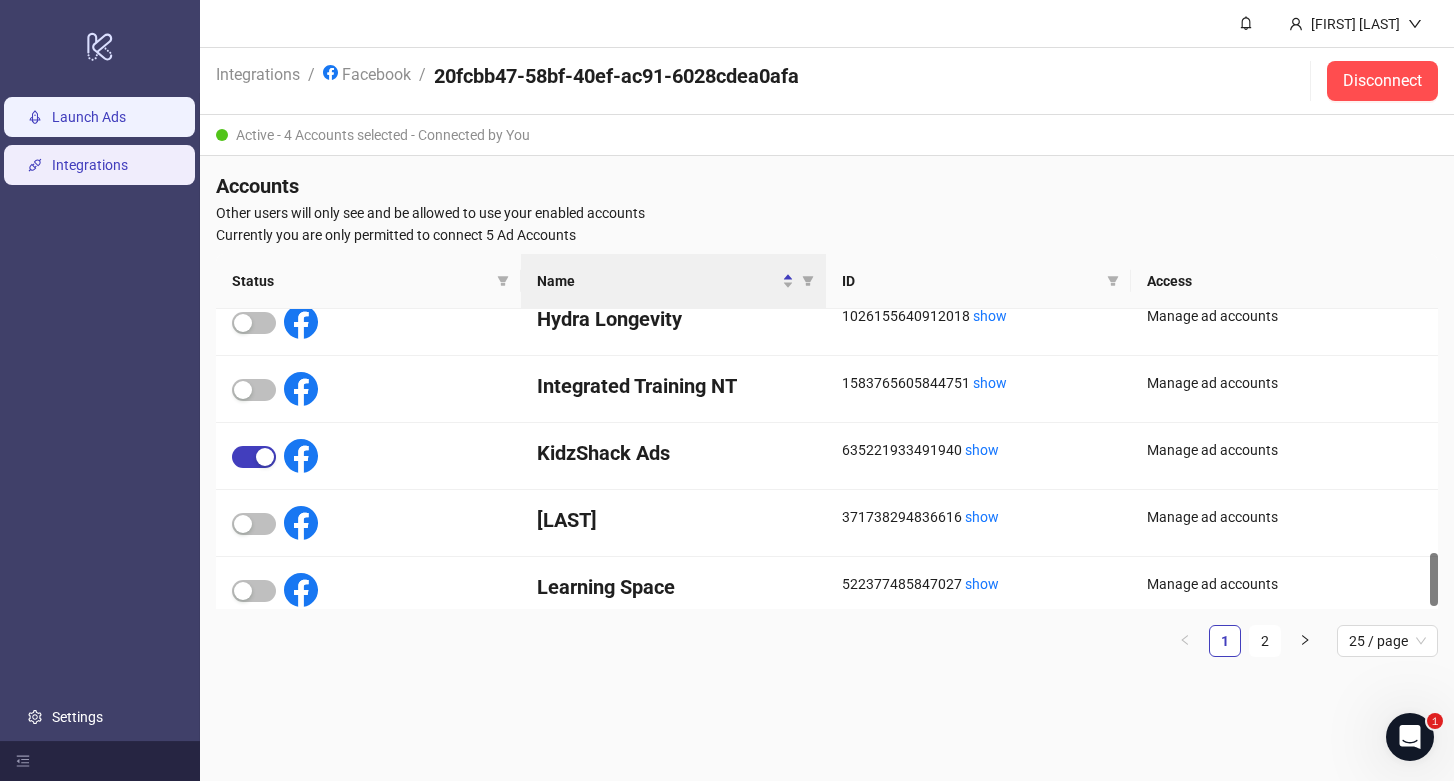 click on "Launch Ads" at bounding box center [89, 117] 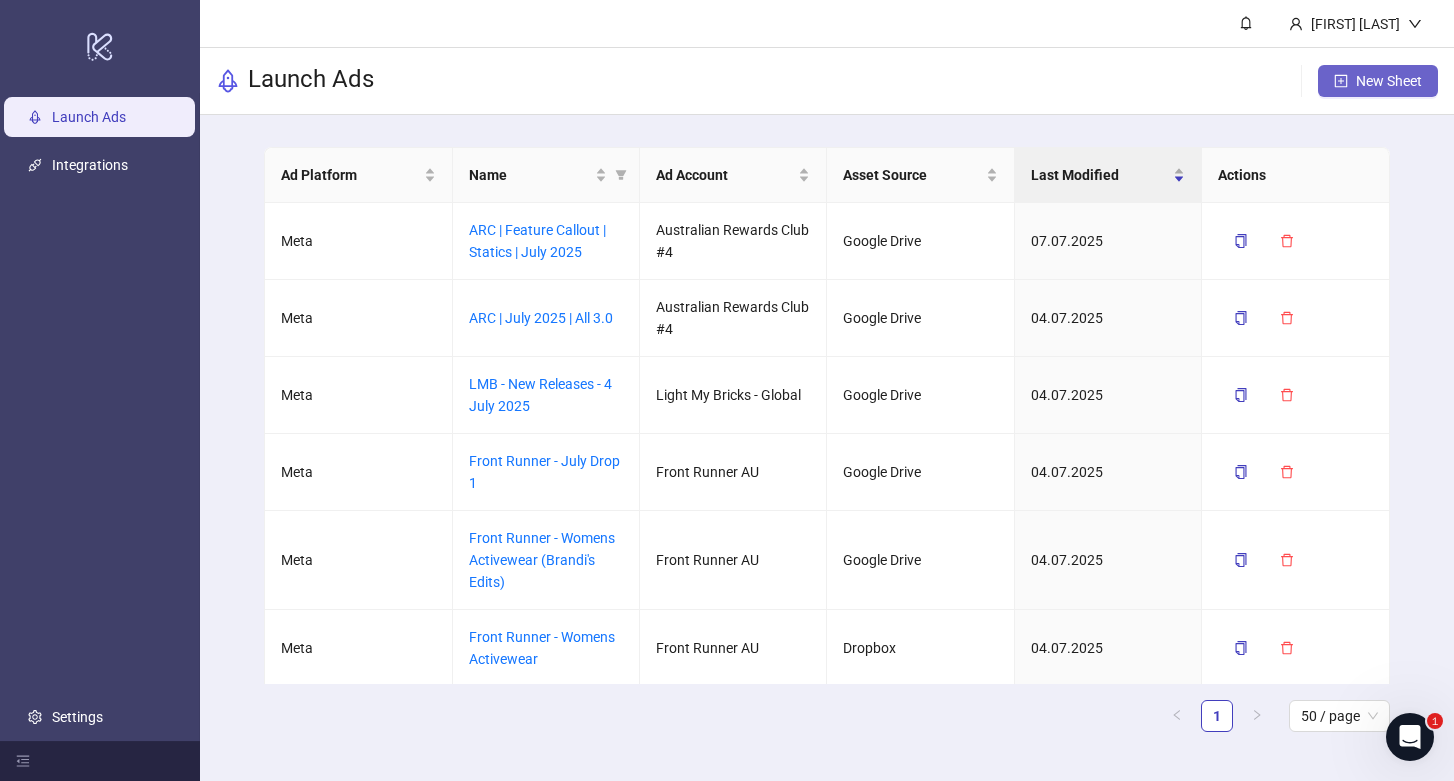 click on "New Sheet" at bounding box center (1389, 81) 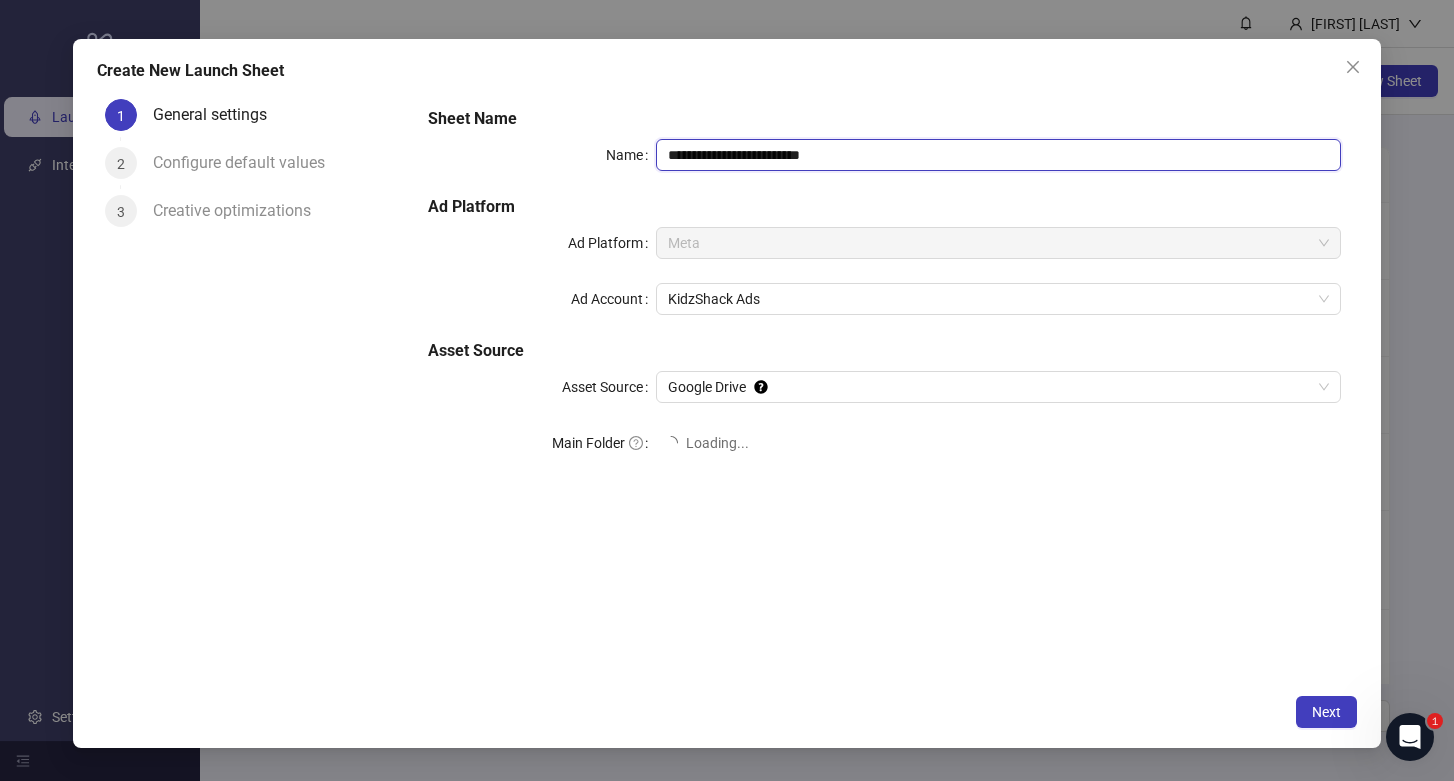 click on "**********" at bounding box center [998, 155] 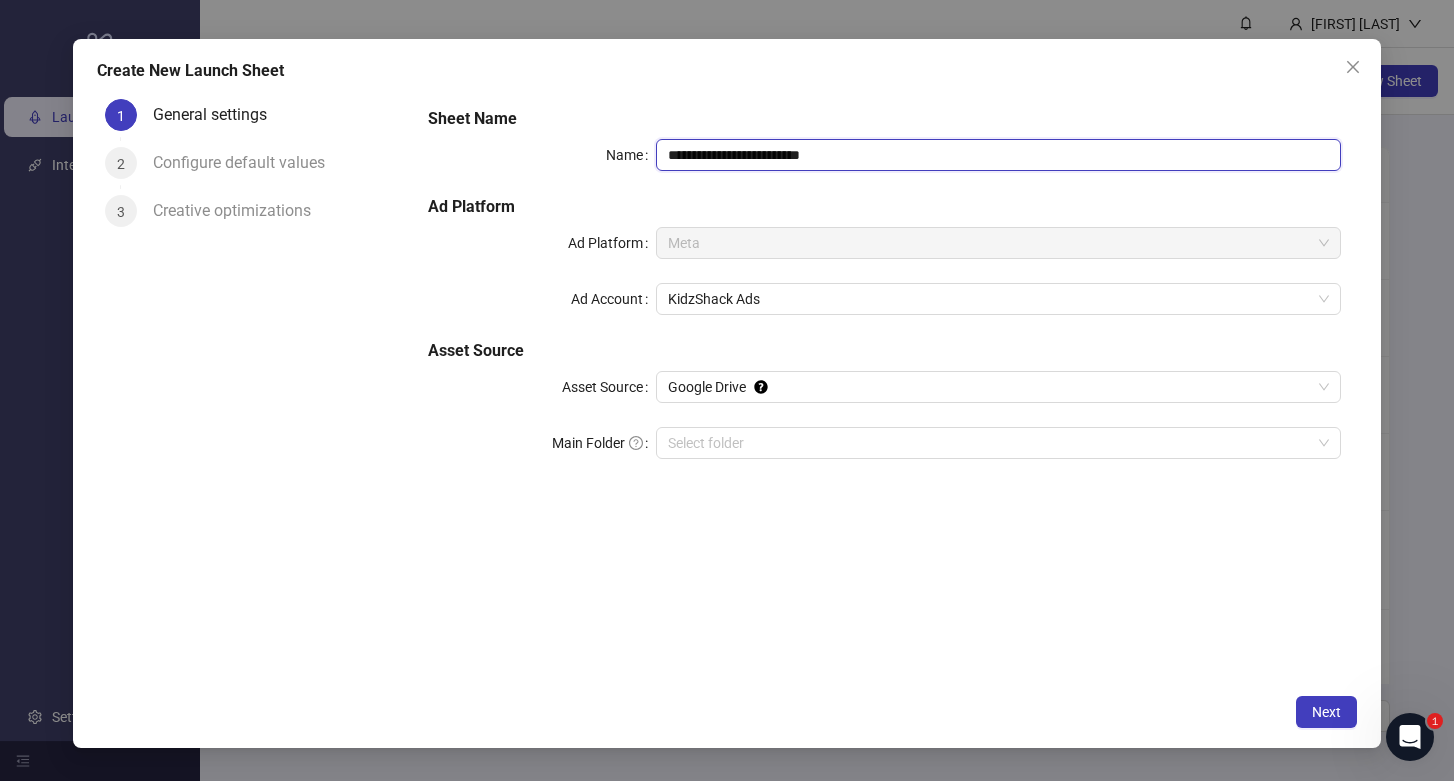 click on "**********" at bounding box center [998, 155] 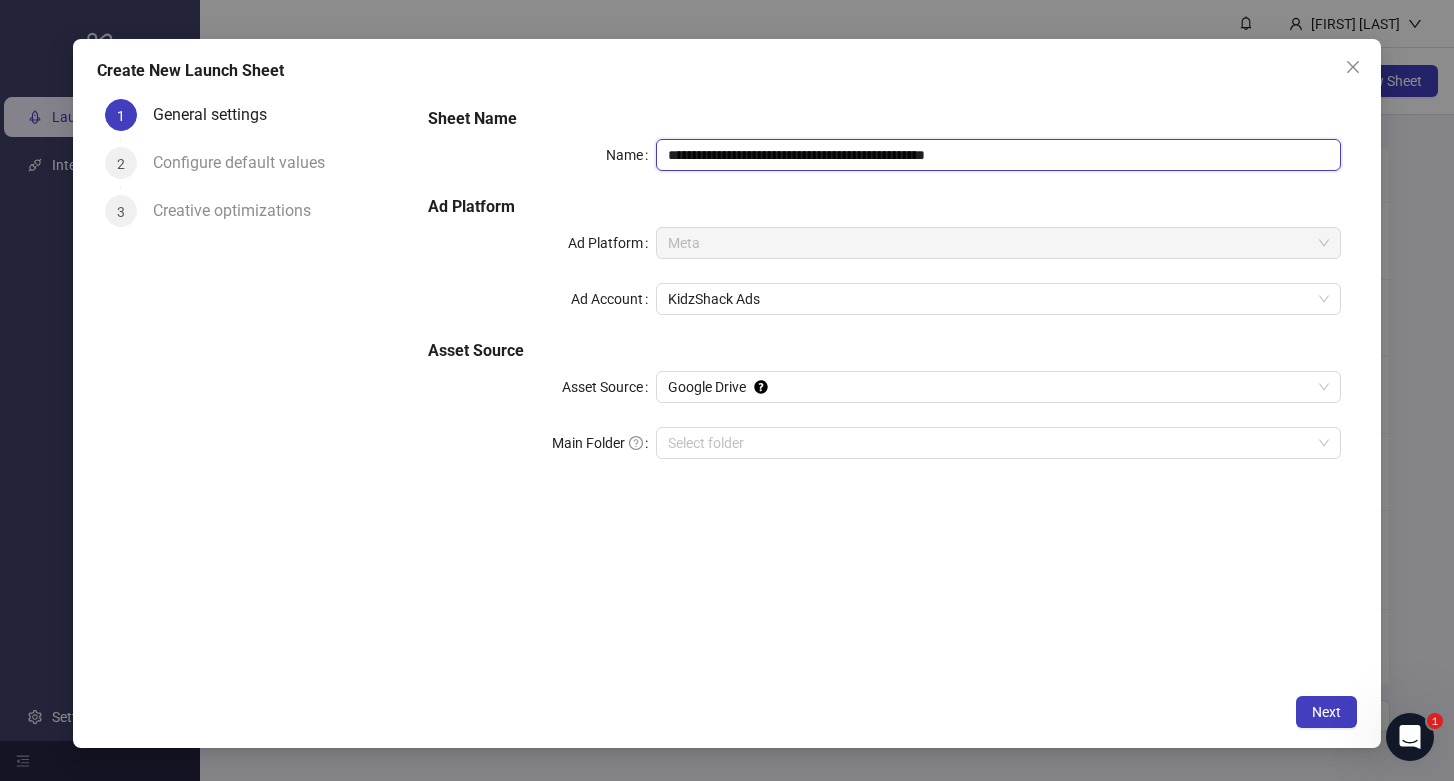 drag, startPoint x: 1035, startPoint y: 155, endPoint x: 912, endPoint y: 157, distance: 123.01626 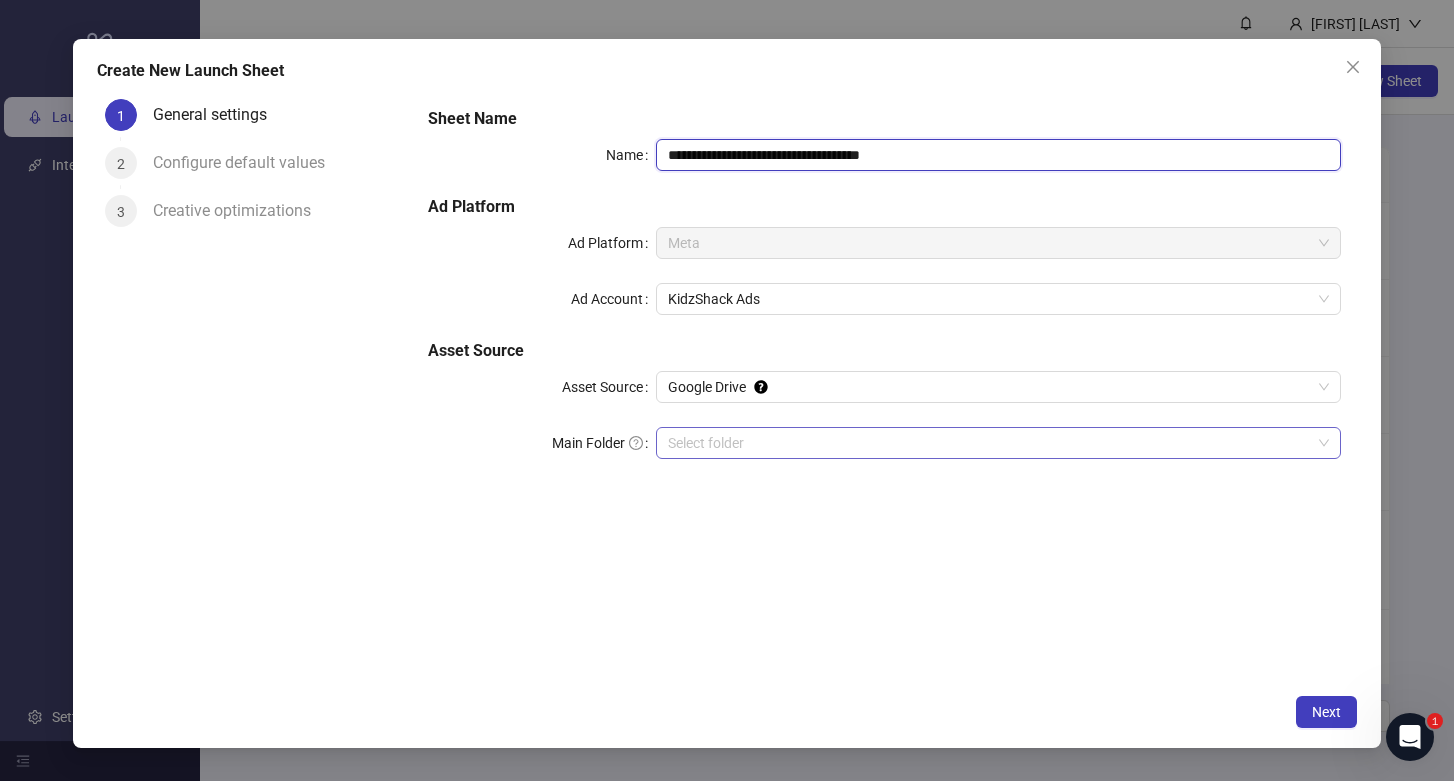 type on "**********" 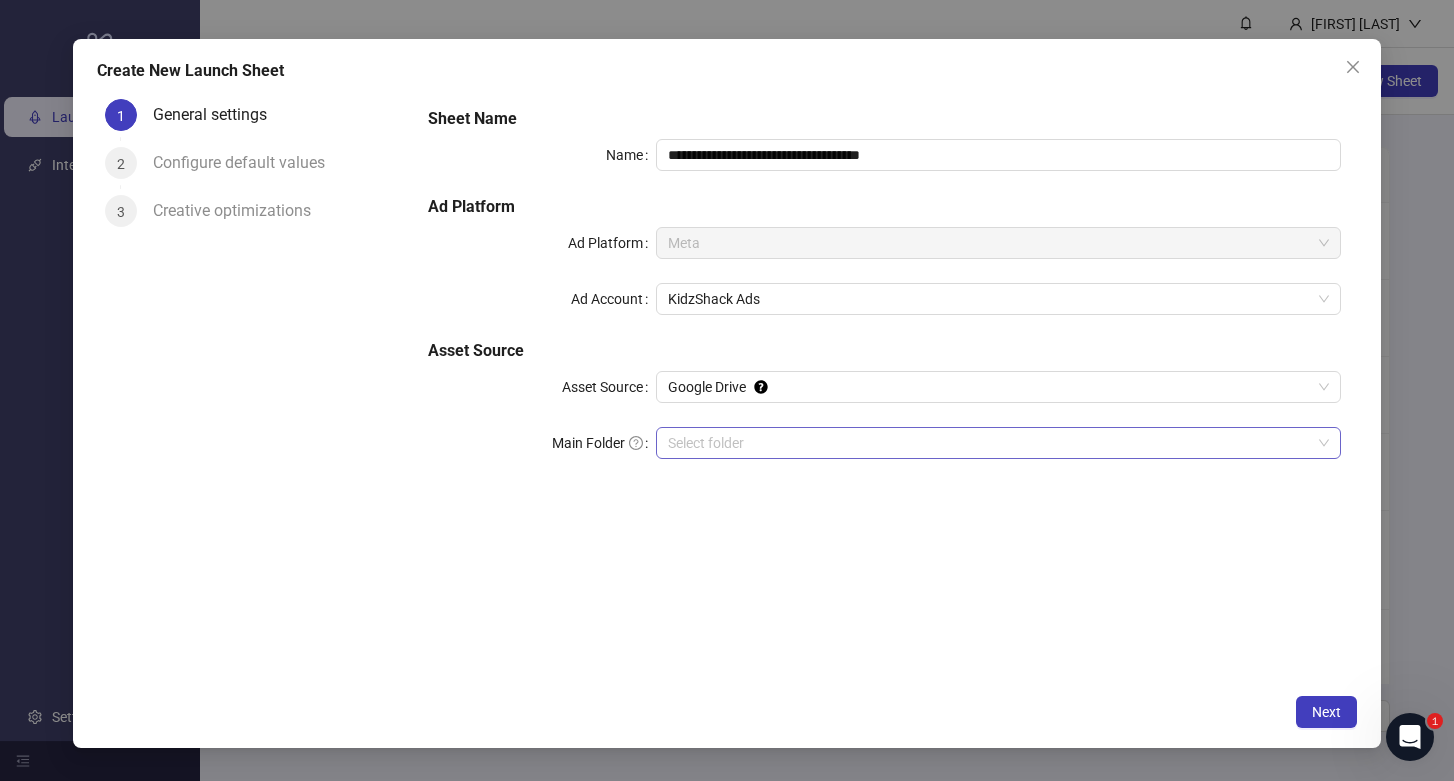 click on "Main Folder" at bounding box center (989, 443) 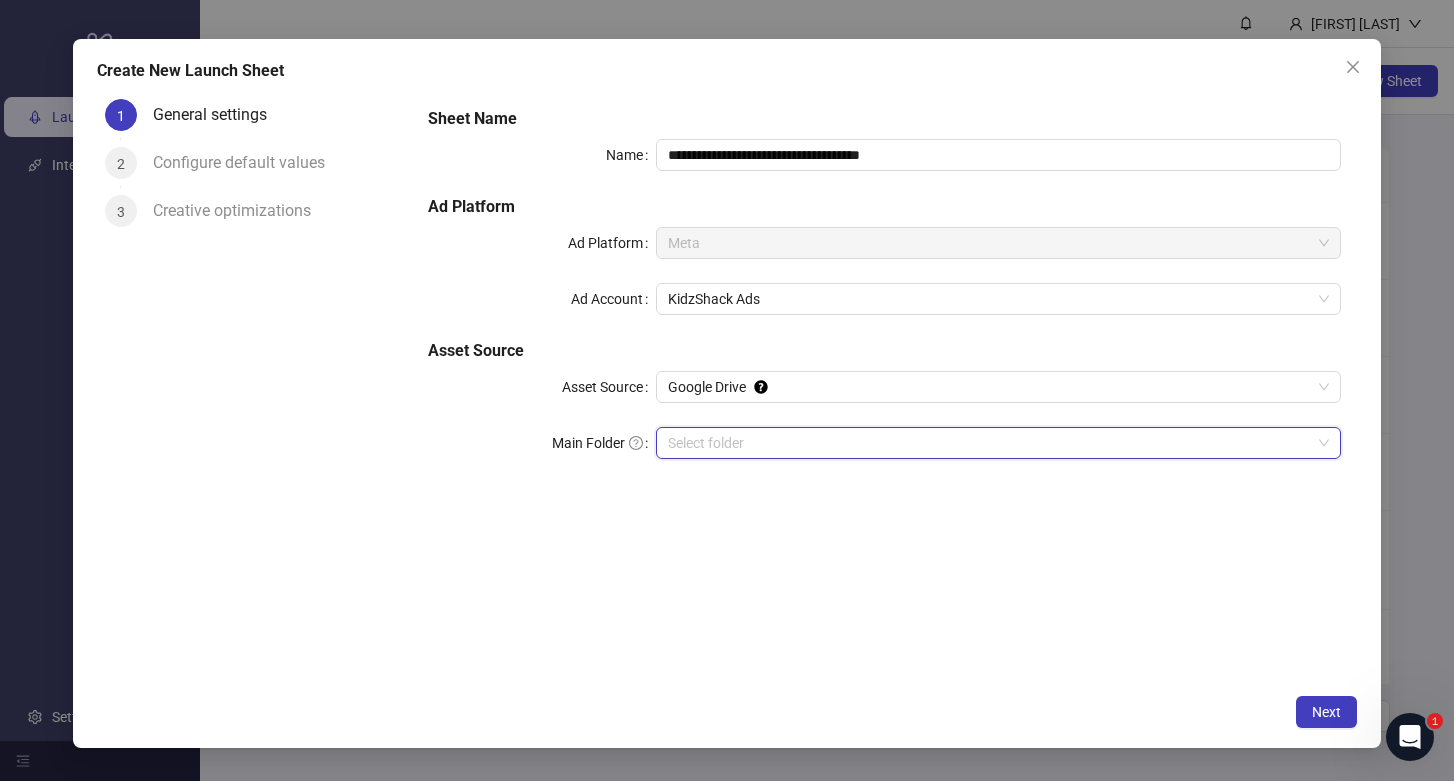 click on "Main Folder" at bounding box center (989, 443) 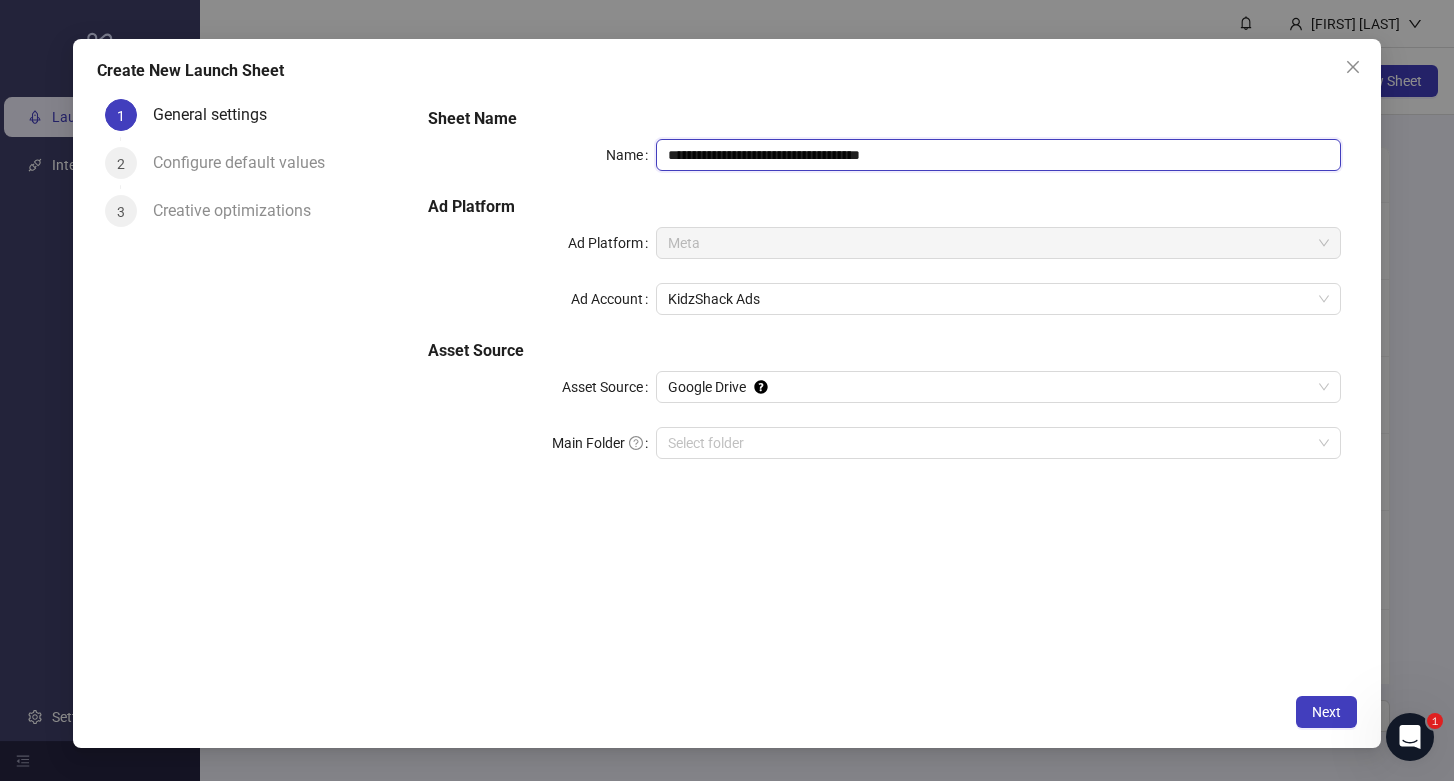 click on "**********" at bounding box center (998, 155) 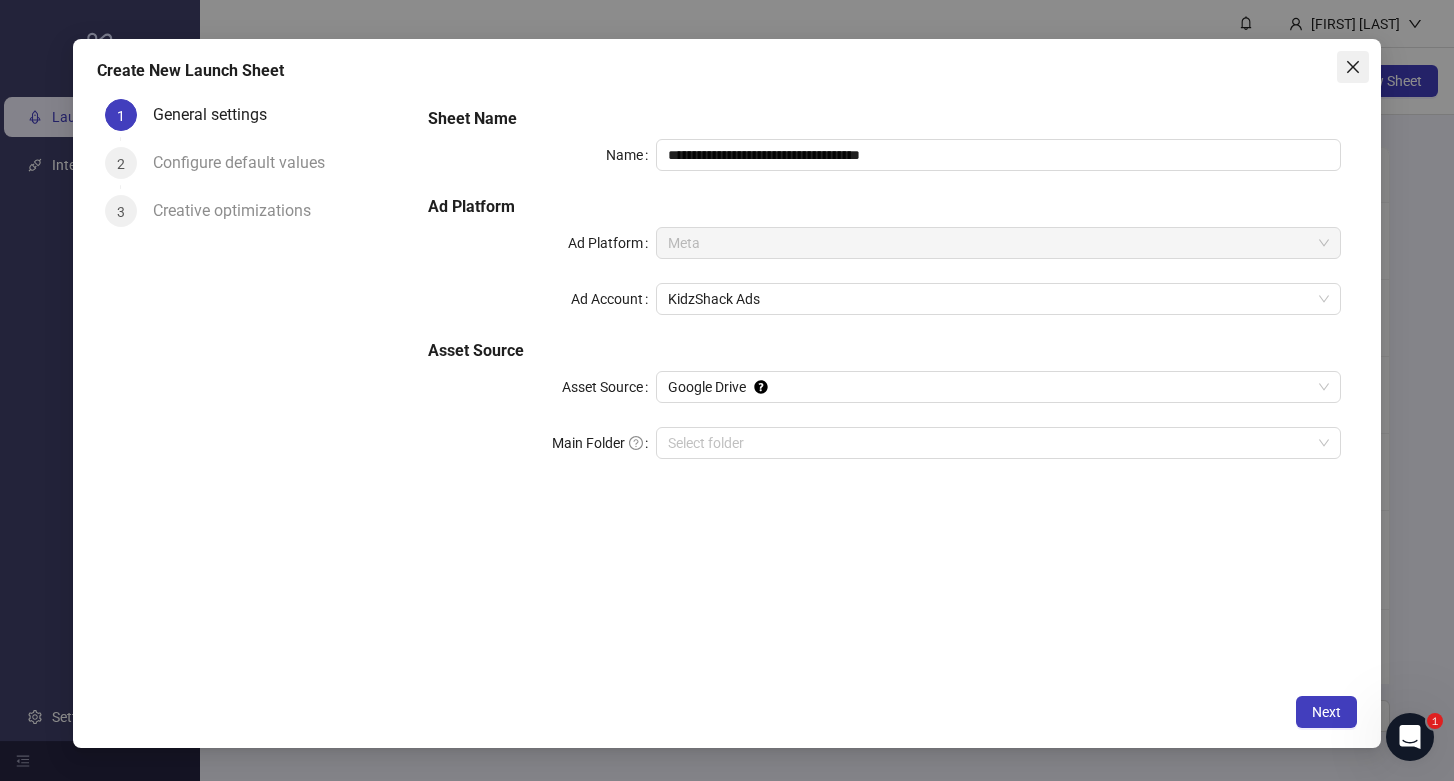 click at bounding box center (1353, 67) 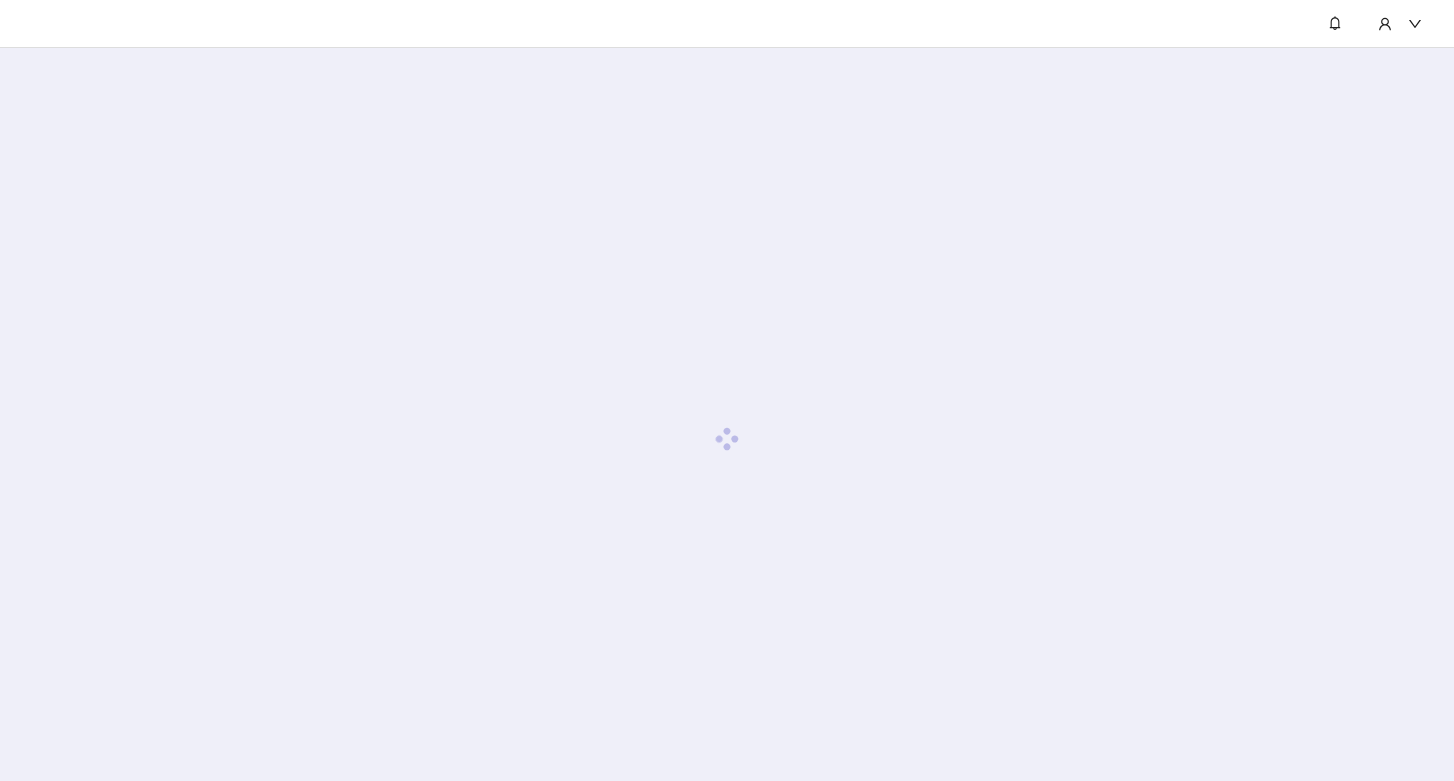 scroll, scrollTop: 0, scrollLeft: 0, axis: both 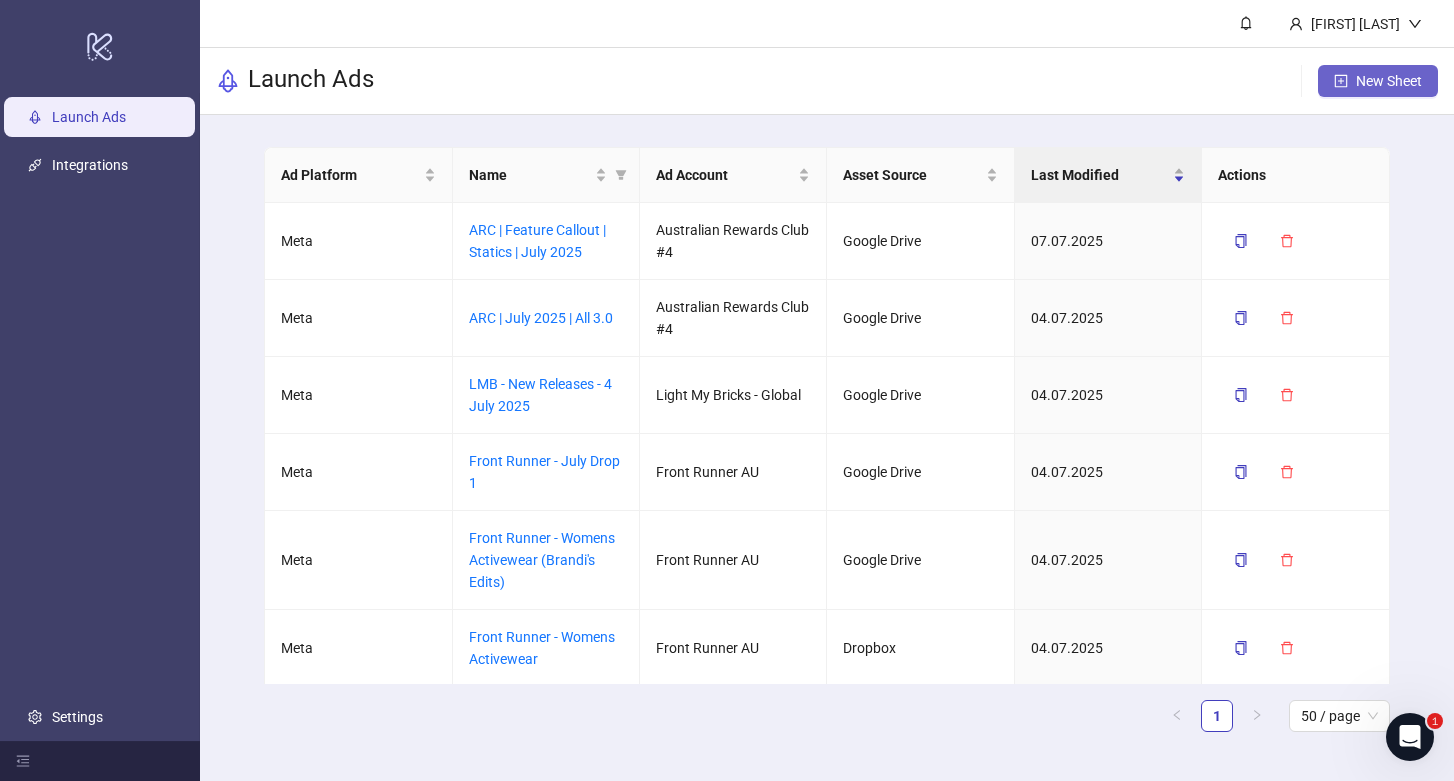 click on "New Sheet" at bounding box center (1389, 81) 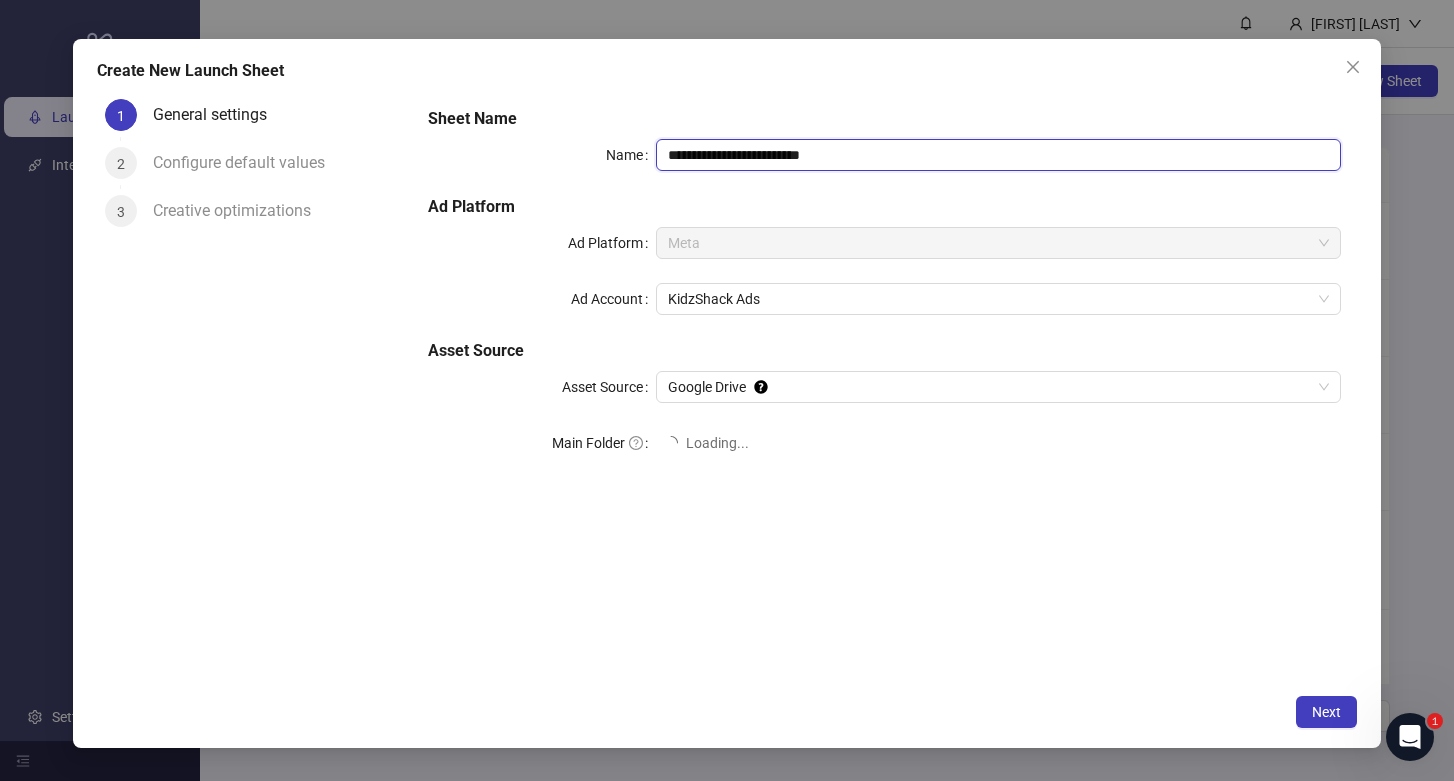 drag, startPoint x: 865, startPoint y: 154, endPoint x: 582, endPoint y: 112, distance: 286.09964 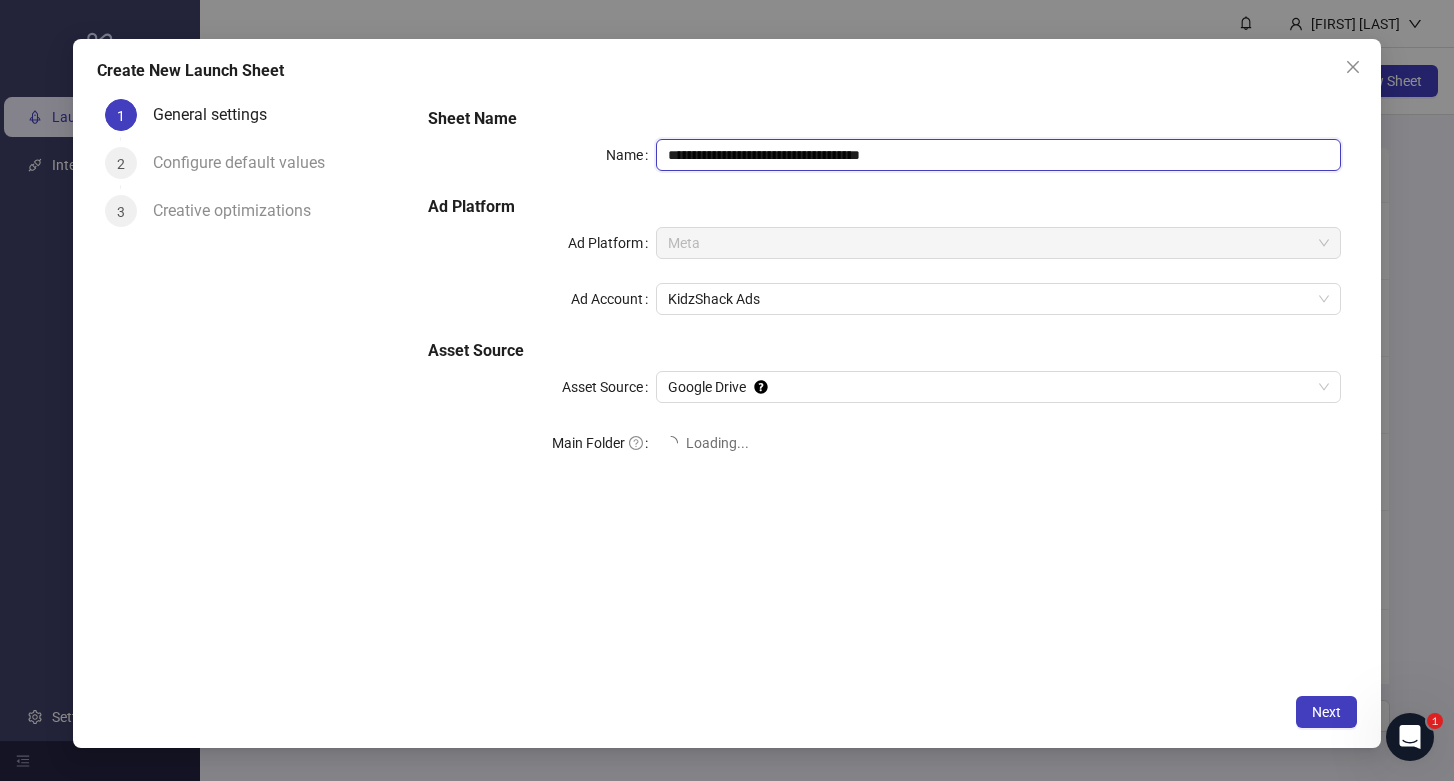 click on "**********" at bounding box center [998, 155] 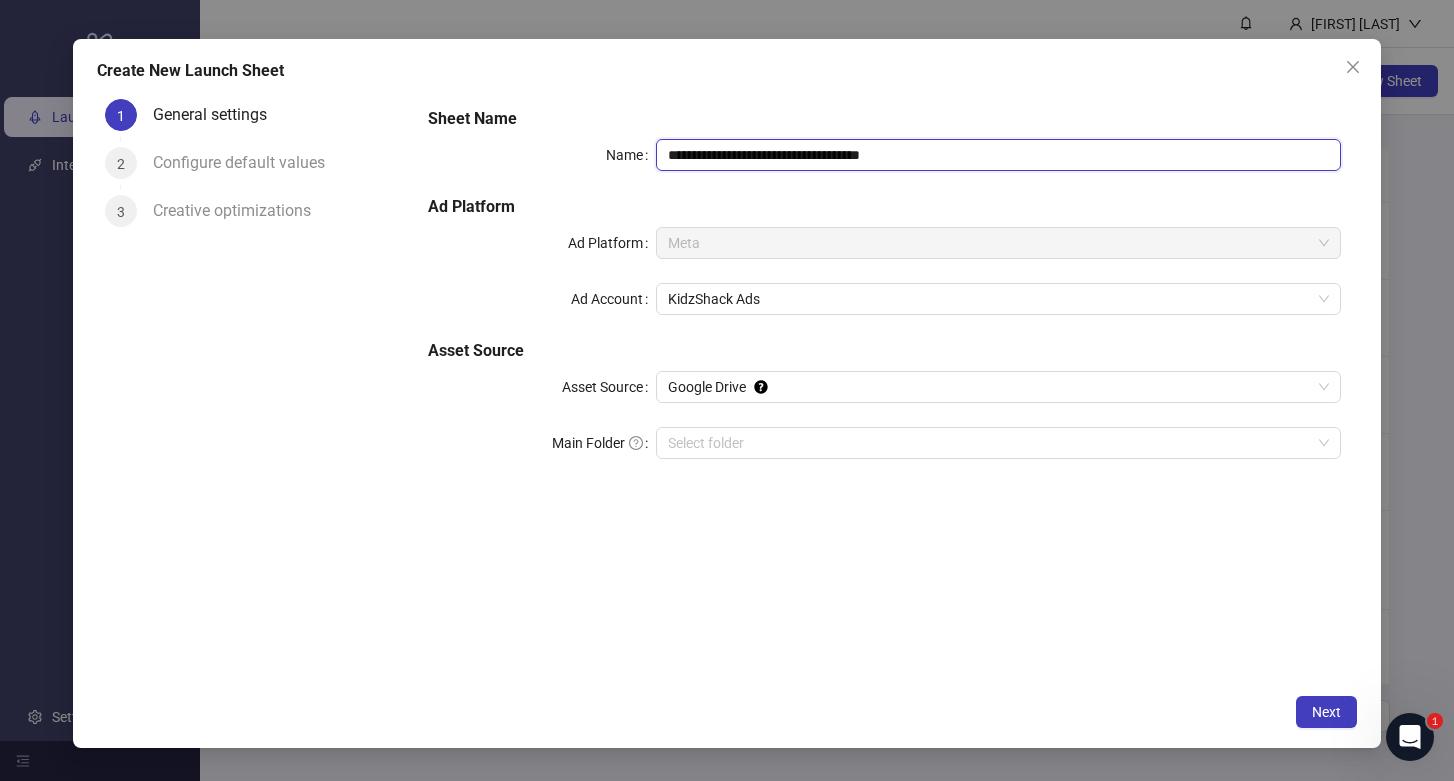 click on "**********" at bounding box center [998, 155] 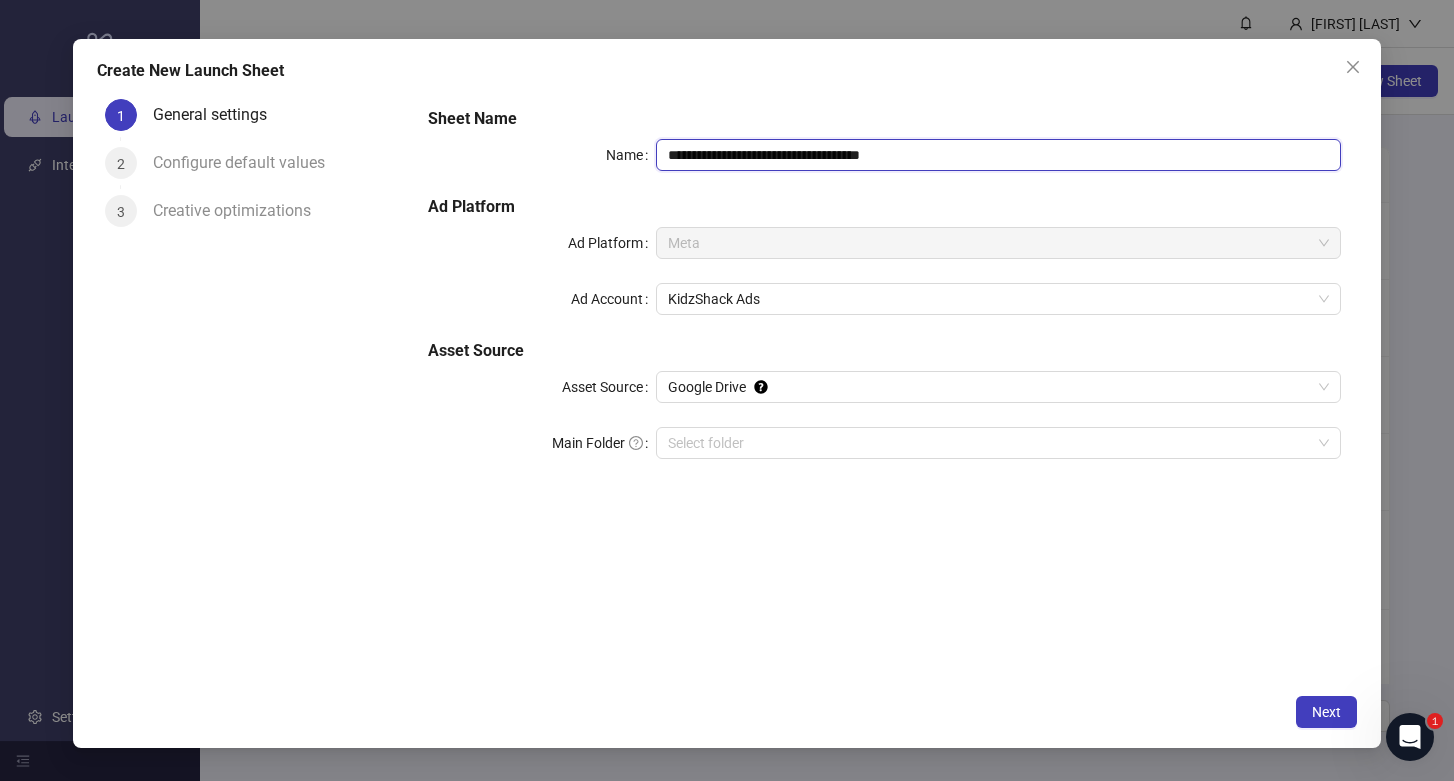 type on "**********" 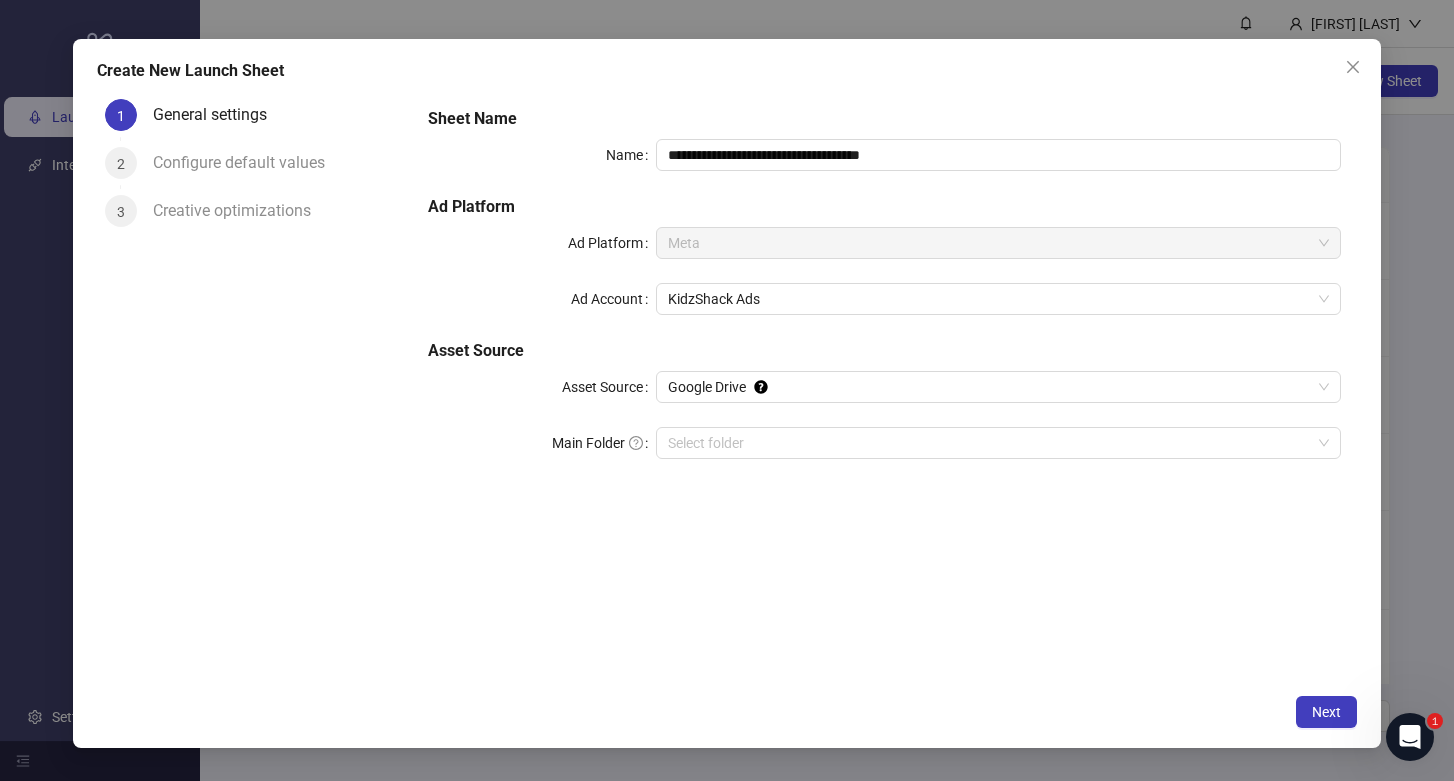 click on "**********" at bounding box center (884, 295) 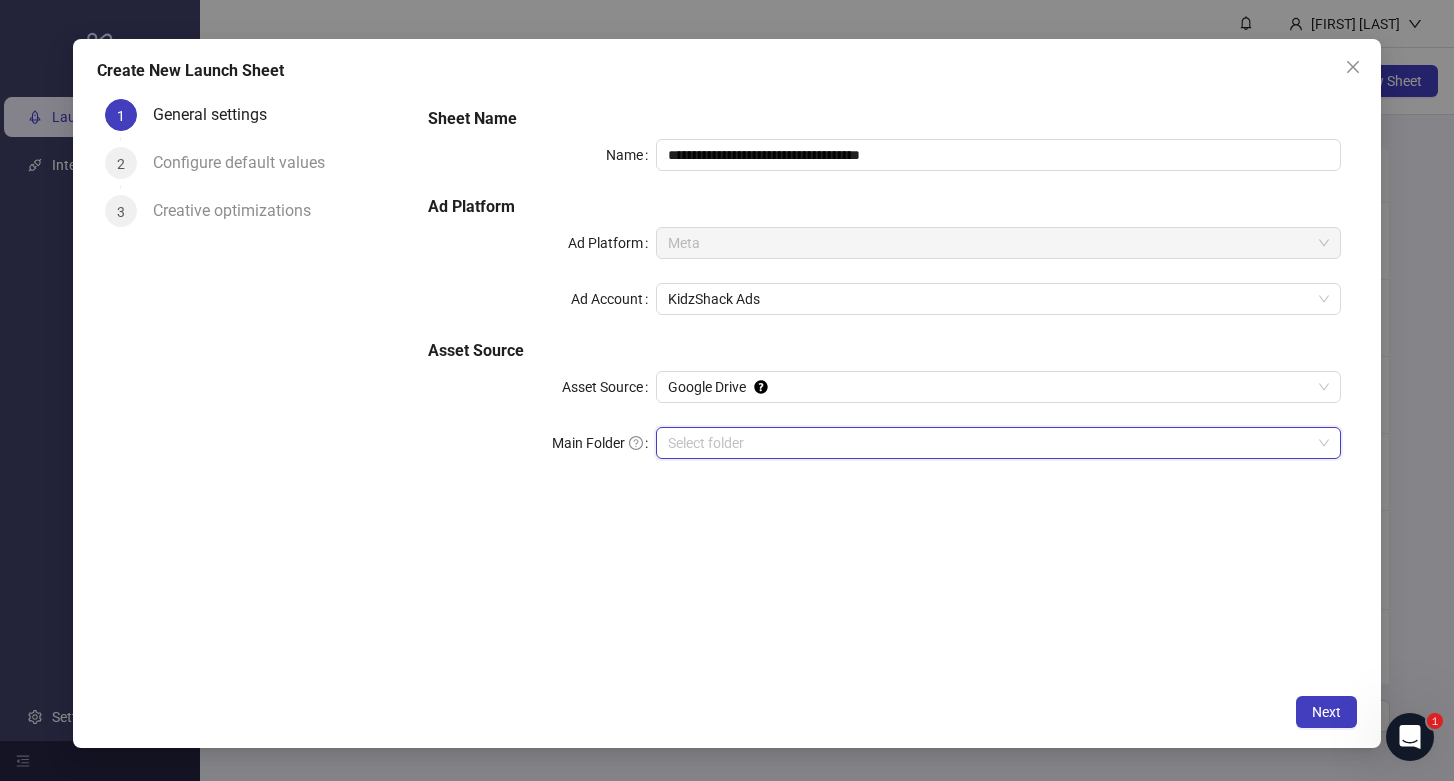 click on "Main Folder" at bounding box center (989, 443) 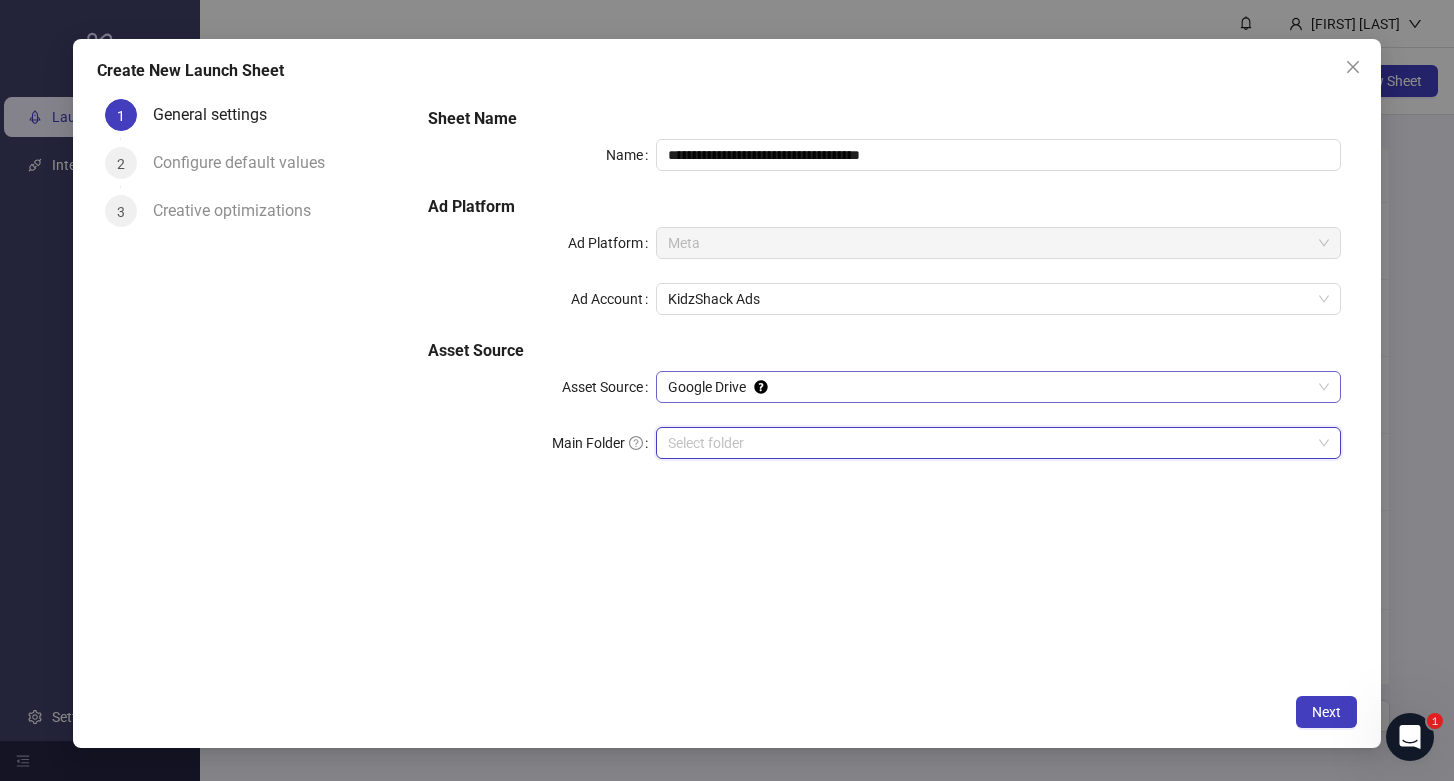 click on "Google Drive" at bounding box center (998, 243) 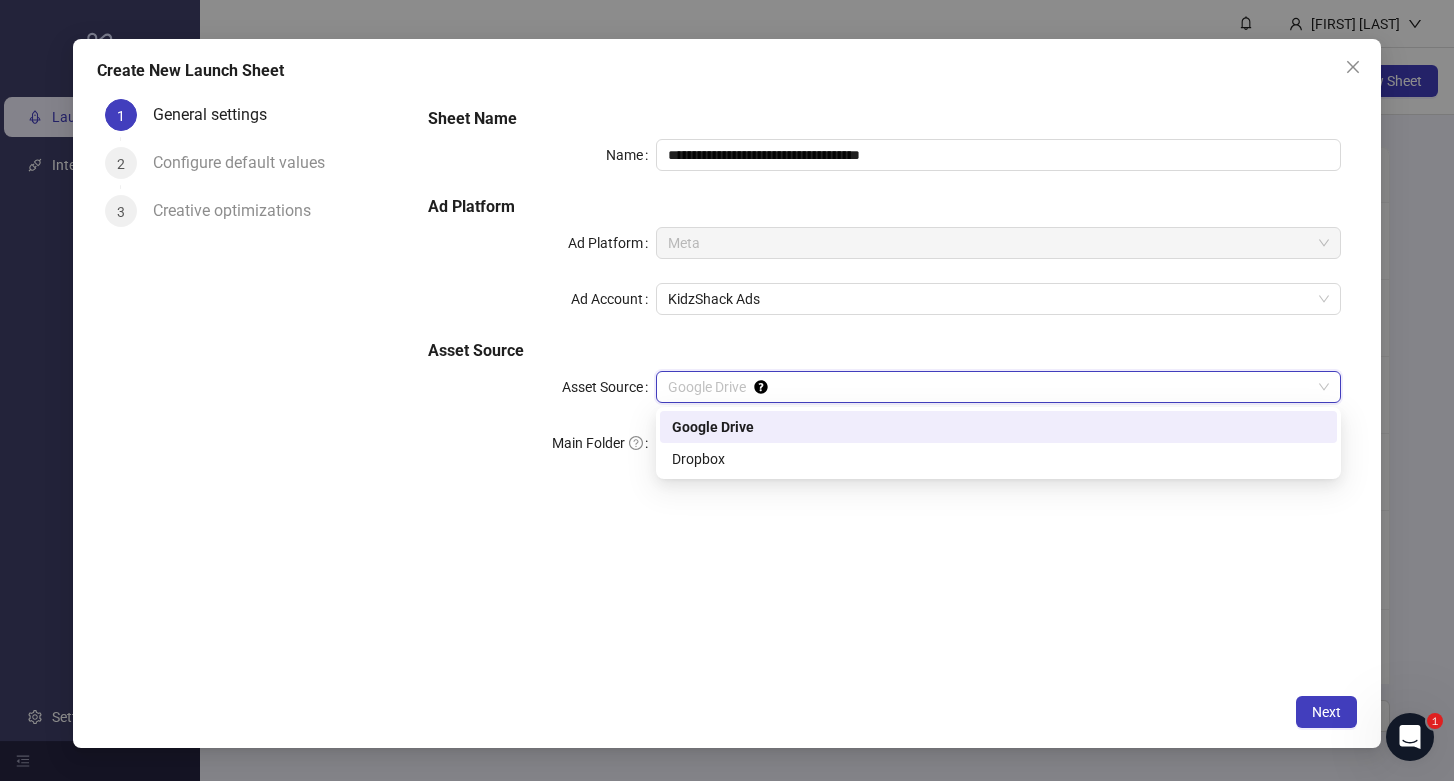 click on "Google Drive" at bounding box center [998, 427] 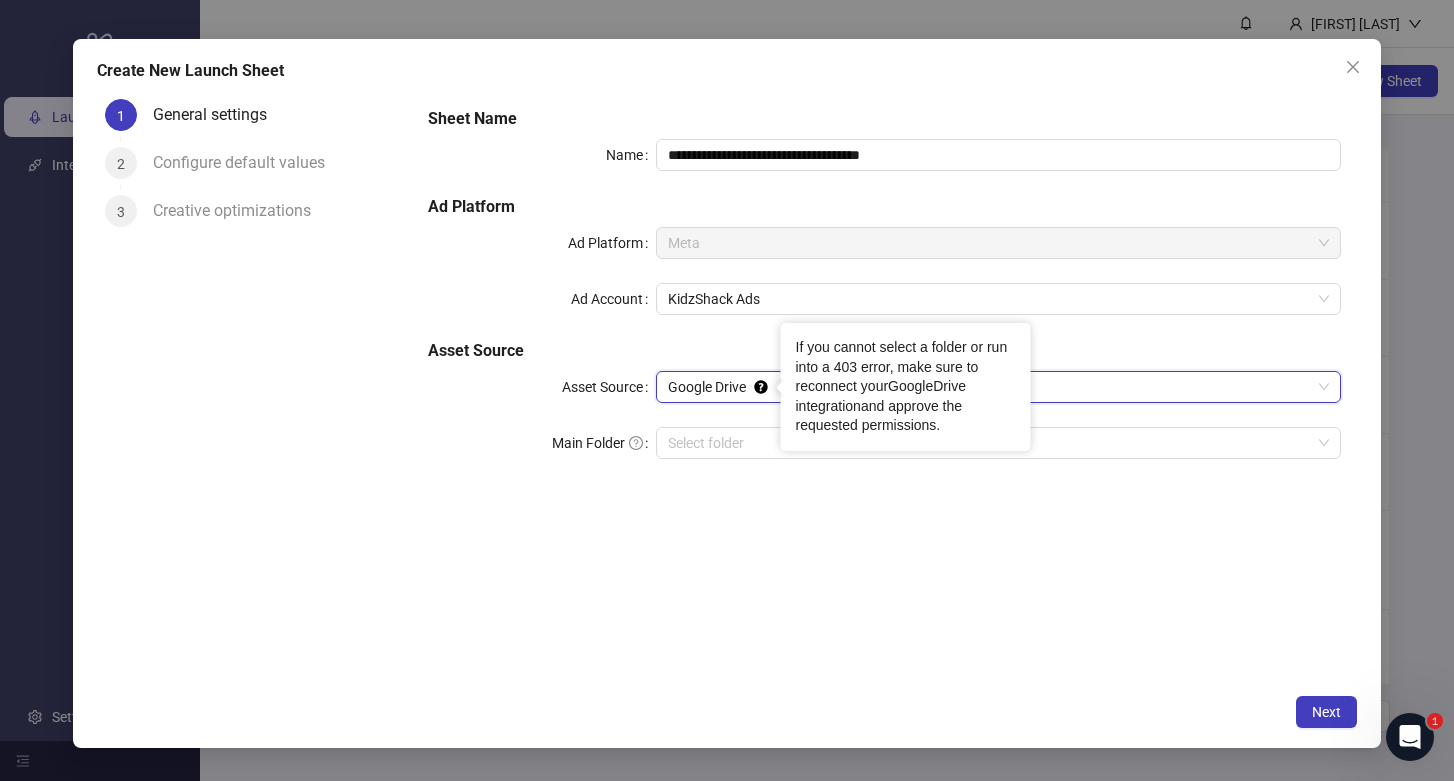 click on "GoogleDrive integration" at bounding box center [881, 396] 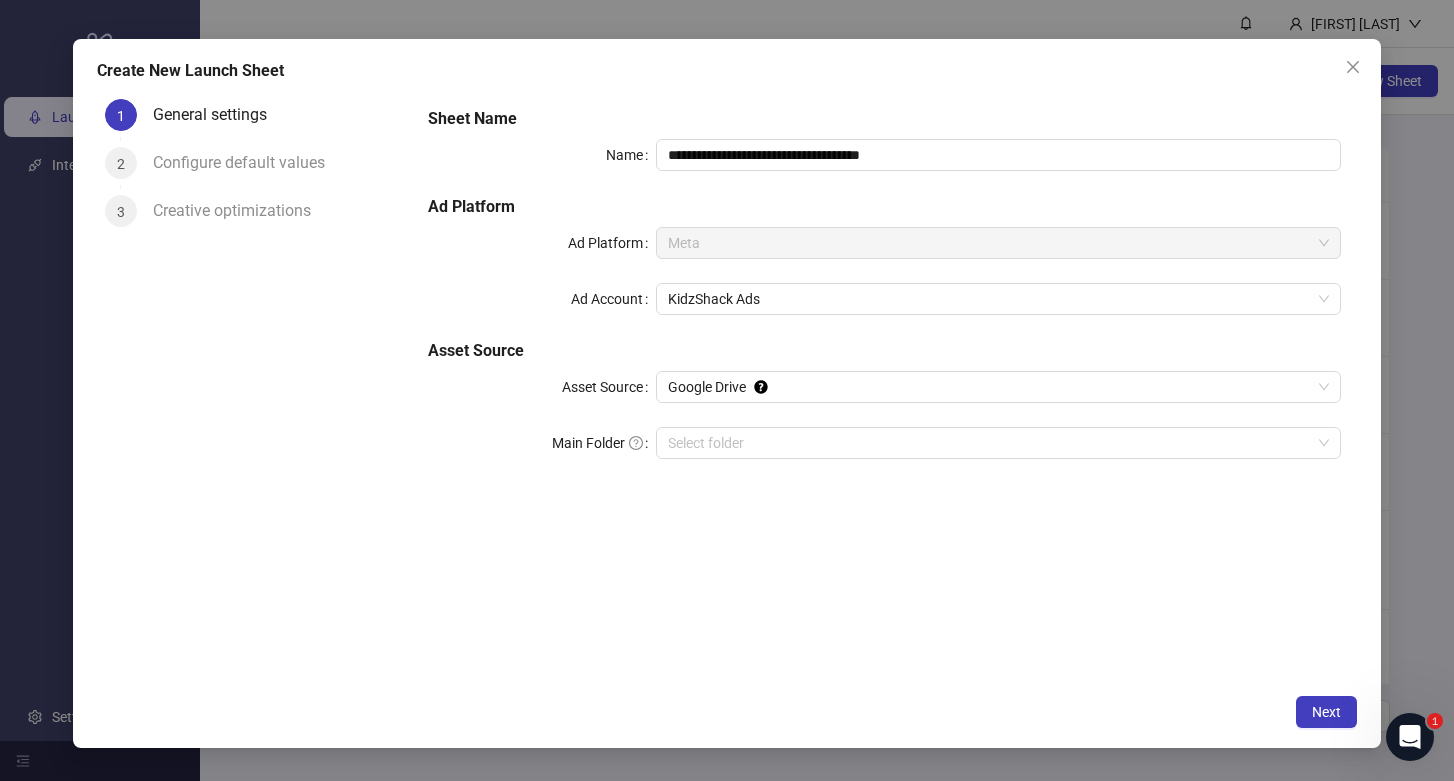 click on "**********" at bounding box center [884, 387] 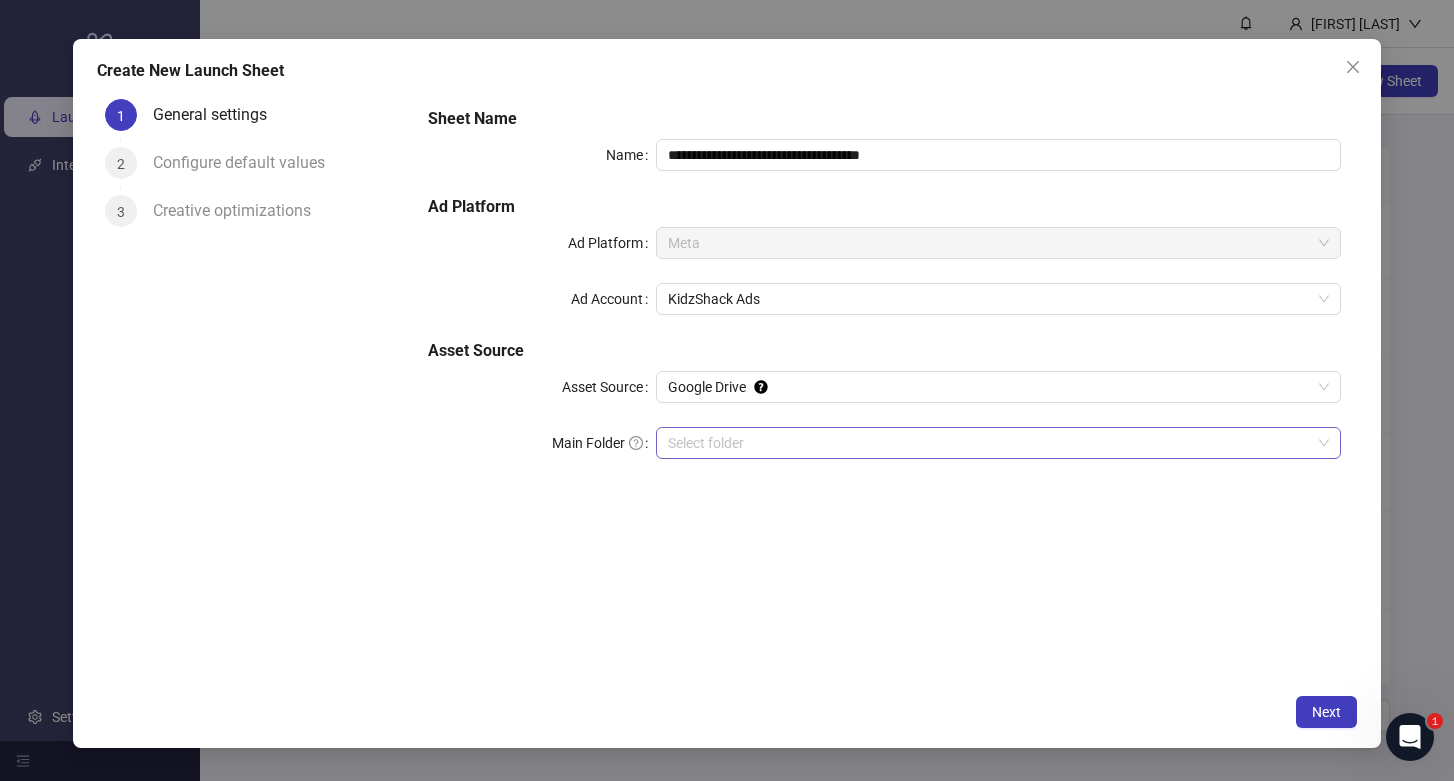 click on "Main Folder" at bounding box center (989, 443) 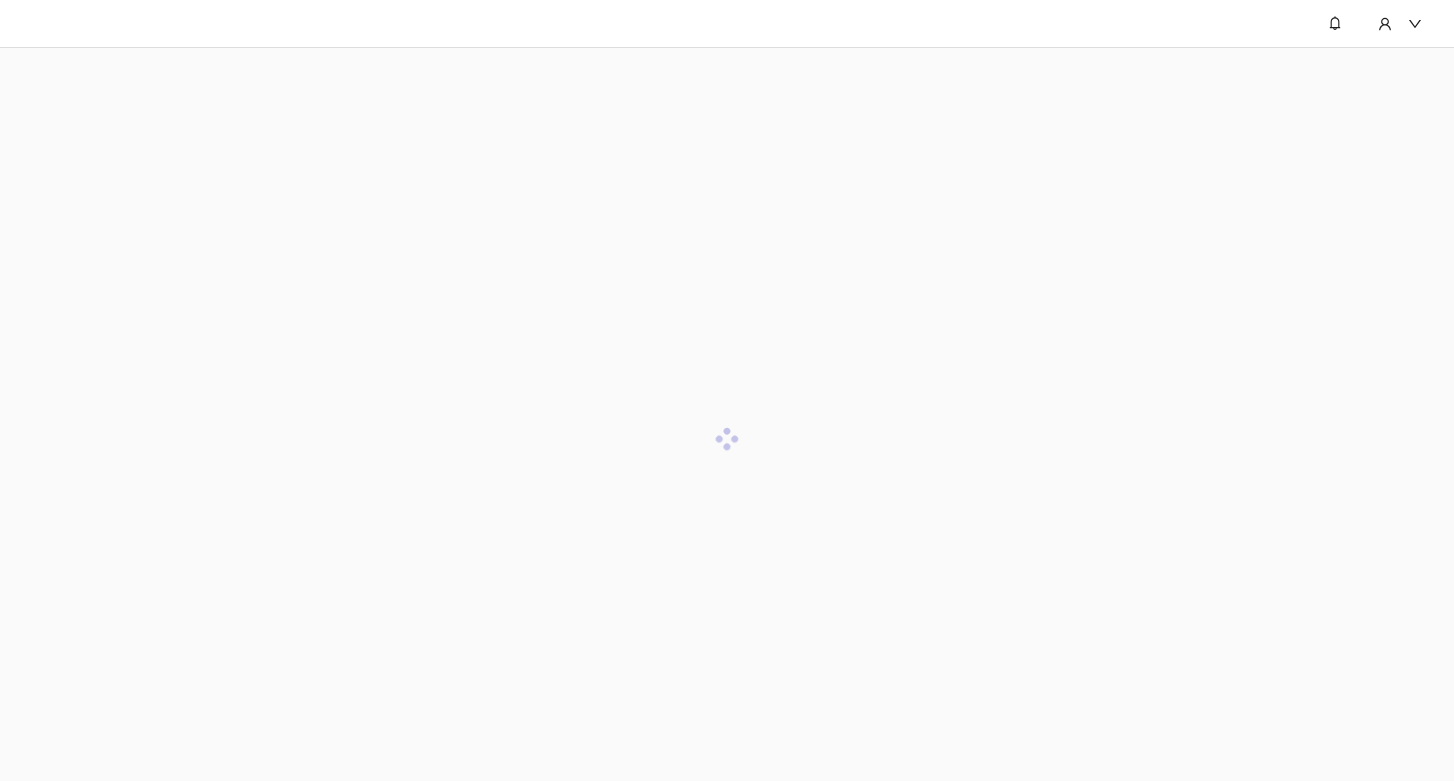 scroll, scrollTop: 0, scrollLeft: 0, axis: both 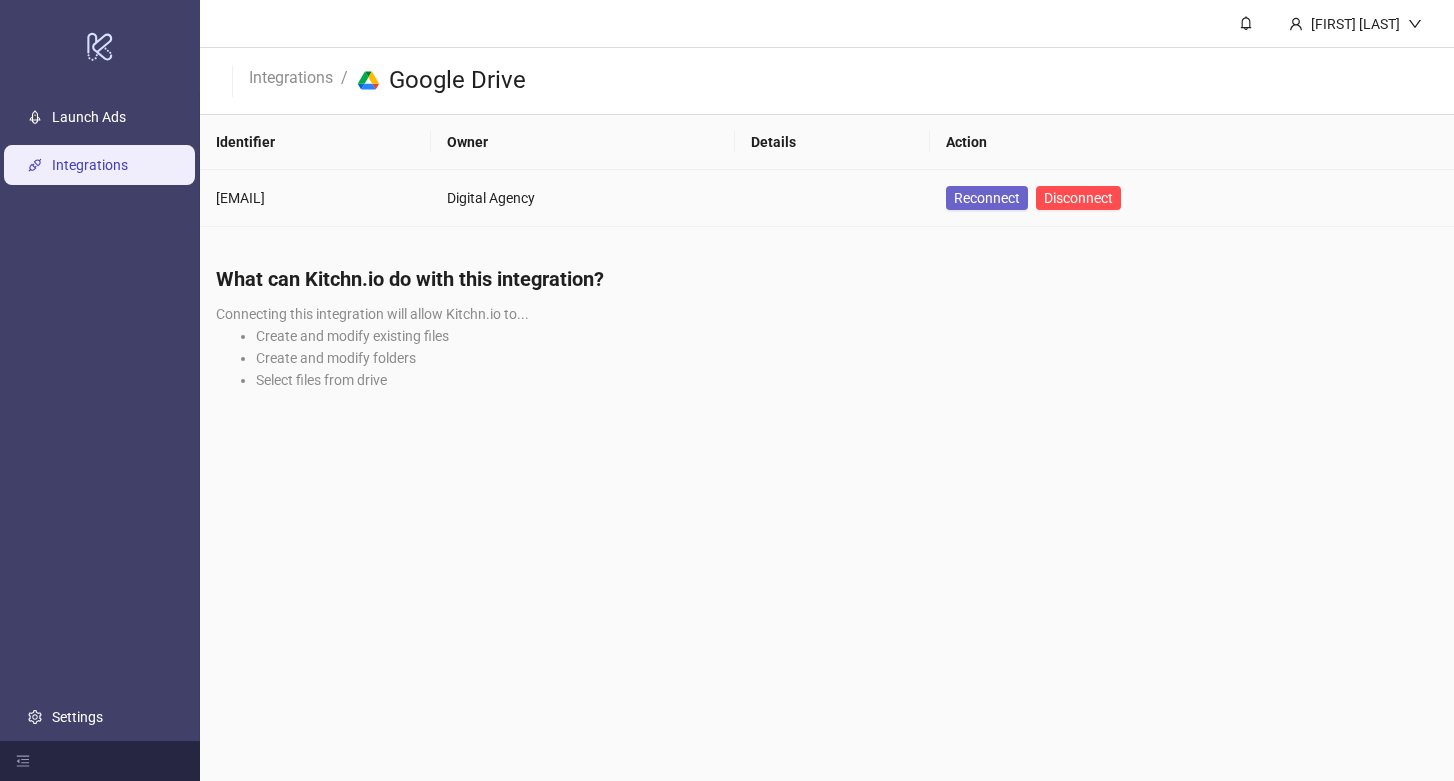click on "Reconnect" at bounding box center [987, 198] 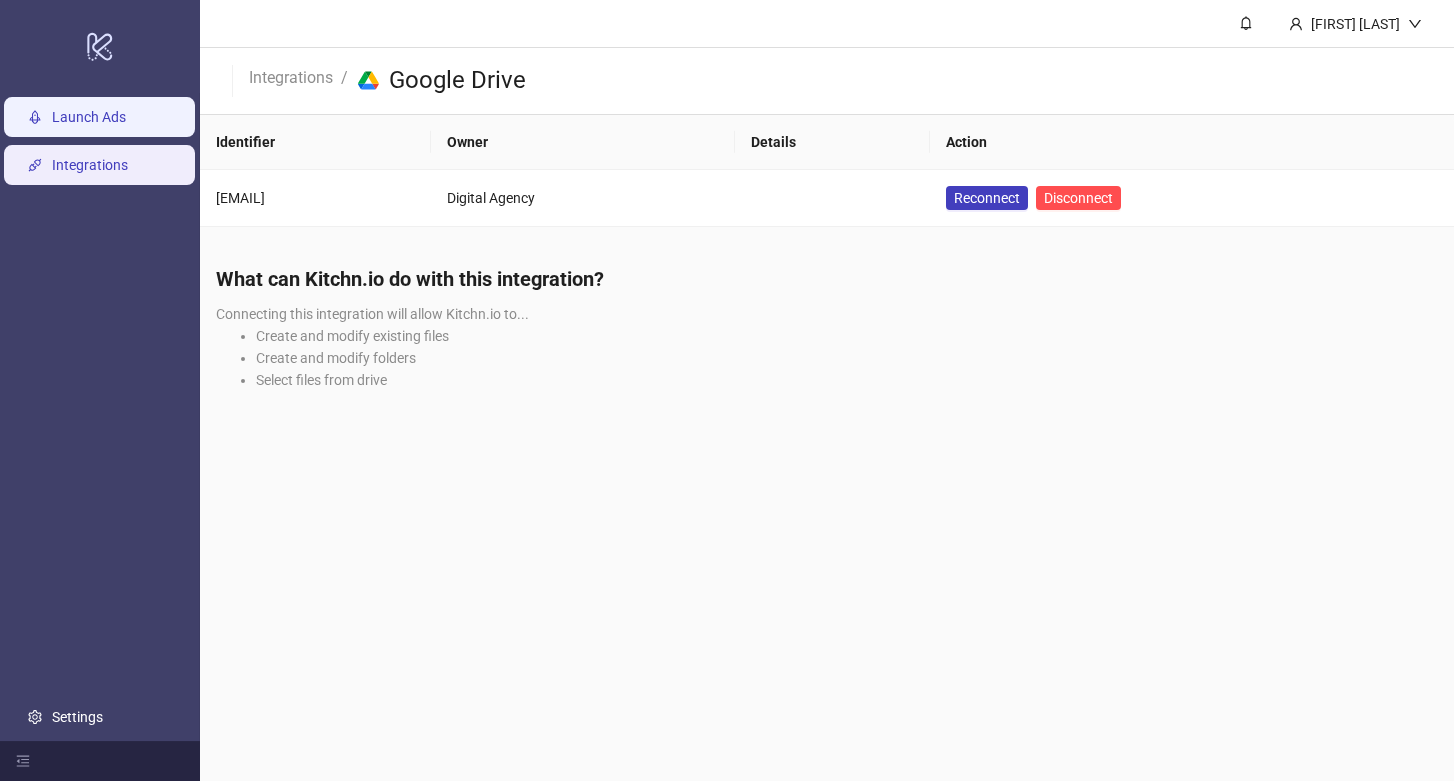 click on "Launch Ads" at bounding box center [89, 117] 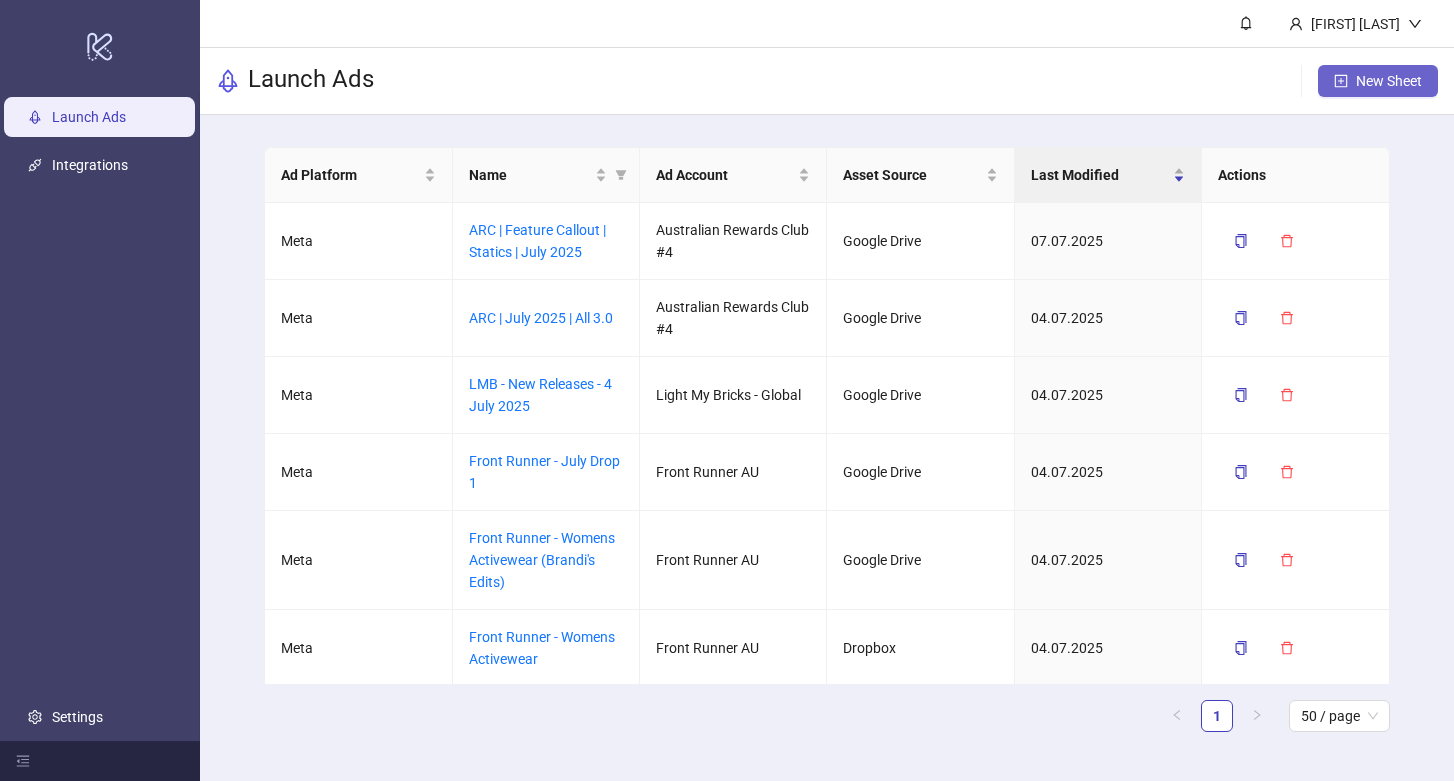 click on "New Sheet" at bounding box center [1389, 81] 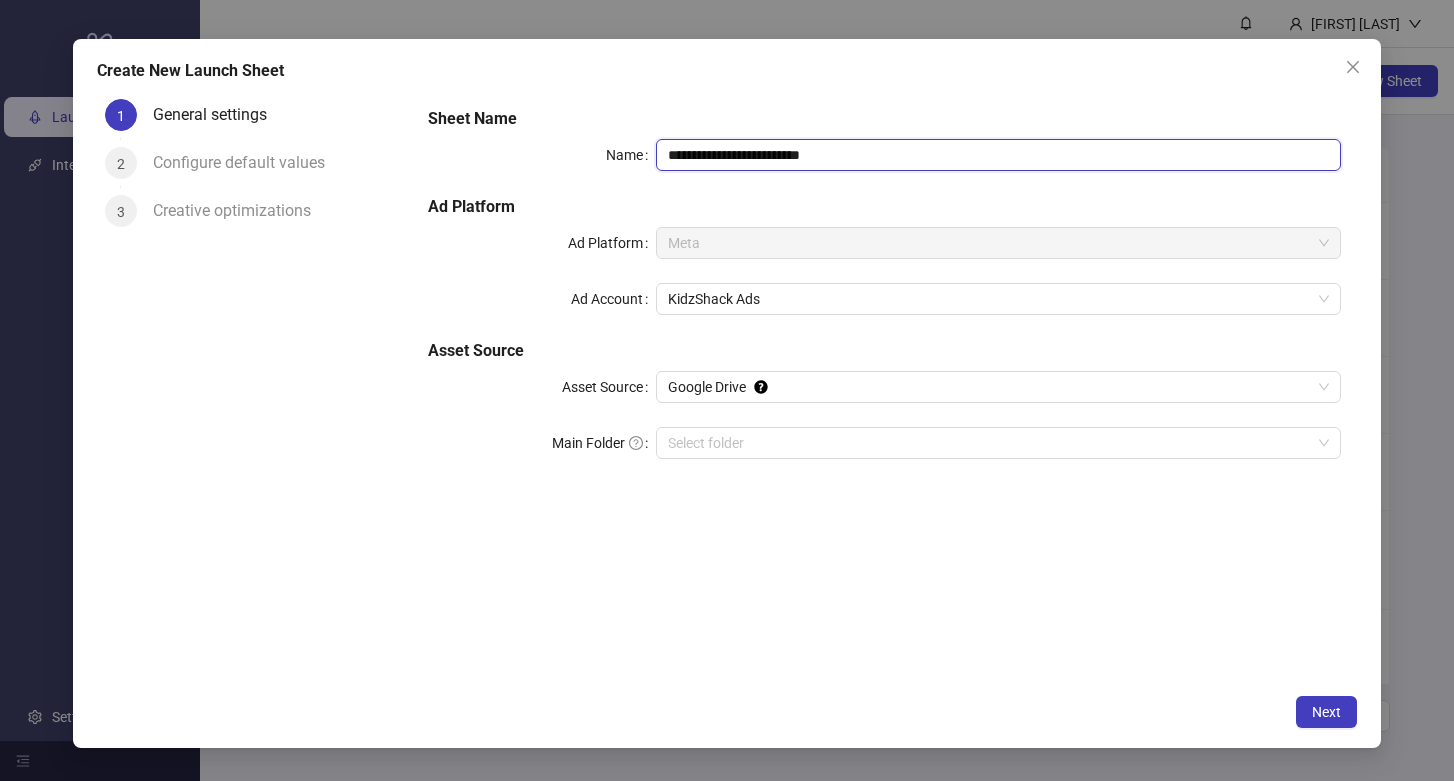 drag, startPoint x: 880, startPoint y: 156, endPoint x: 570, endPoint y: 143, distance: 310.27246 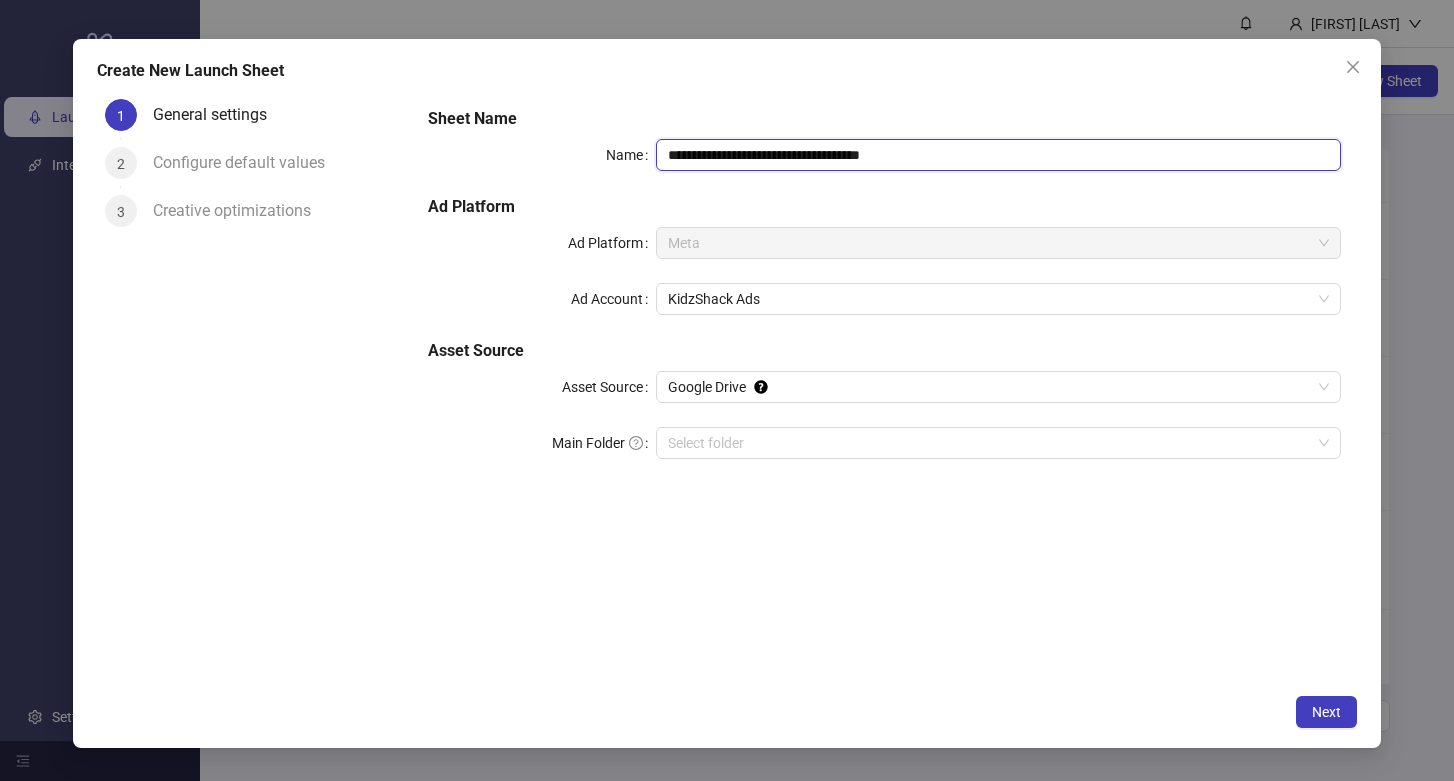click on "**********" at bounding box center [998, 155] 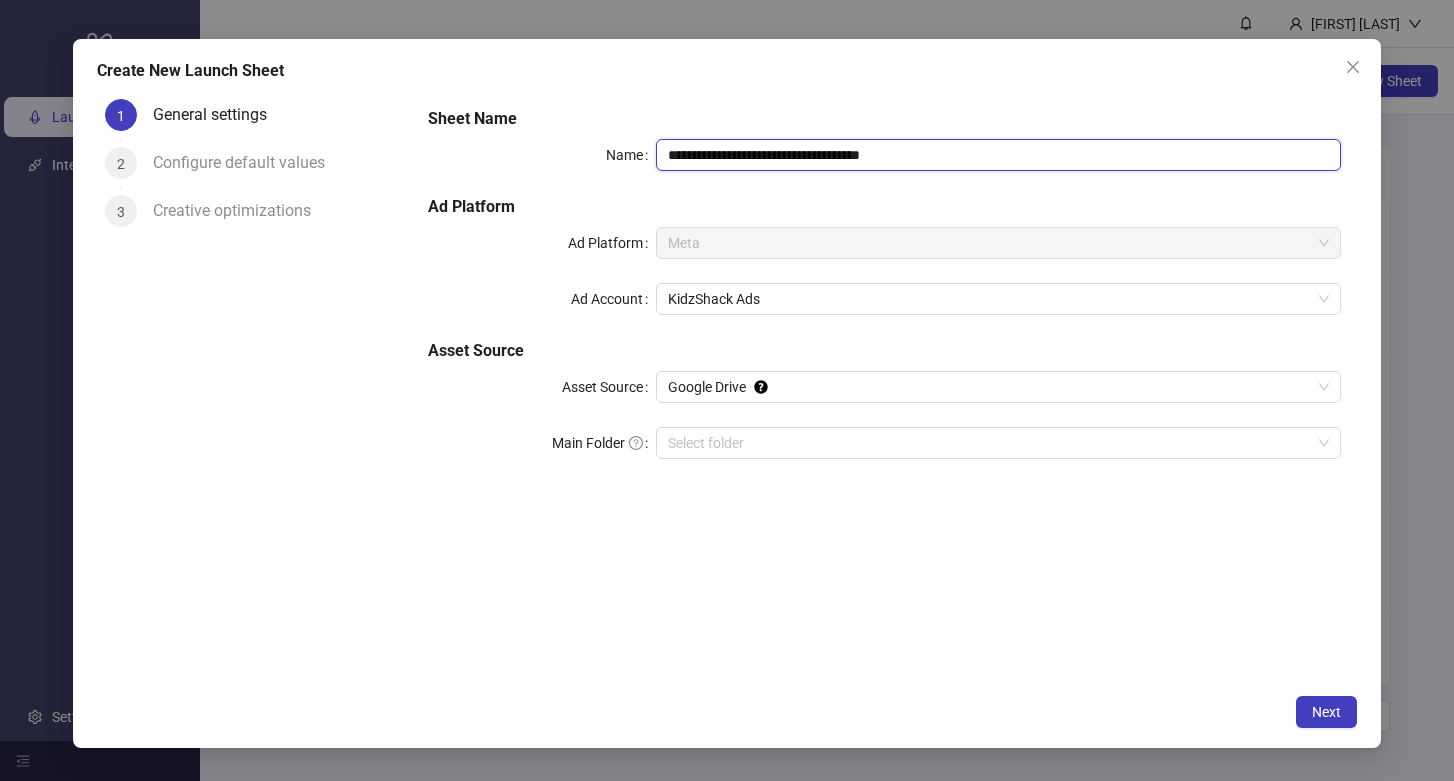 type on "**********" 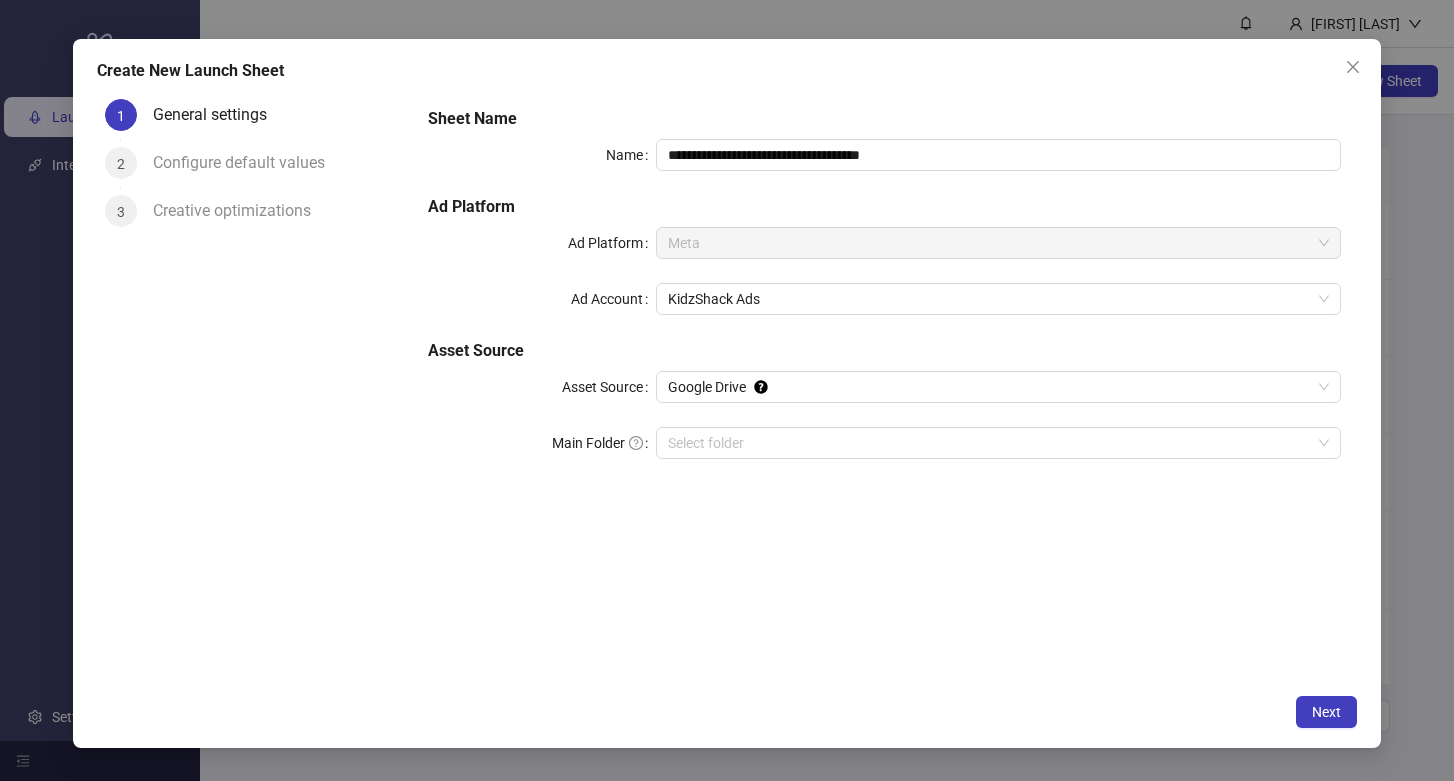 click on "**********" at bounding box center [884, 387] 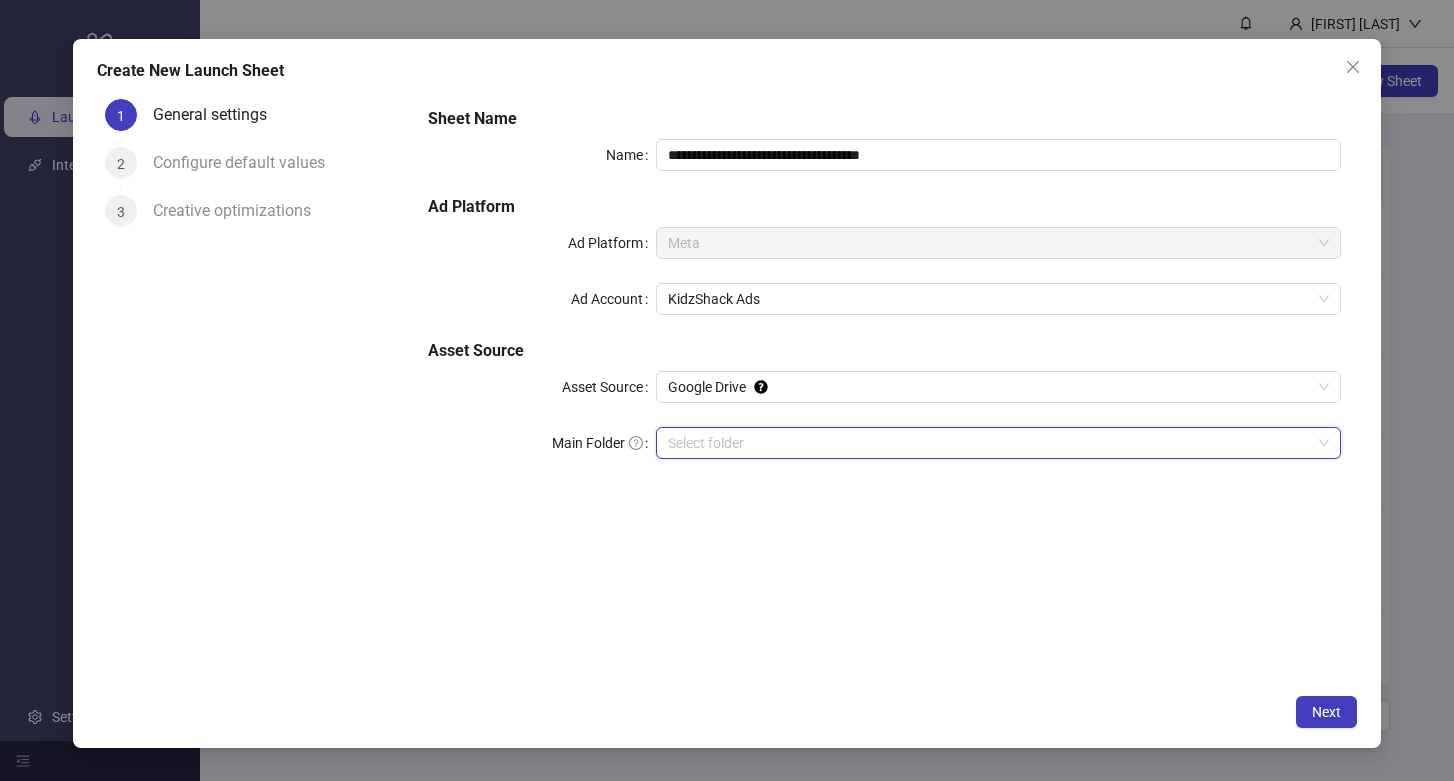 click on "Main Folder" at bounding box center (989, 443) 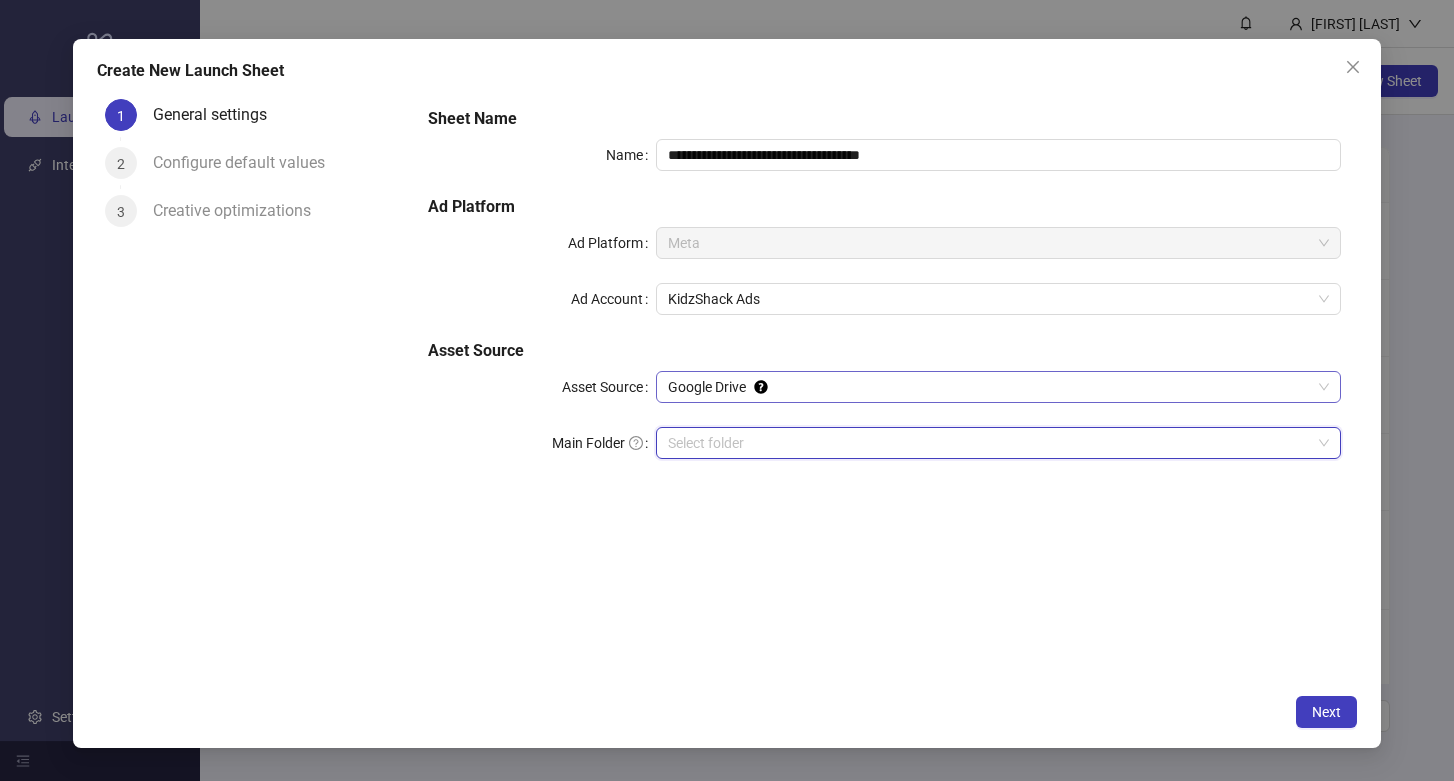 click on "Google Drive" at bounding box center (998, 243) 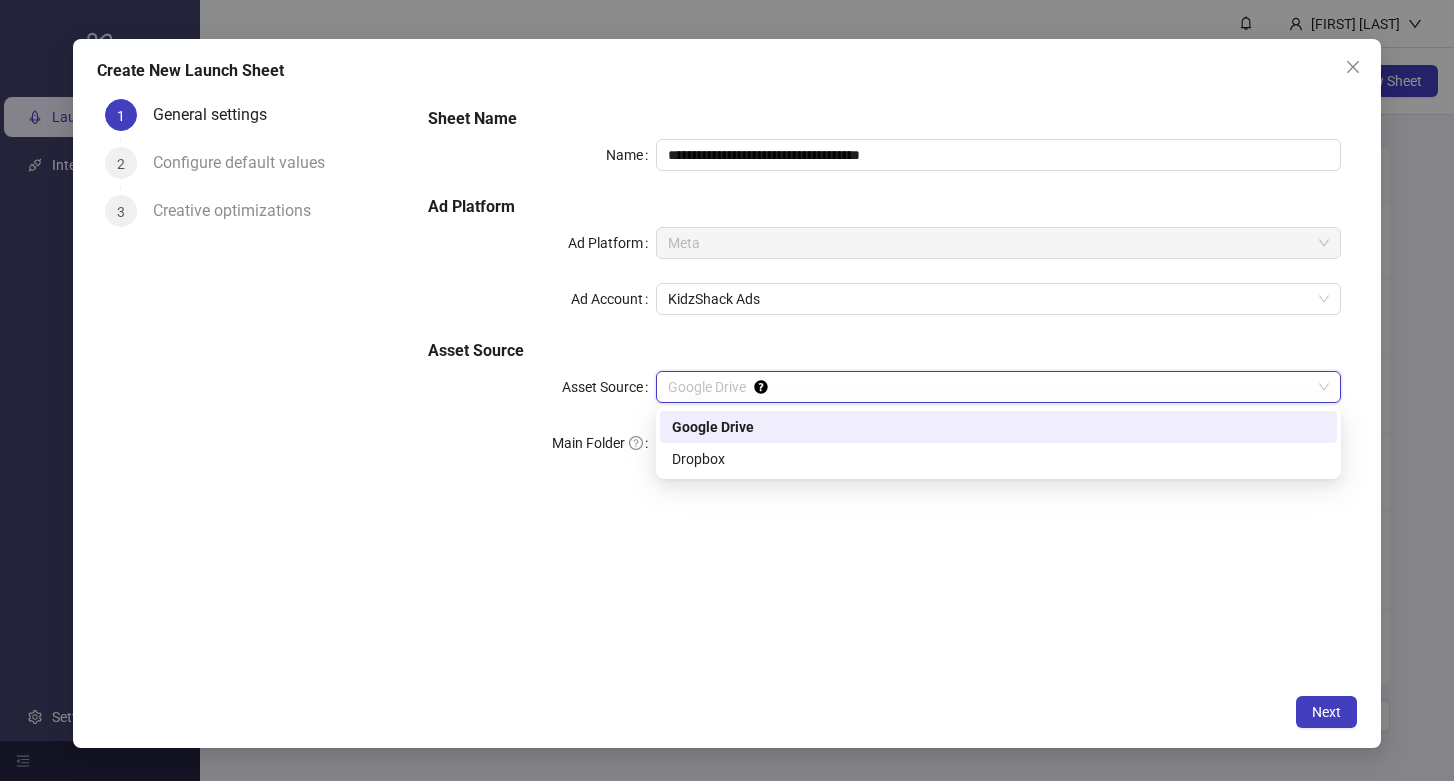 click on "Google Drive" at bounding box center (998, 427) 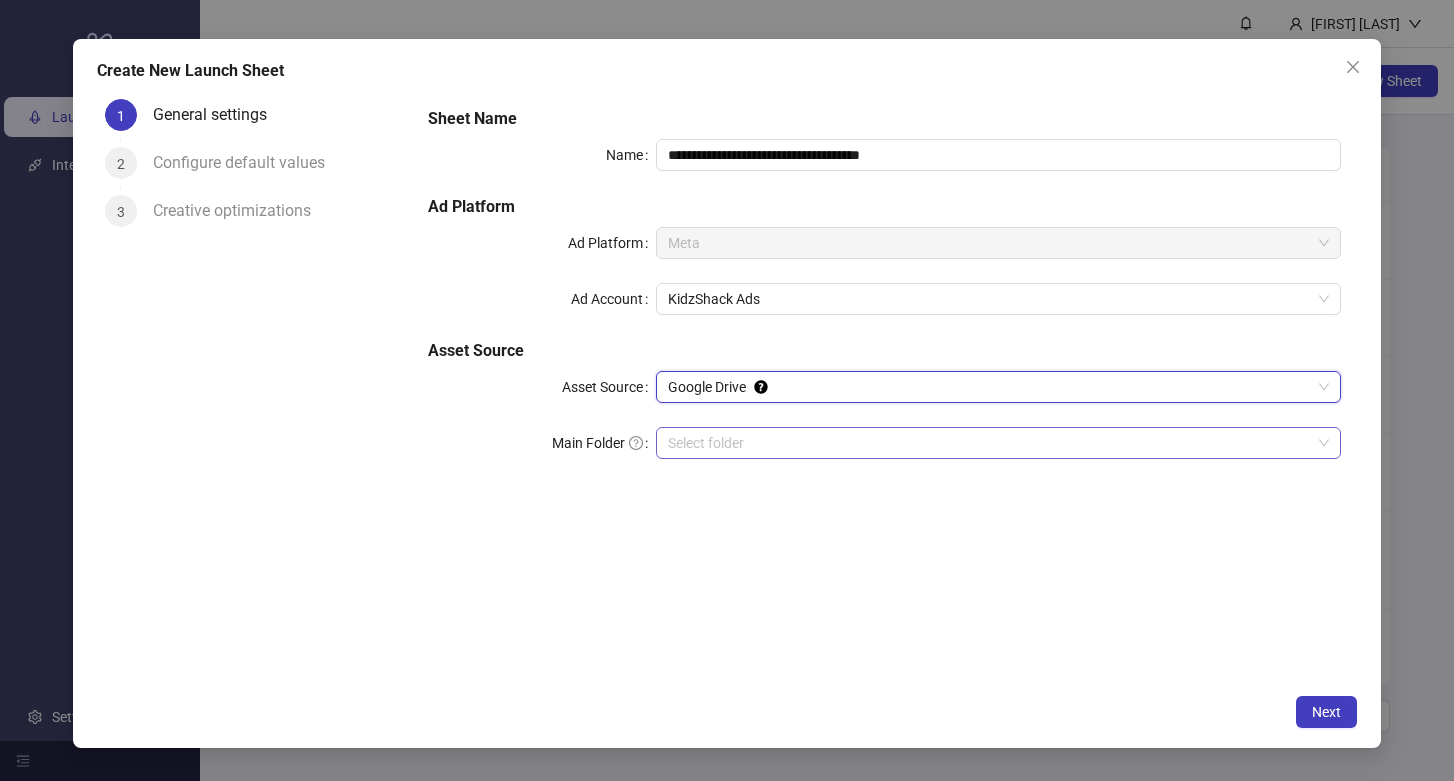 click on "Main Folder" at bounding box center (989, 443) 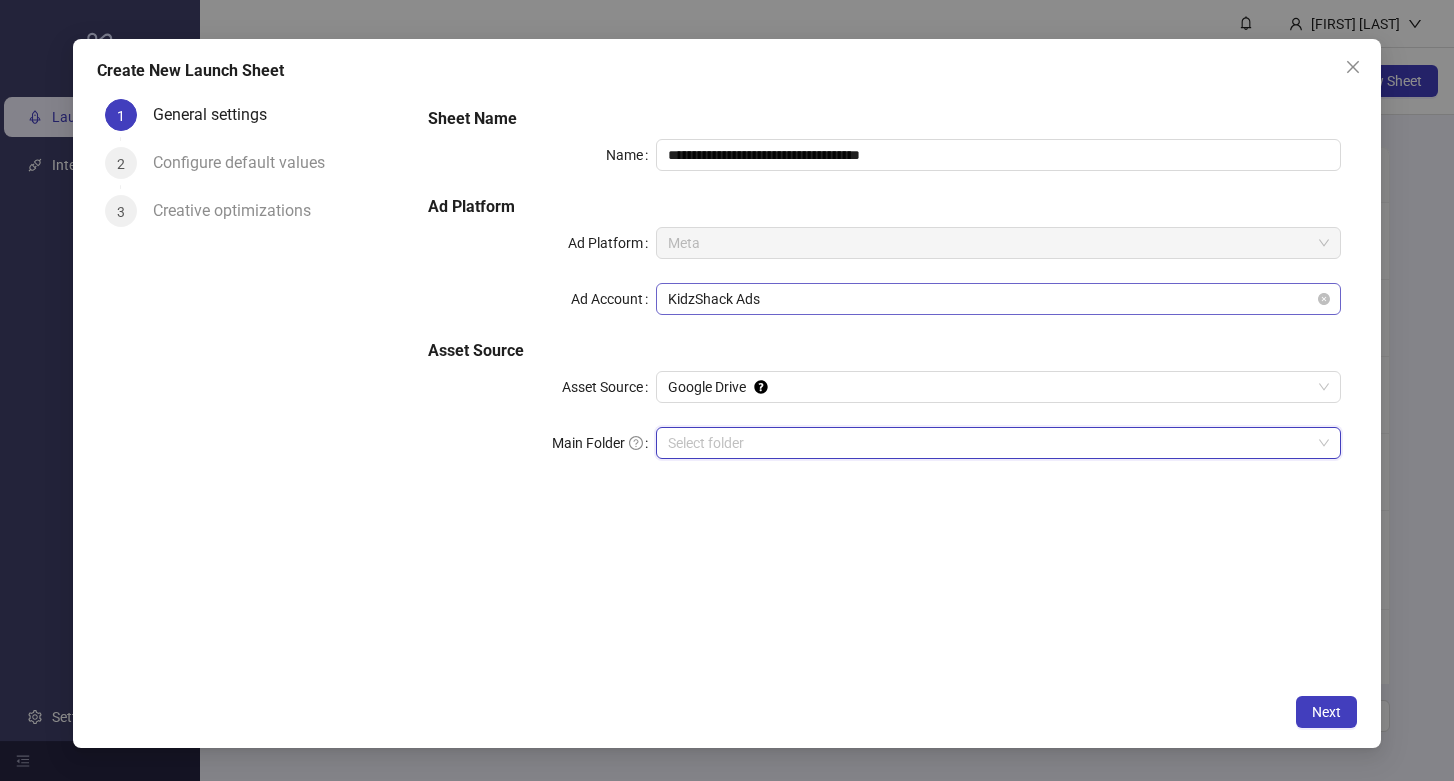 click on "KidzShack Ads" at bounding box center [998, 299] 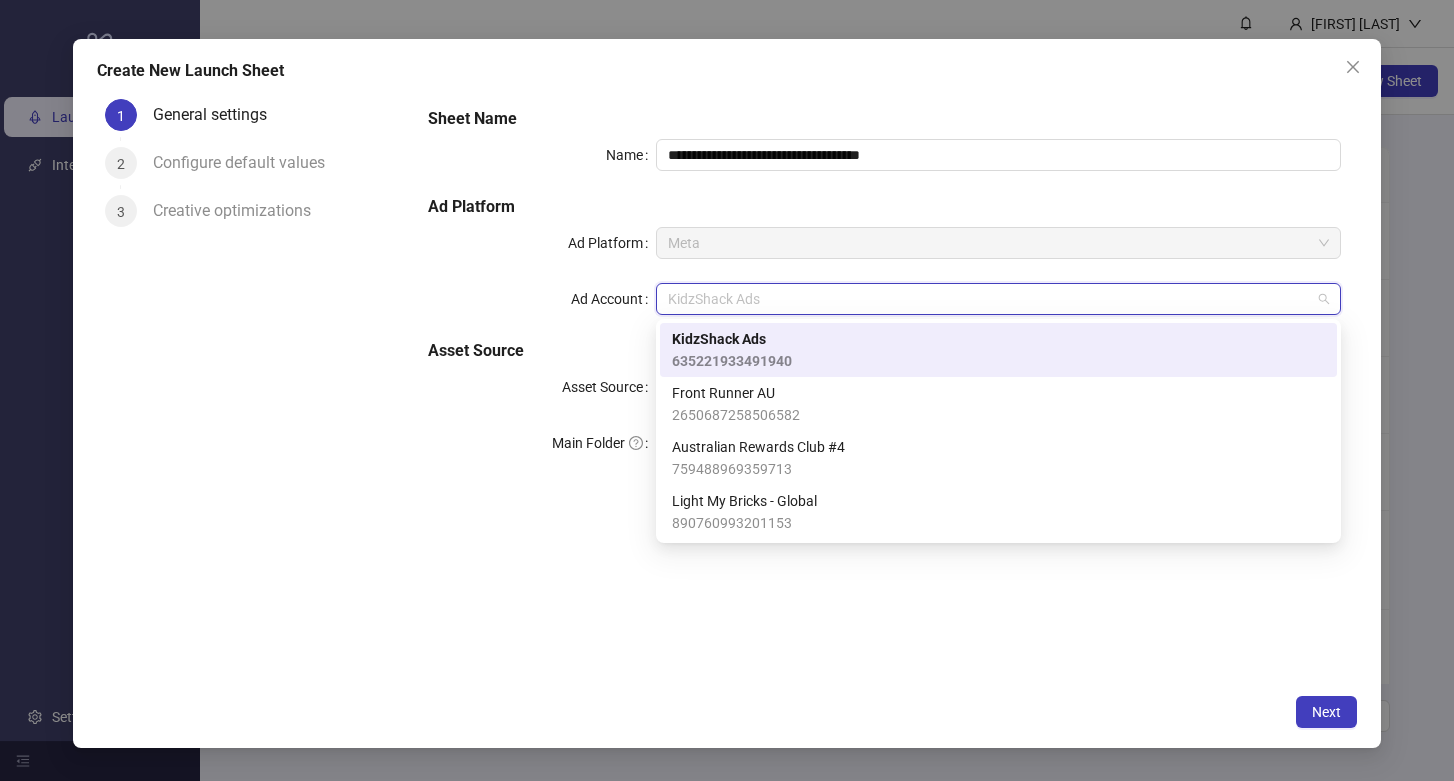 click on "Ad Platform" at bounding box center [884, 207] 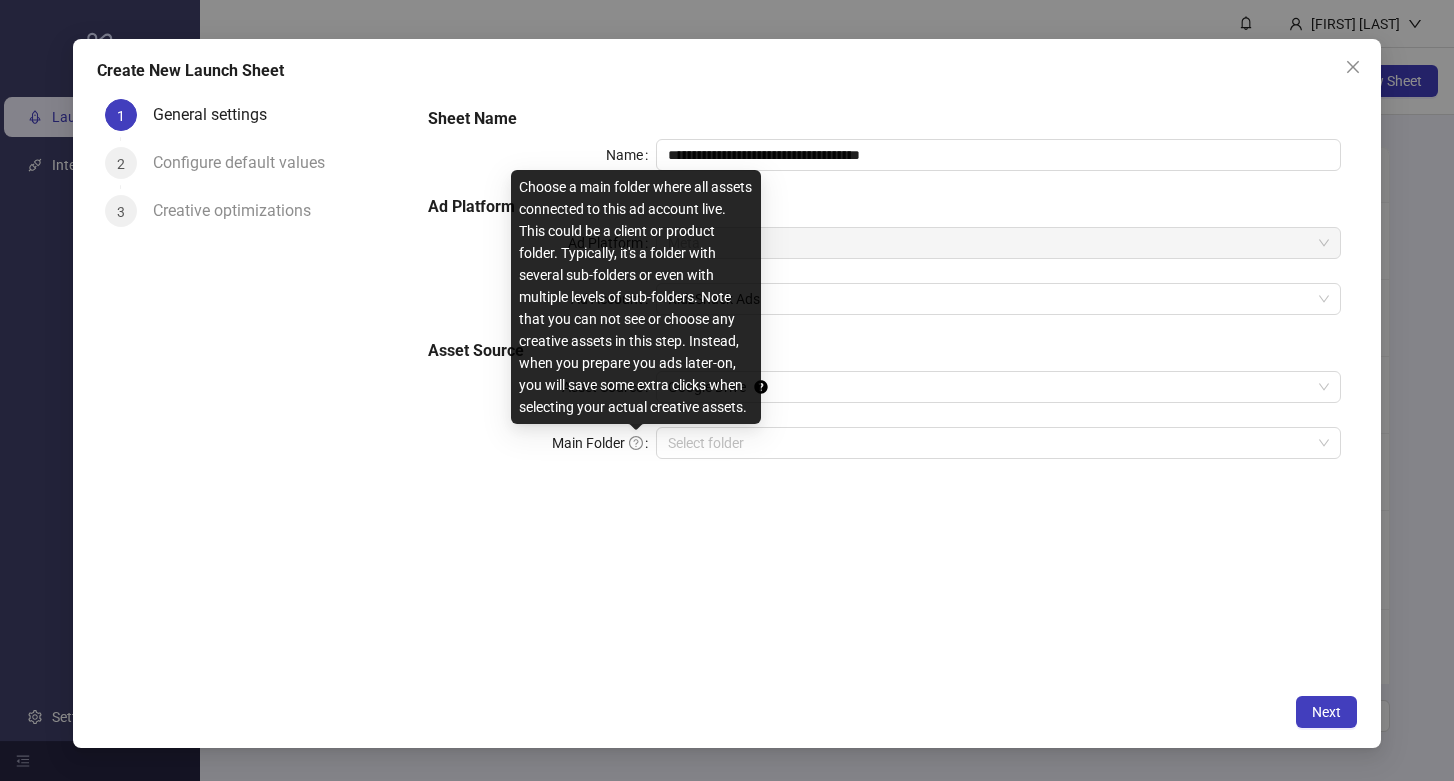 click at bounding box center [636, 443] 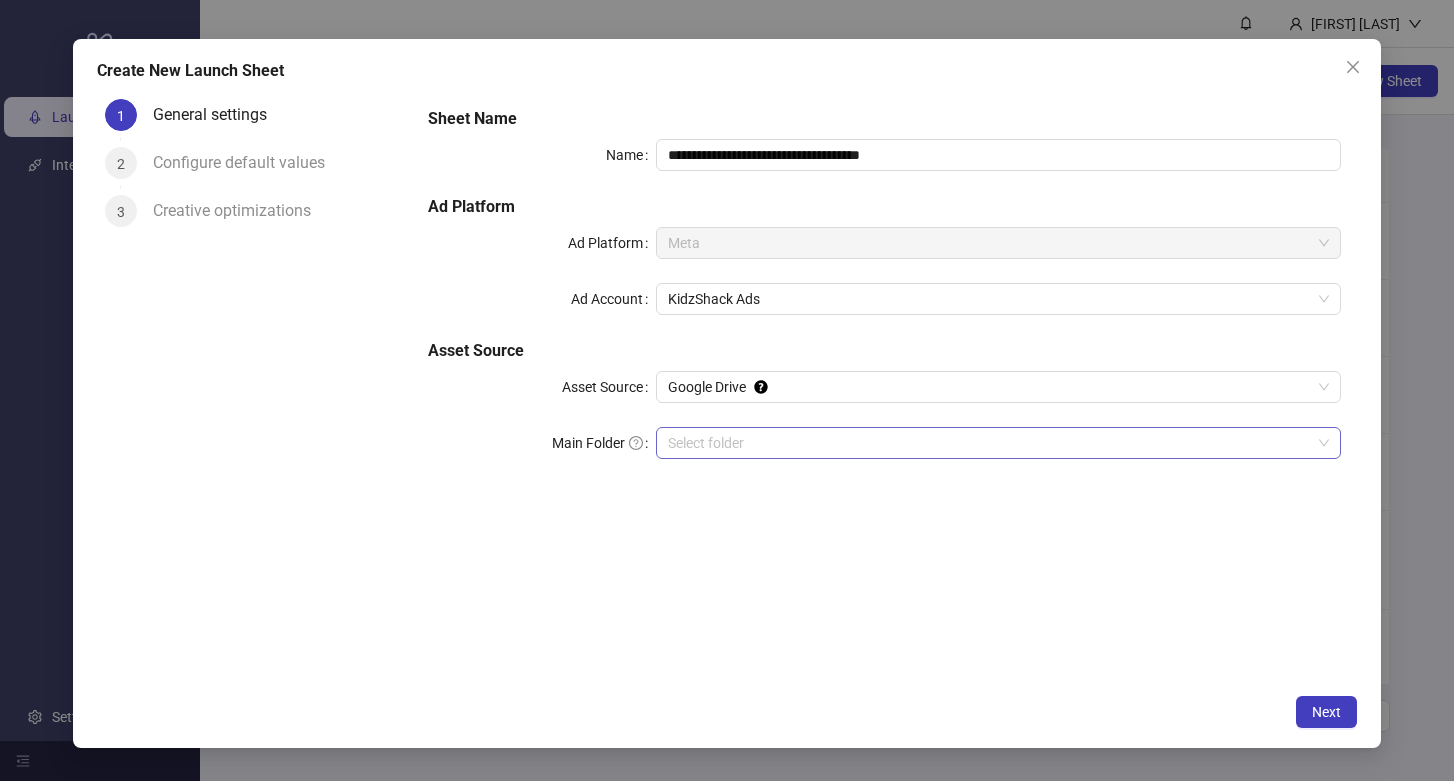 click on "Main Folder" at bounding box center (989, 443) 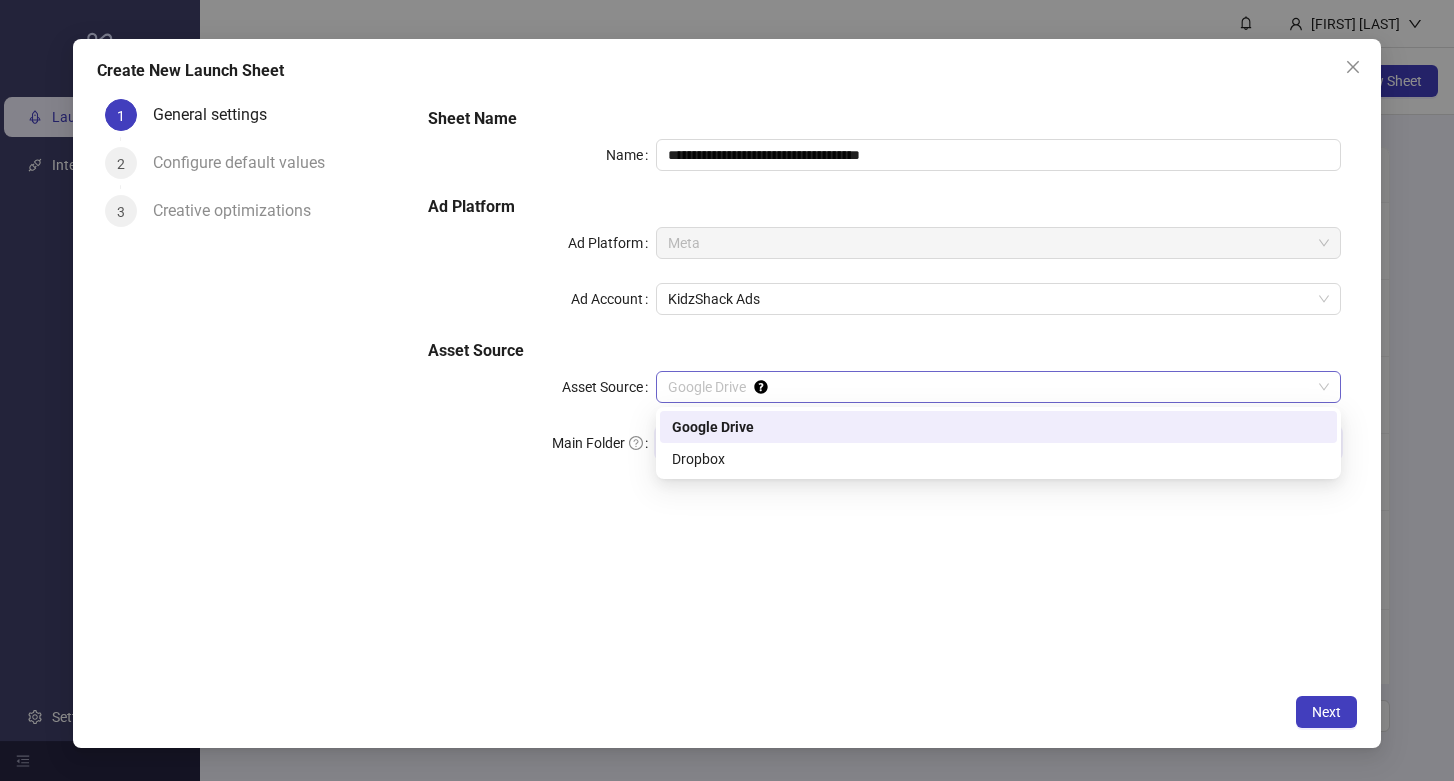 click on "Google Drive" at bounding box center [998, 387] 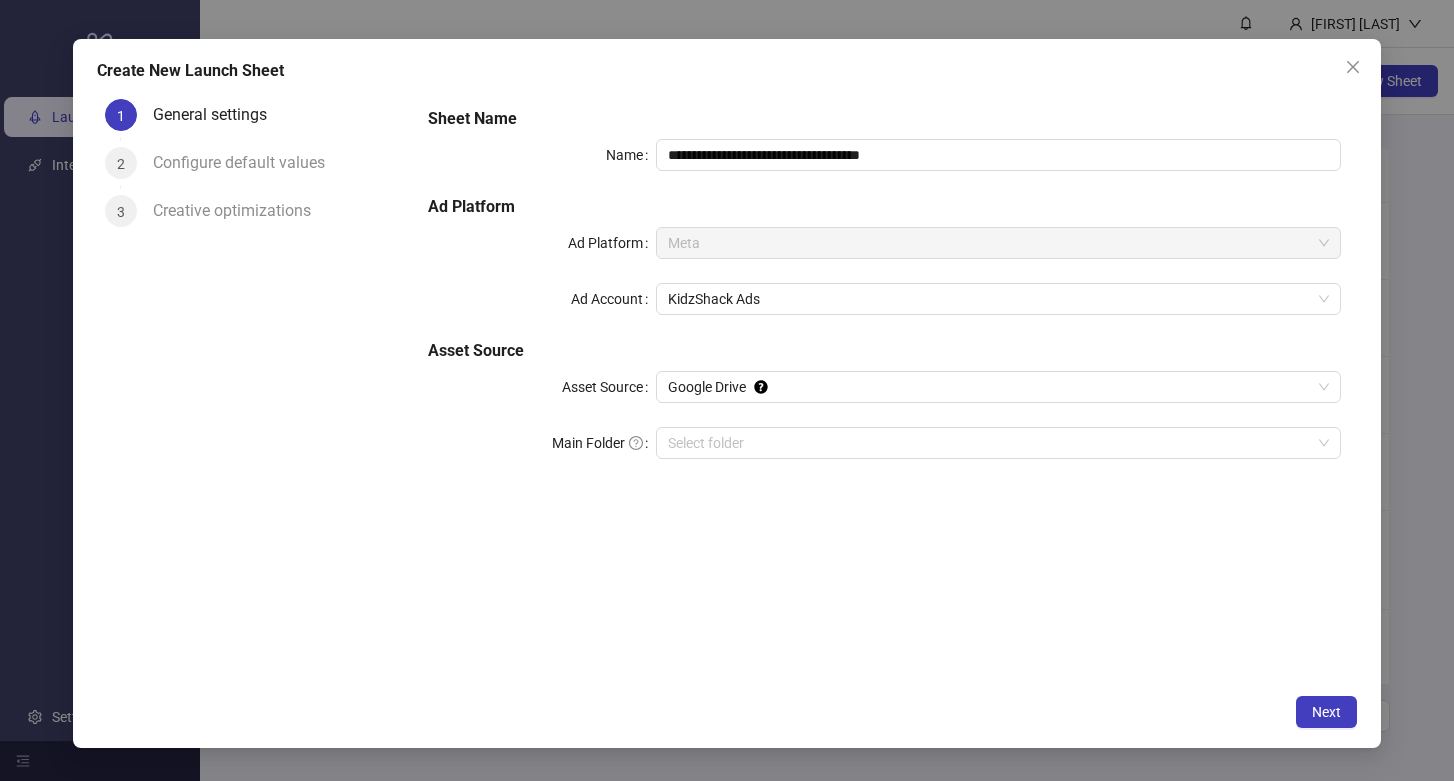 click on "Asset Source" at bounding box center (884, 351) 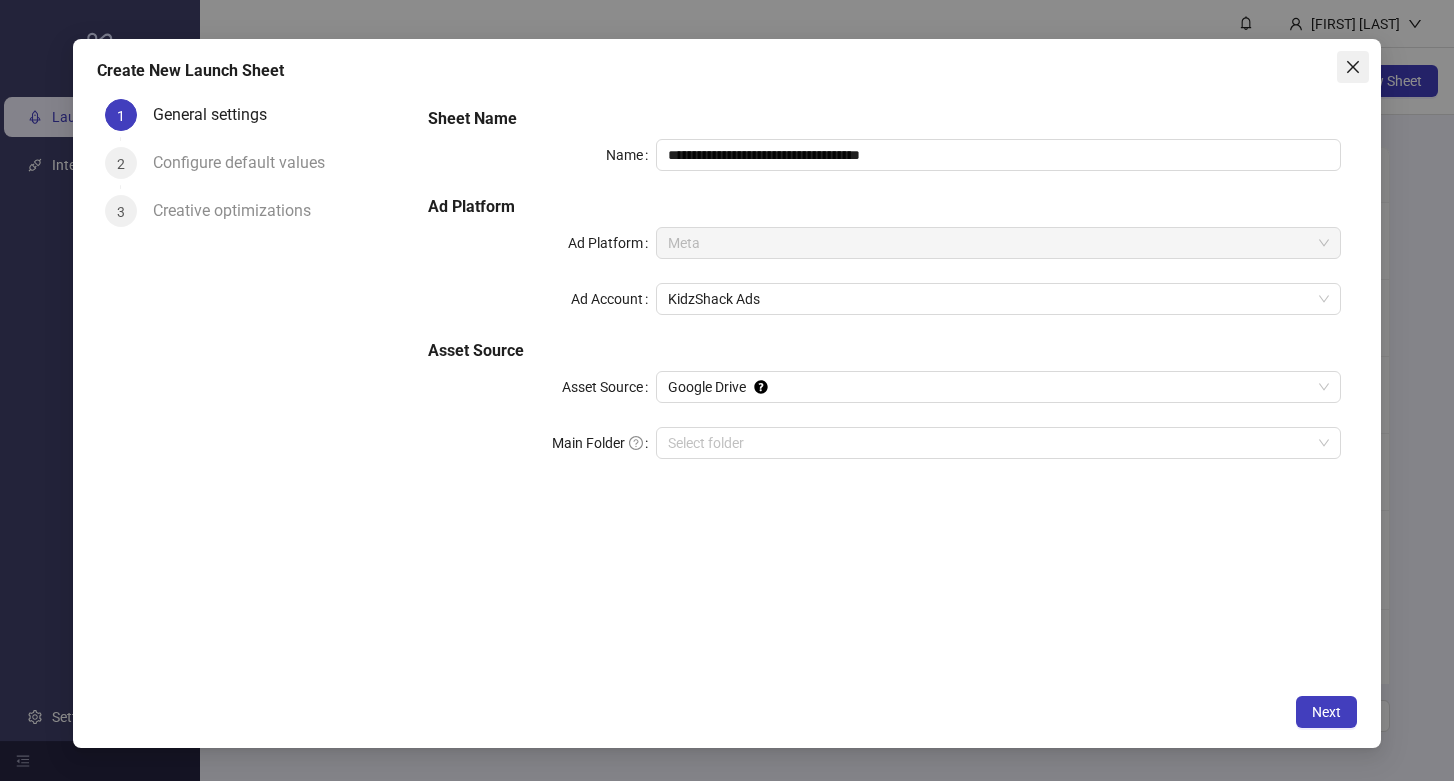 click at bounding box center (1353, 67) 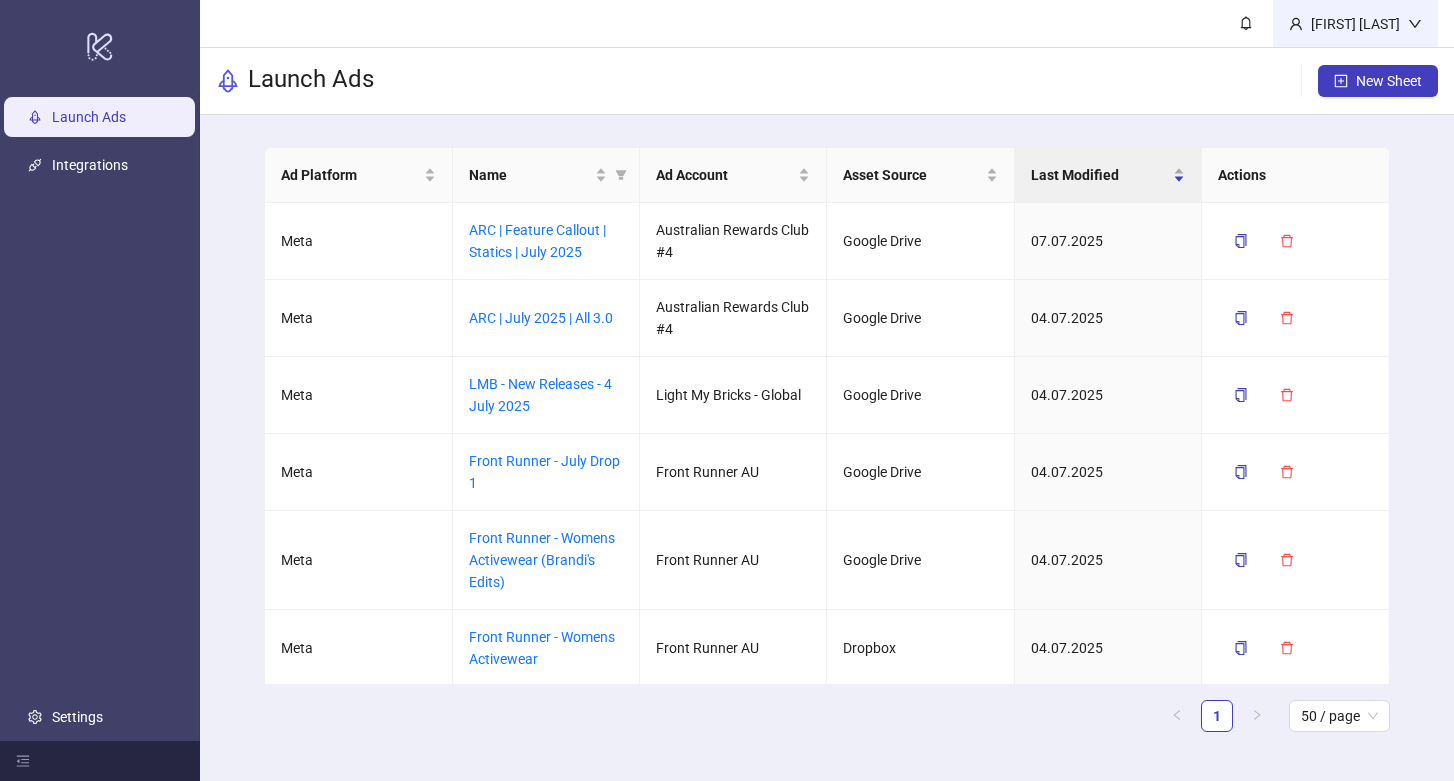 click on "[FIRST] [LAST]" at bounding box center [1355, 23] 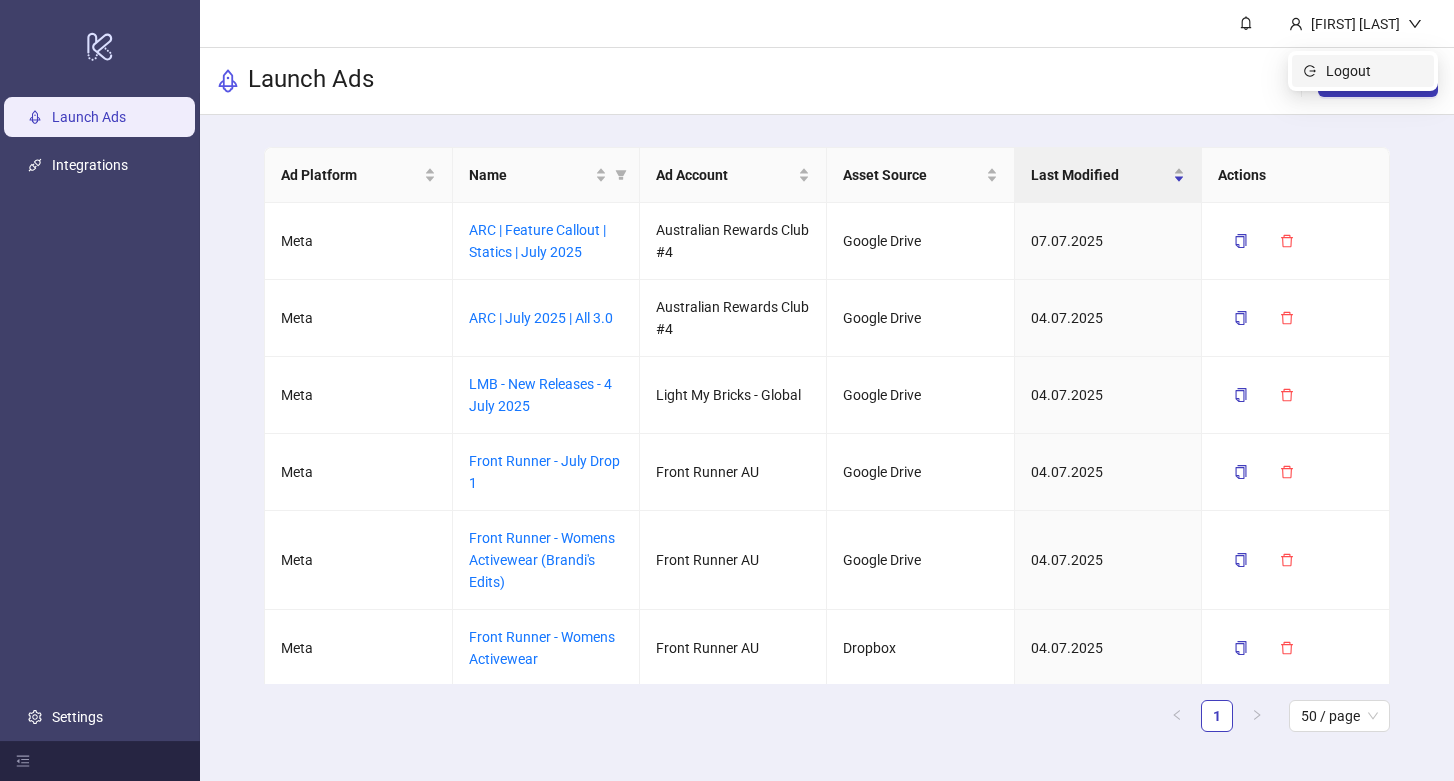 click on "Logout" at bounding box center (1374, 71) 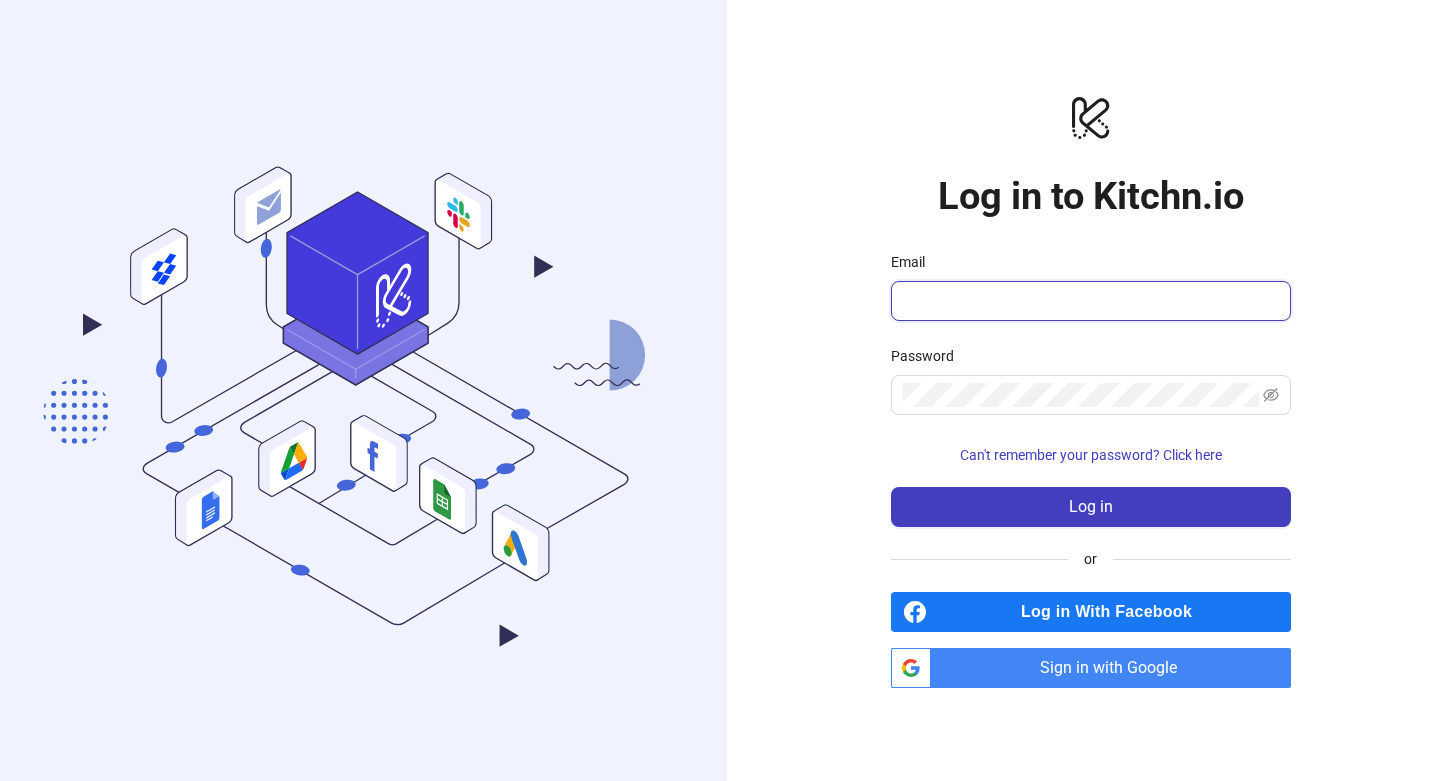 click on "Email" at bounding box center (1089, 301) 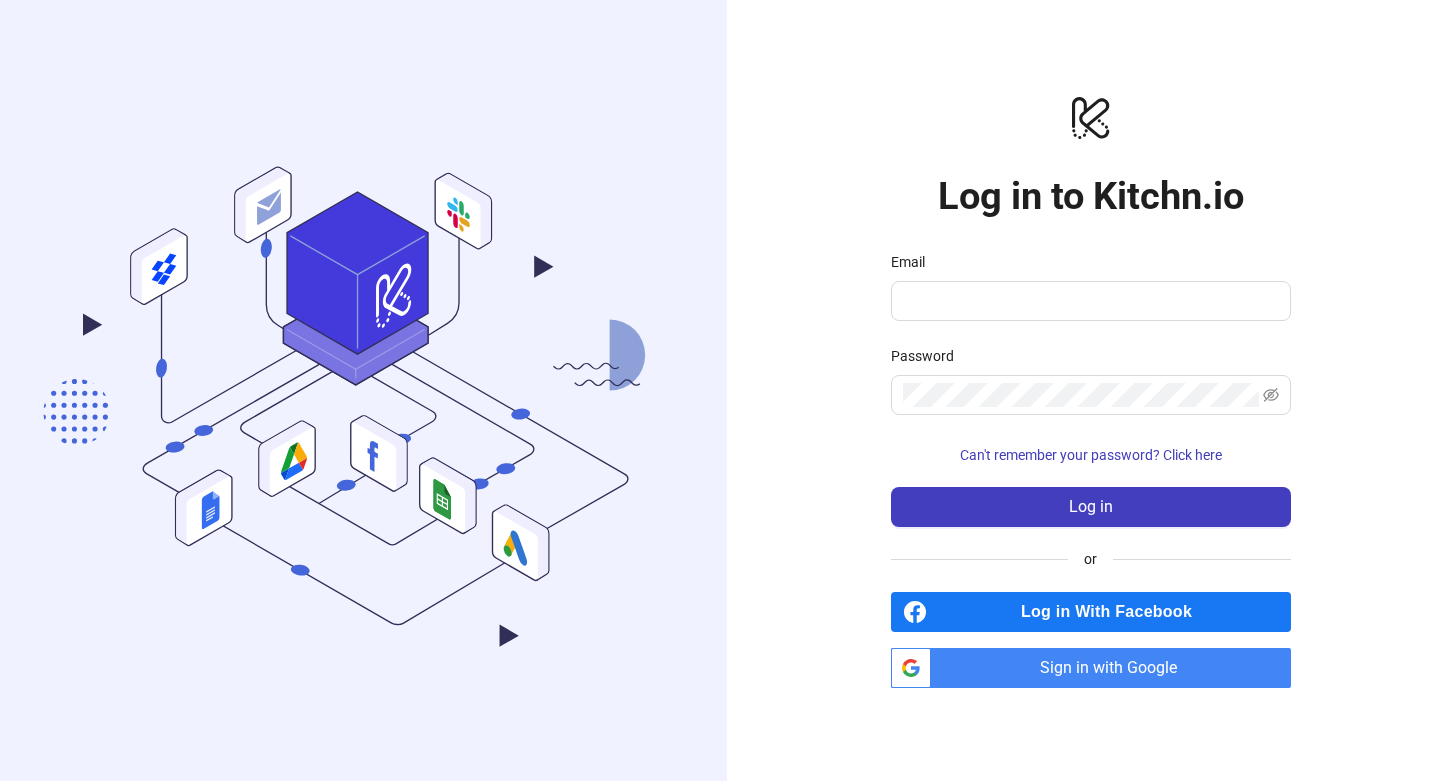 click on "Sign in with Google" at bounding box center [1115, 668] 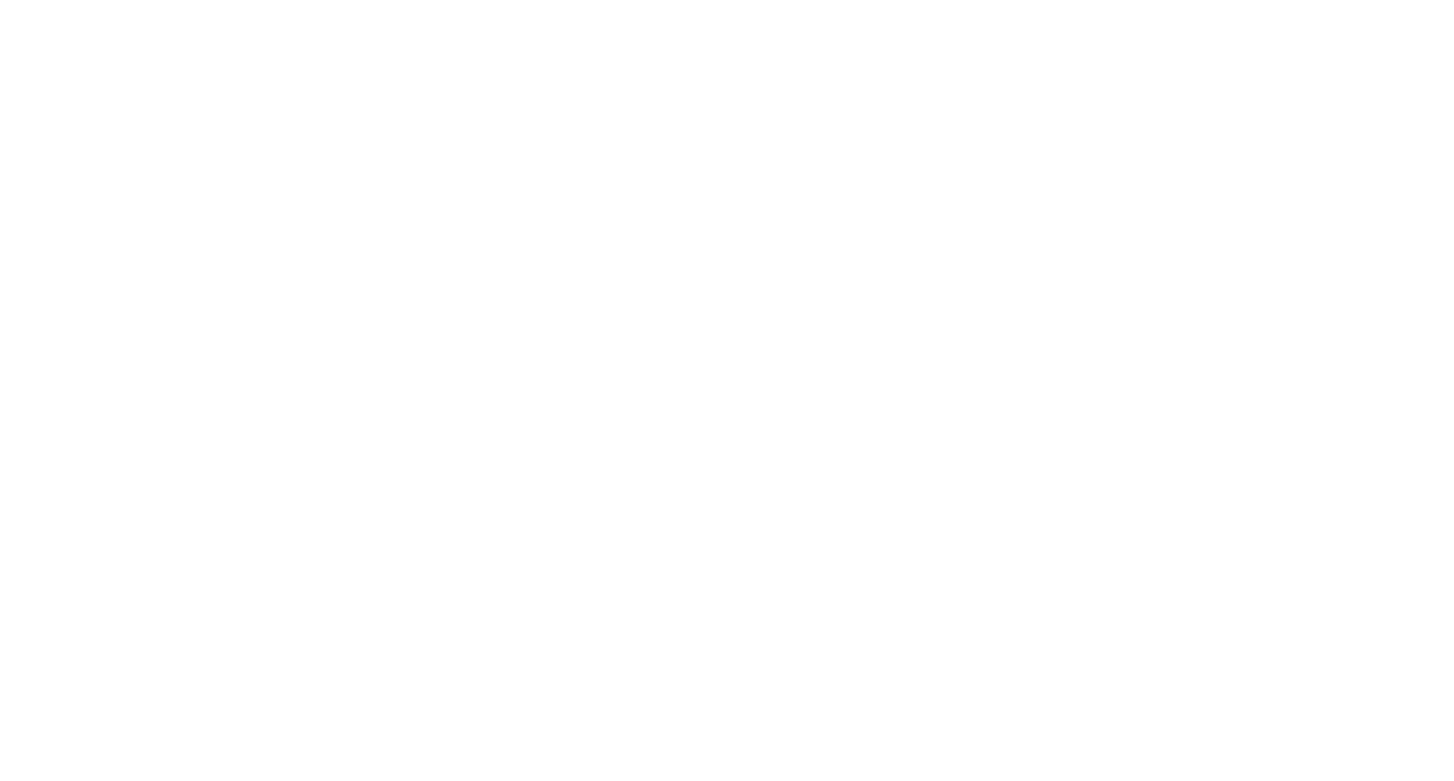 scroll, scrollTop: 0, scrollLeft: 0, axis: both 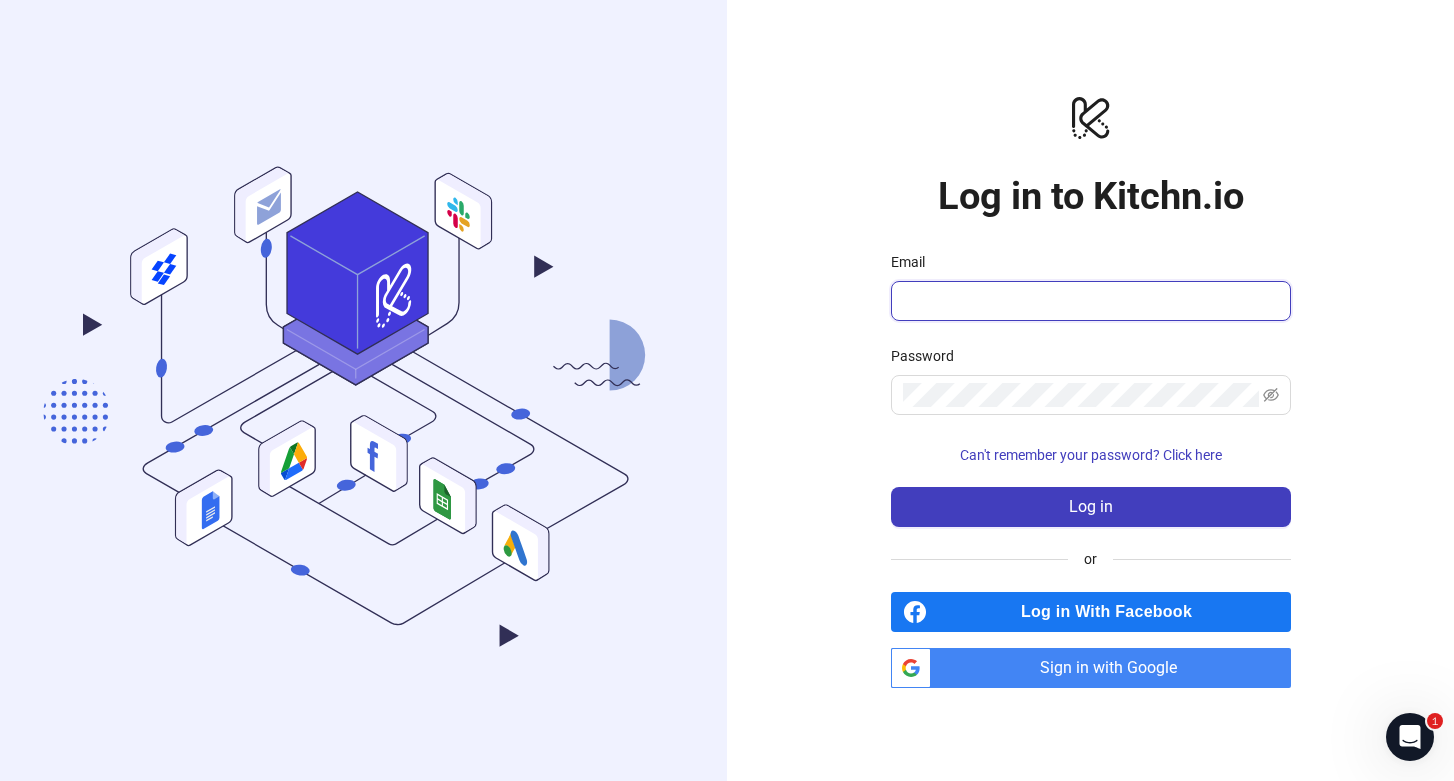 click on "Email" at bounding box center (1089, 301) 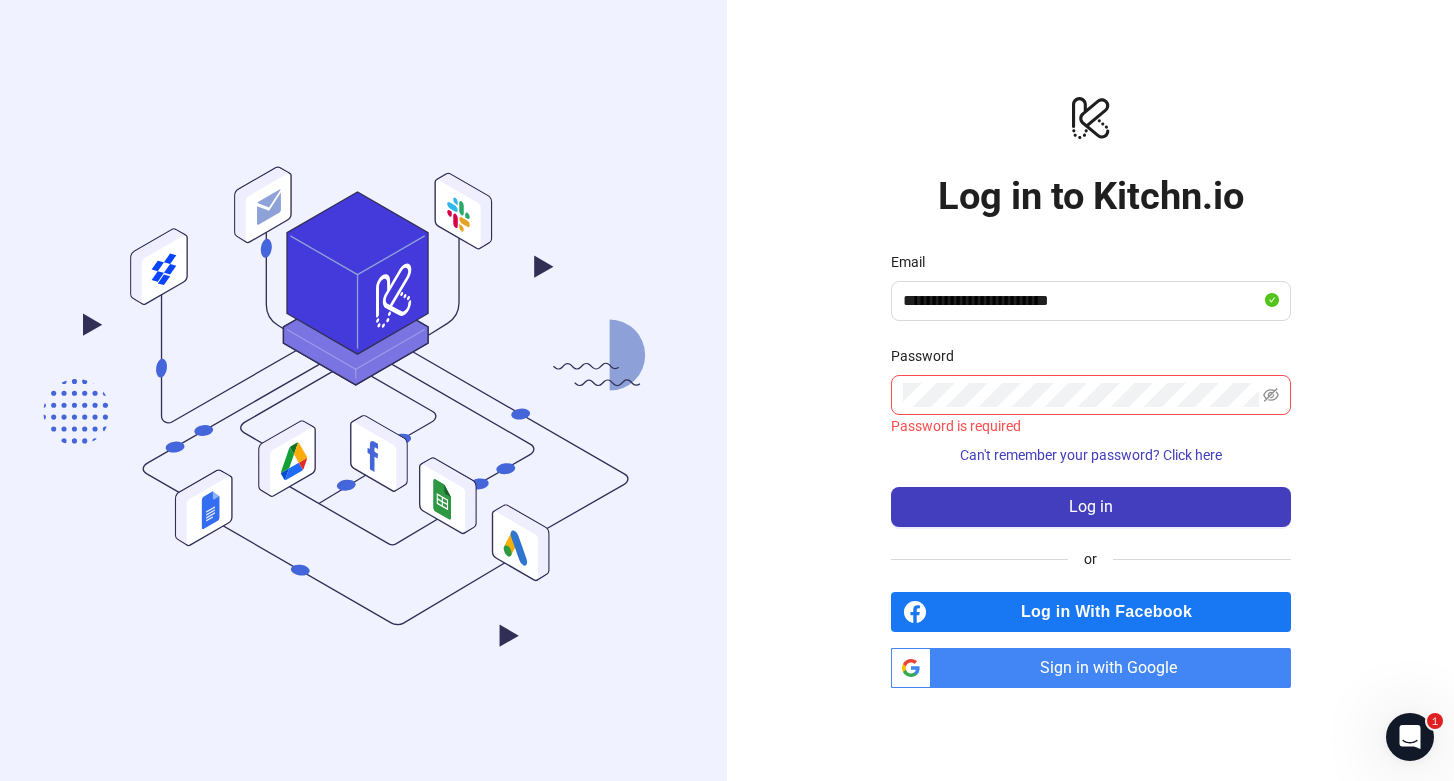 click on "Log in With Facebook" at bounding box center (1113, 612) 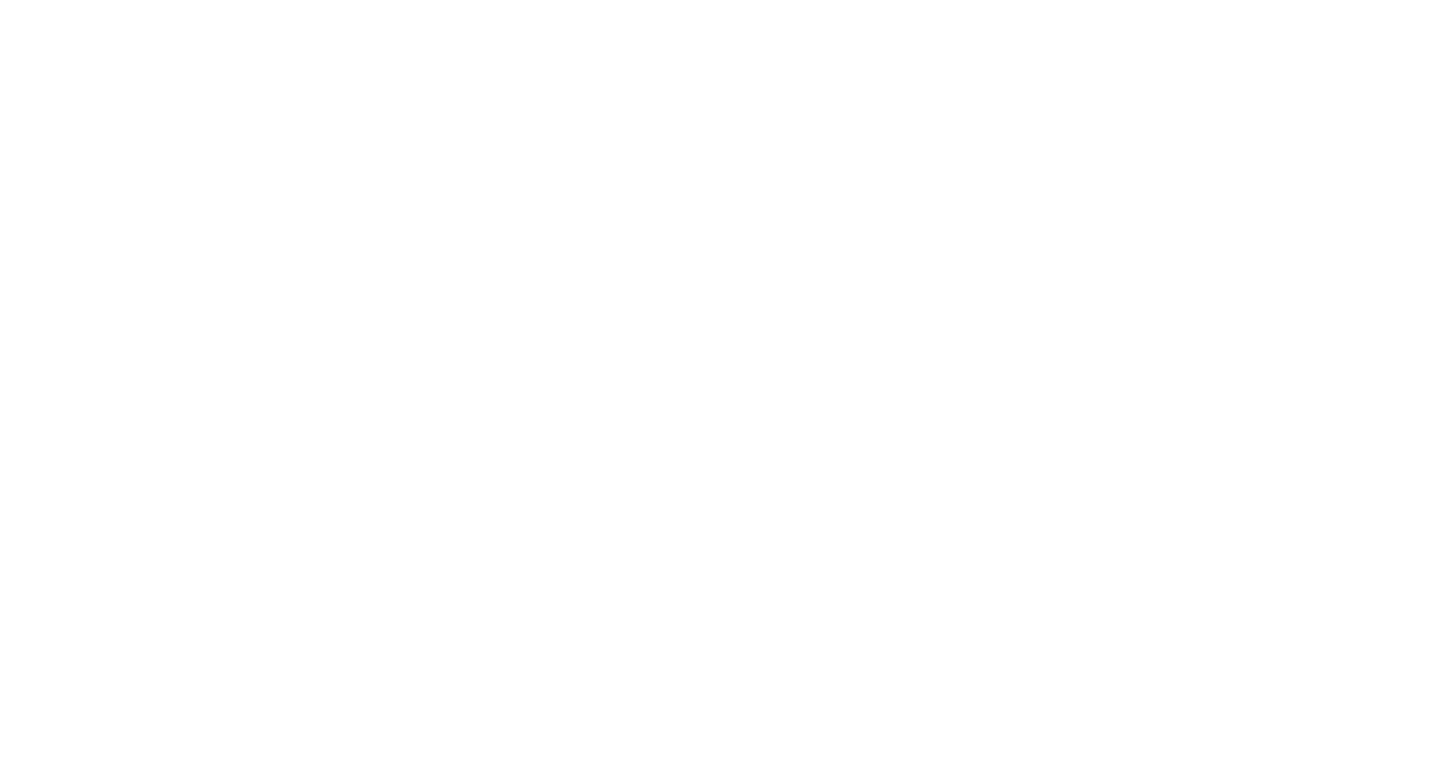 scroll, scrollTop: 0, scrollLeft: 0, axis: both 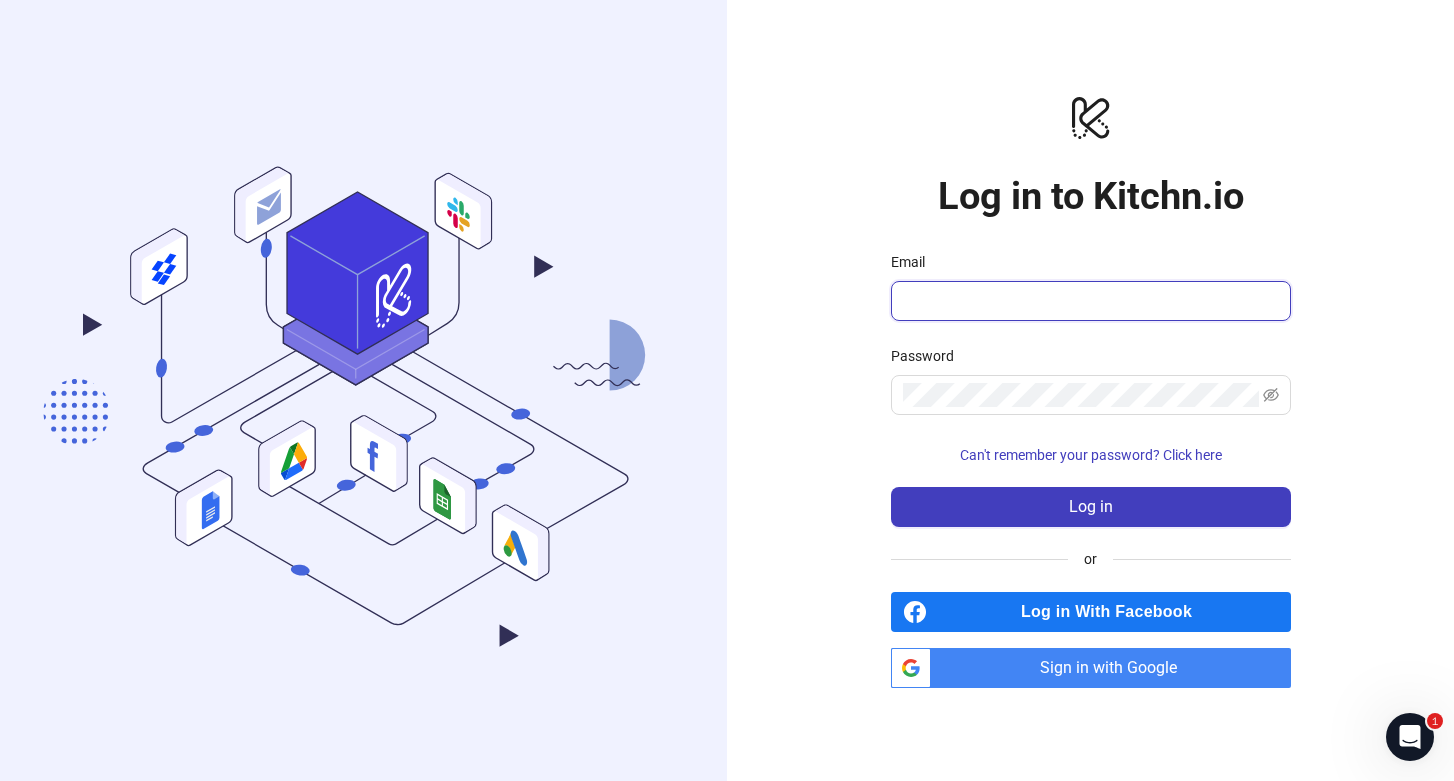 click on "Email" at bounding box center [1089, 301] 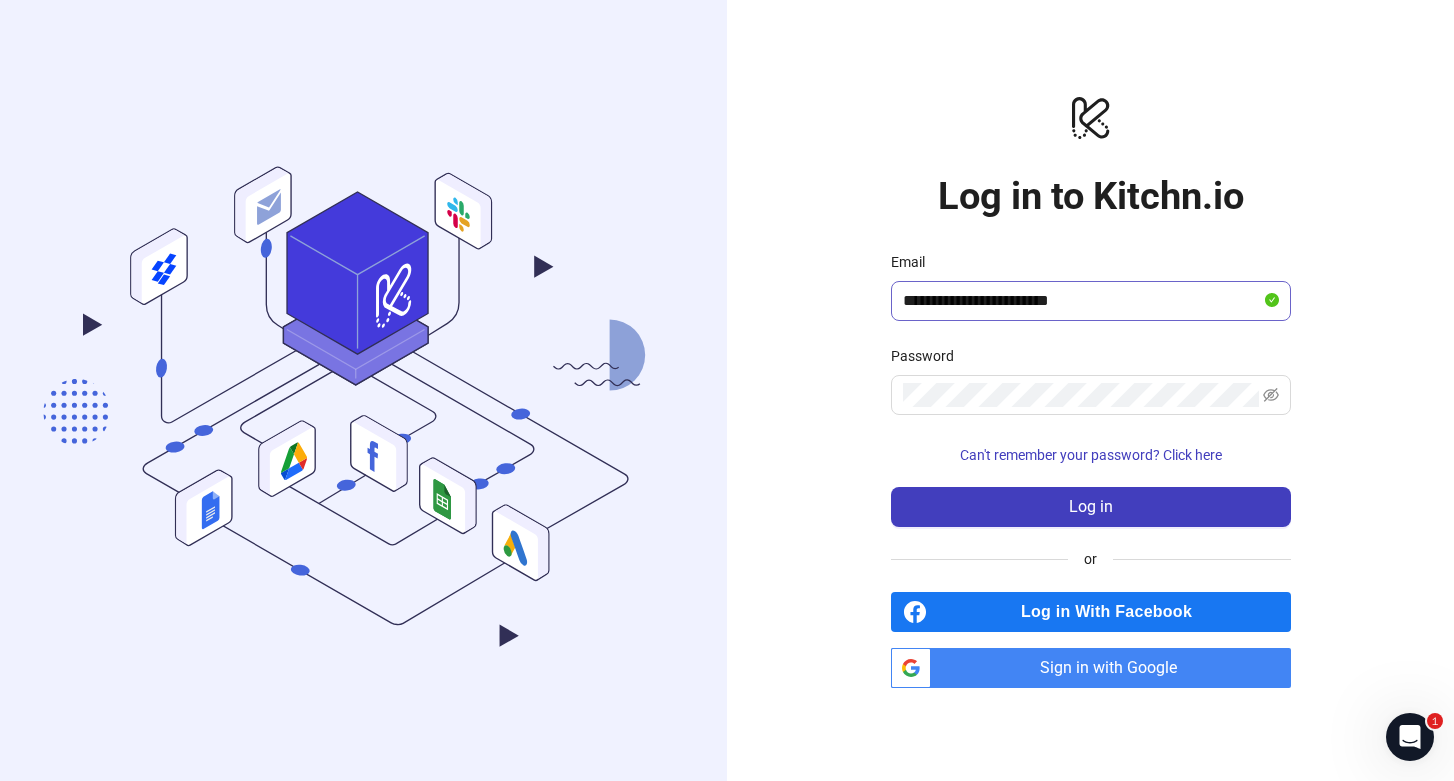 click at bounding box center (1272, 301) 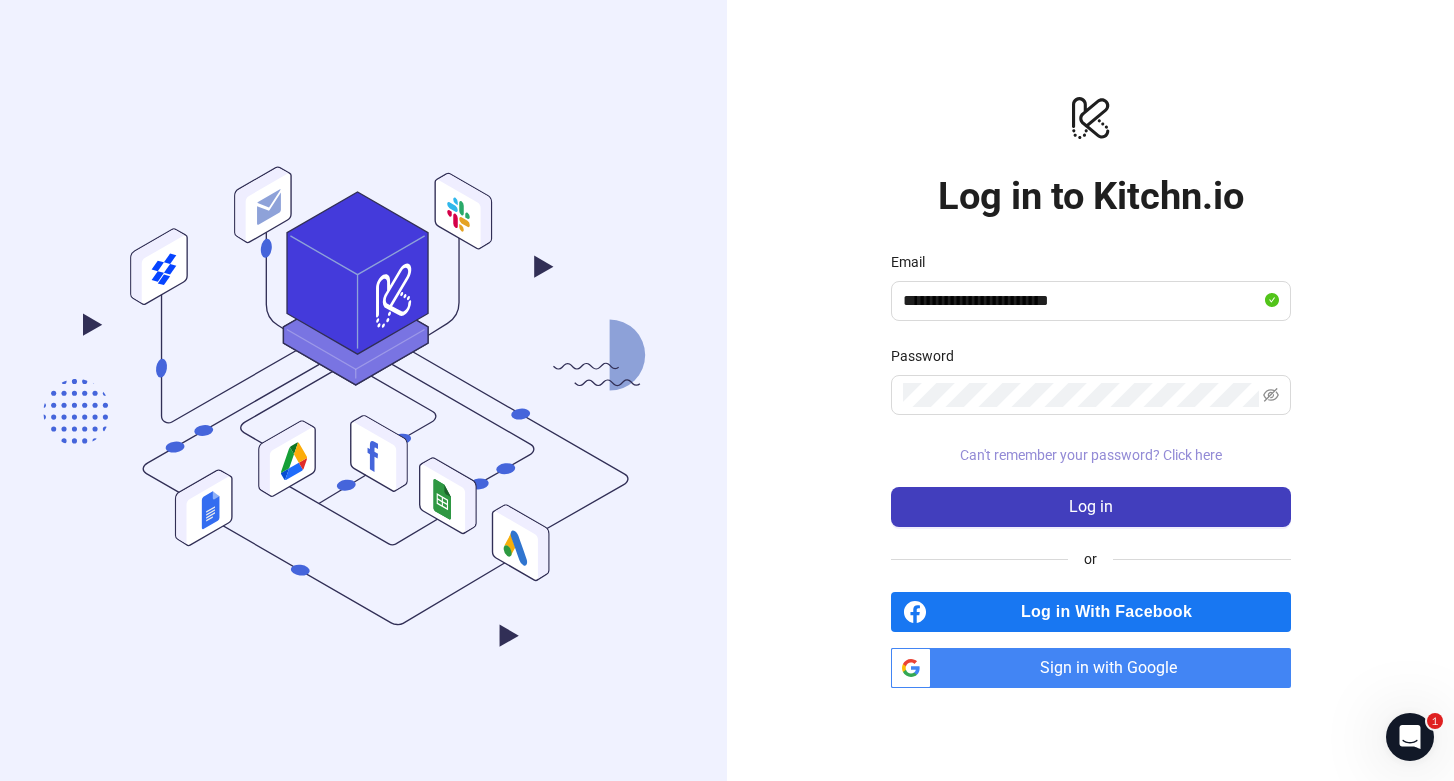 click on "Can't remember your password? Click here" at bounding box center [1091, 455] 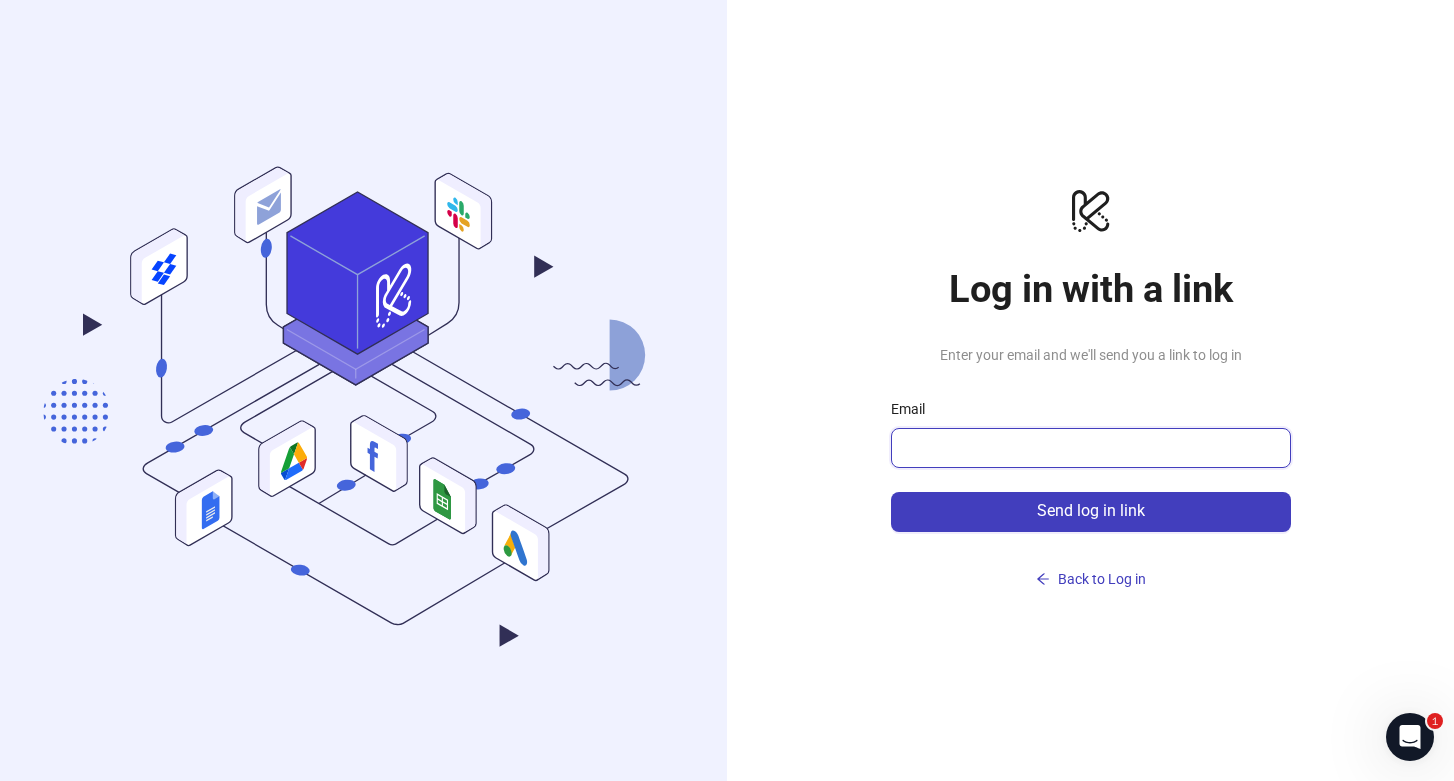 click on "Email" at bounding box center (1089, 448) 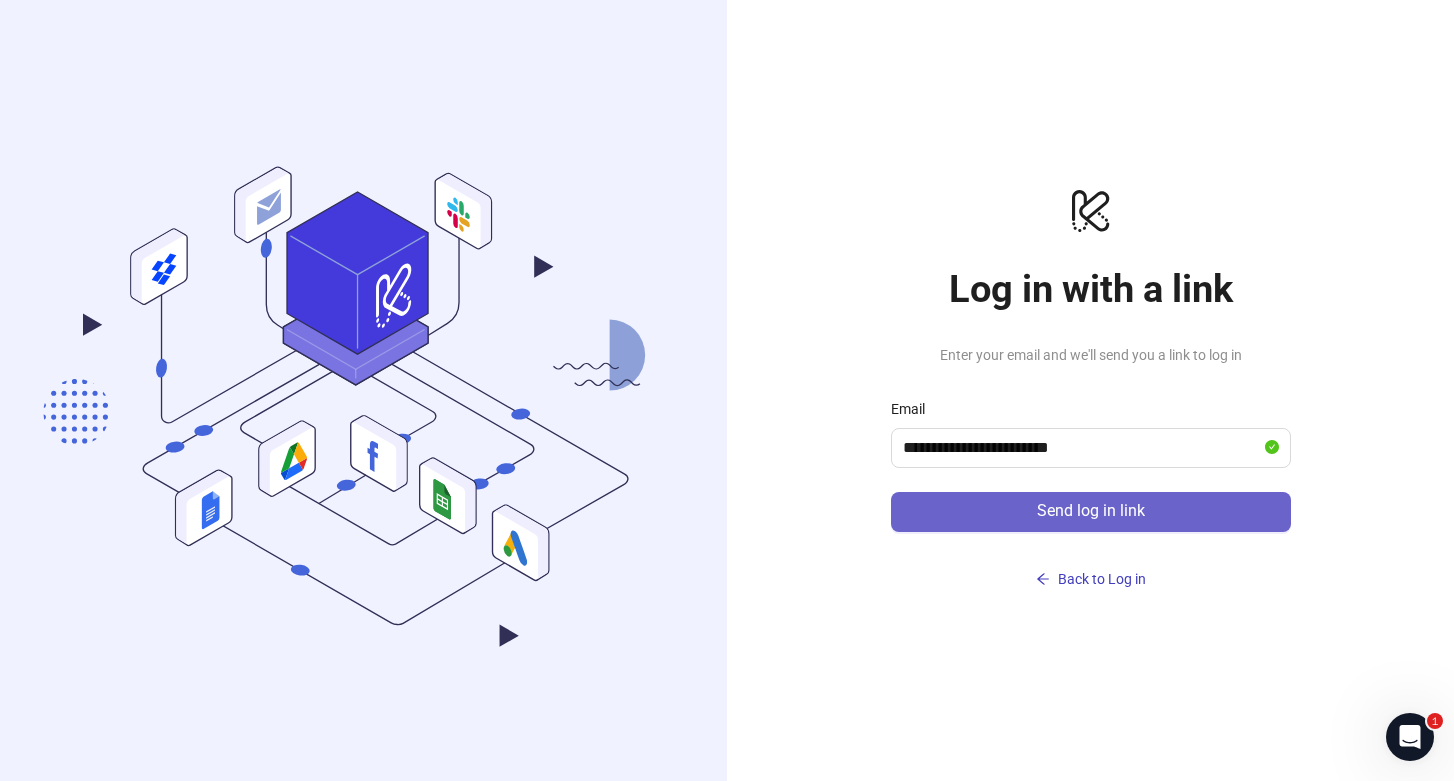 click on "Send log in link" at bounding box center [1091, 511] 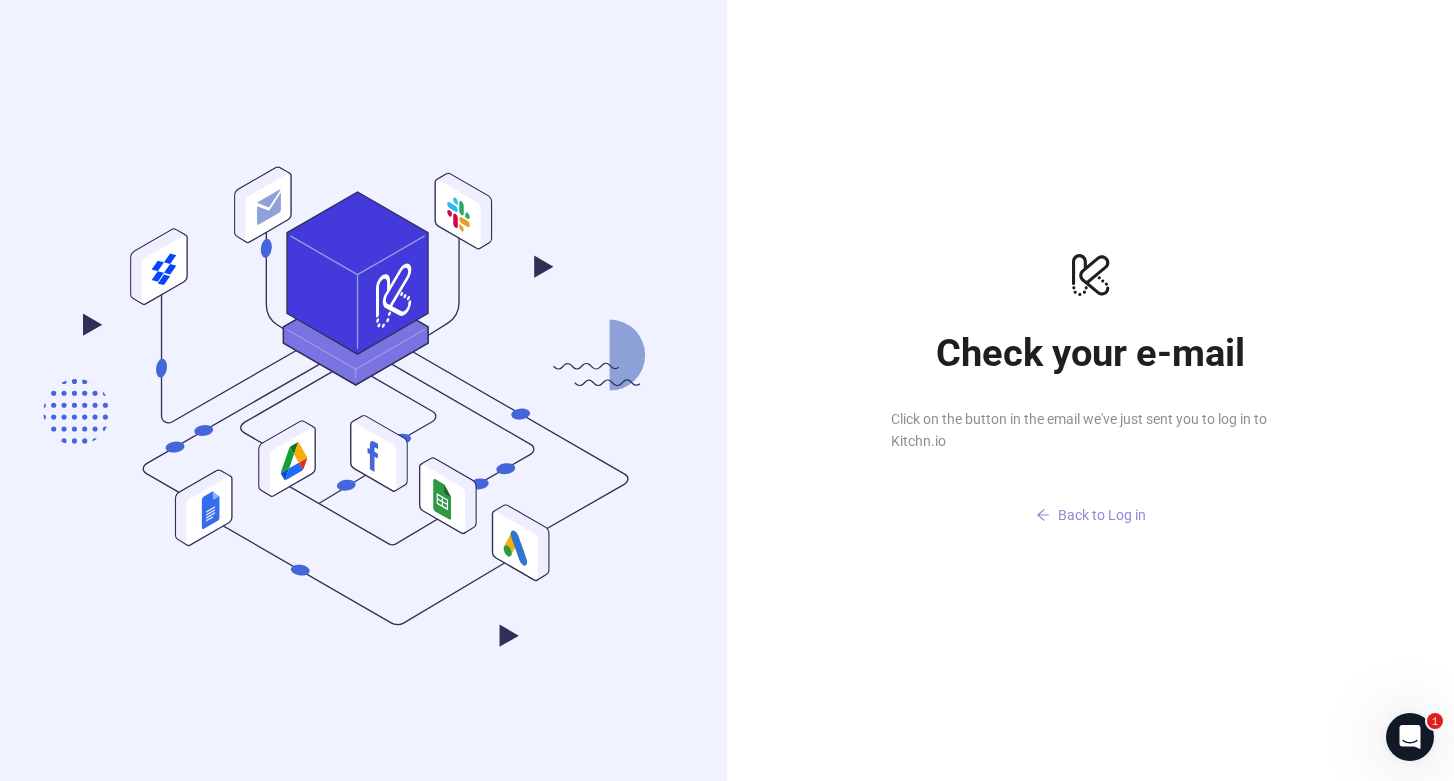 click on "Back to Log in" at bounding box center [1102, 515] 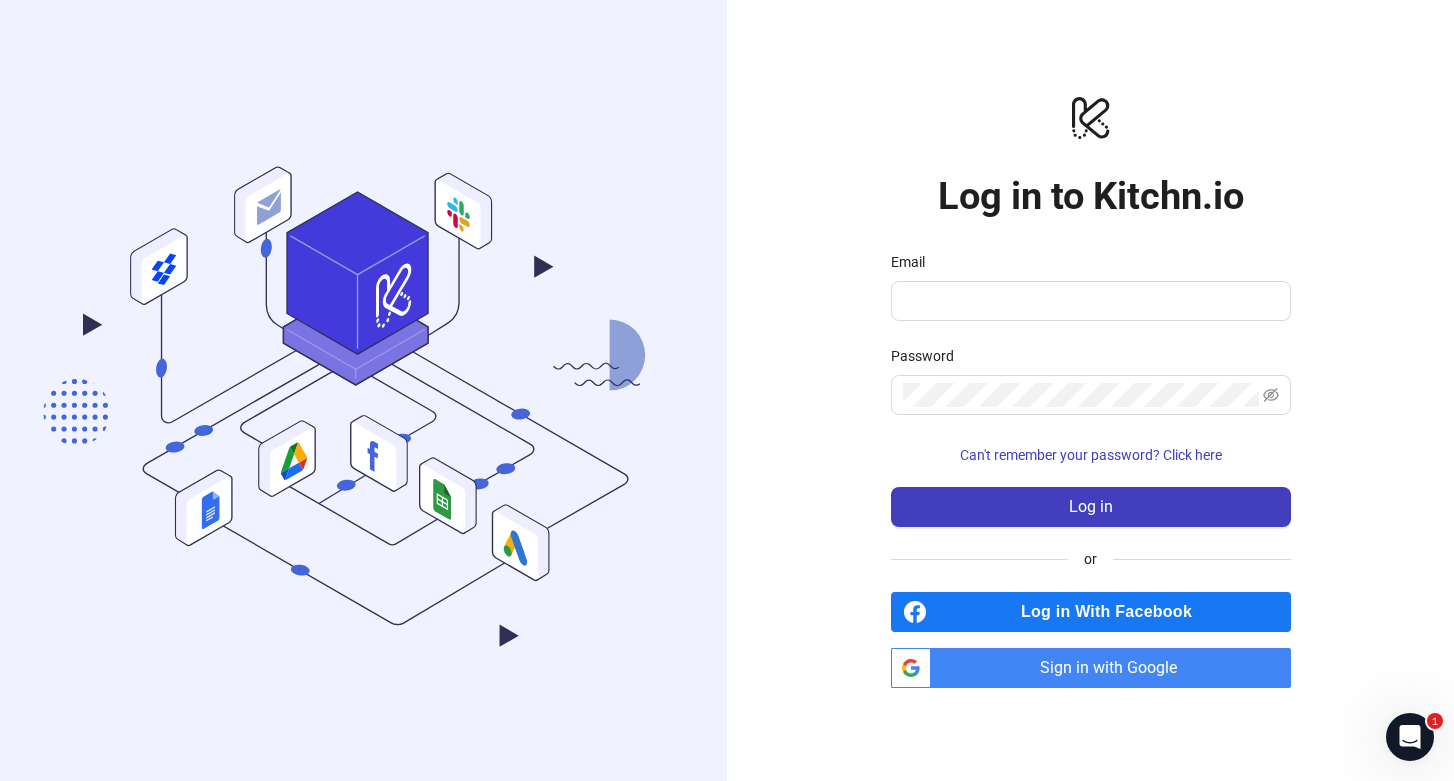click on "Sign in with Google" at bounding box center [1115, 668] 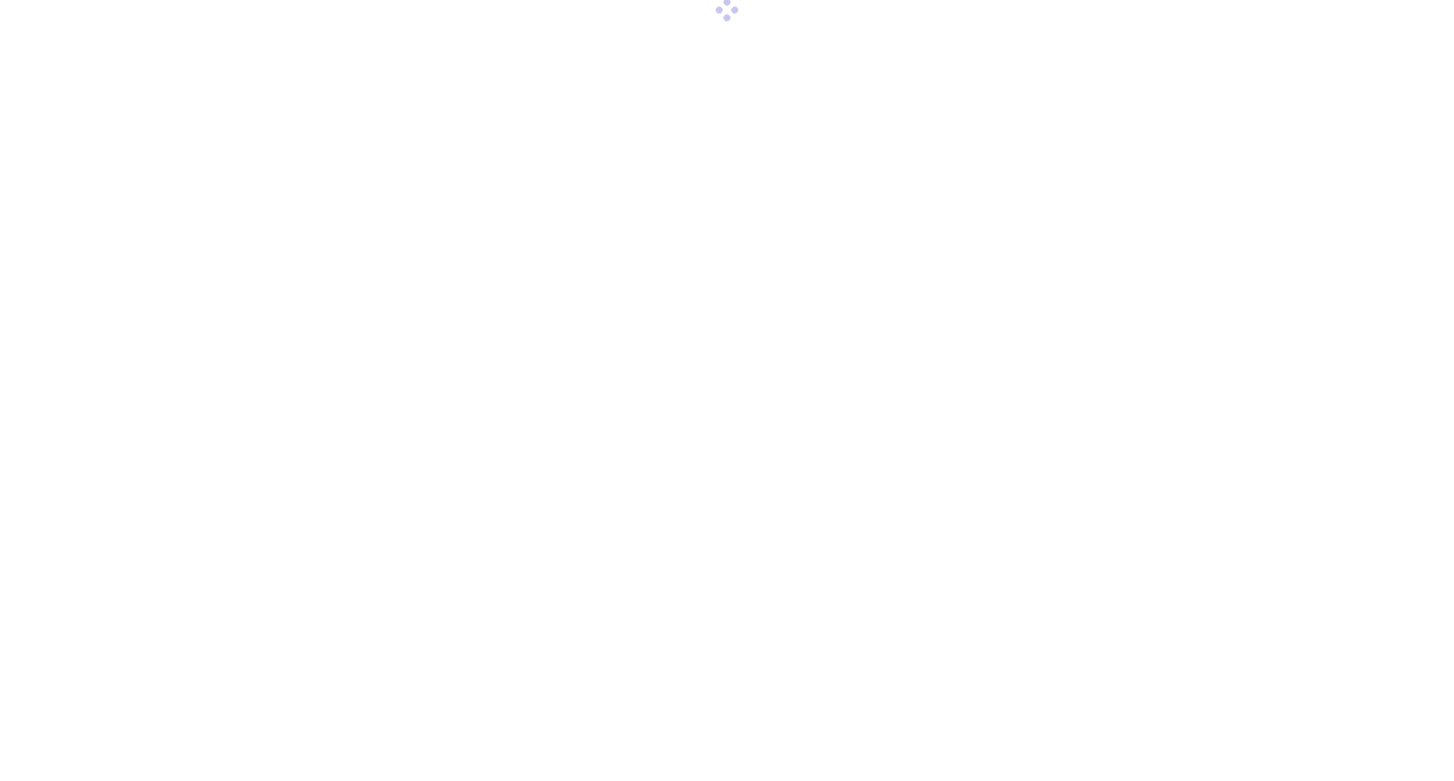 scroll, scrollTop: 0, scrollLeft: 0, axis: both 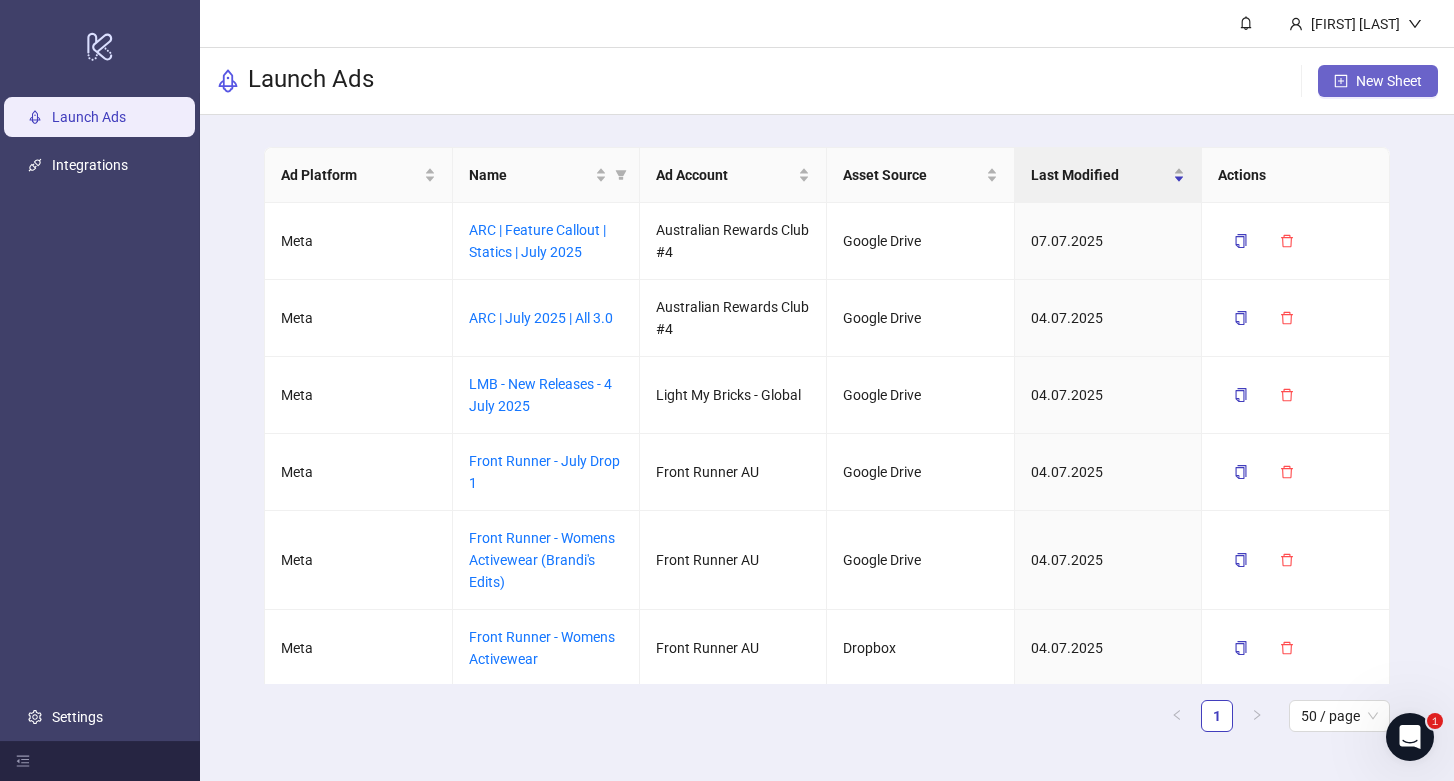 click on "New Sheet" at bounding box center (1389, 81) 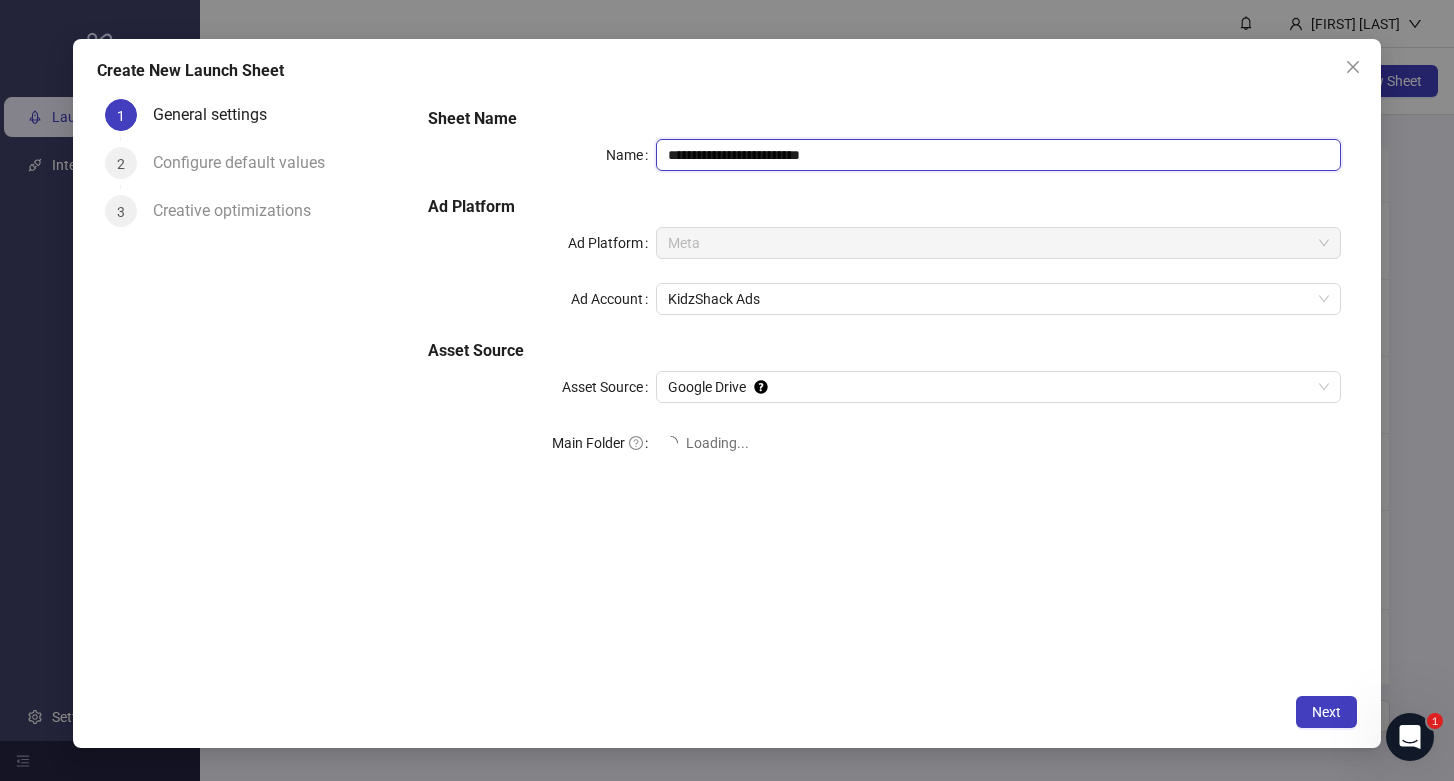 click on "**********" at bounding box center (998, 155) 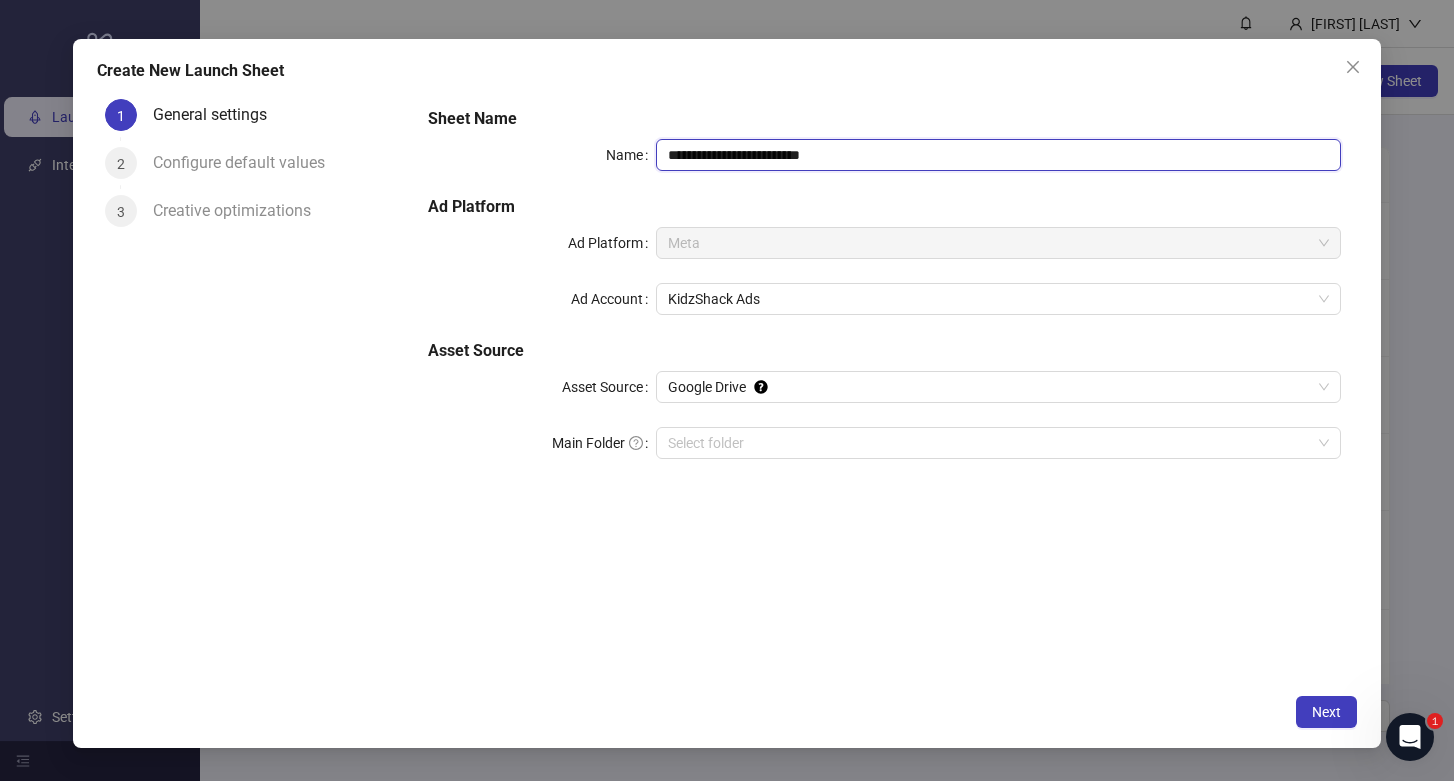 paste on "**********" 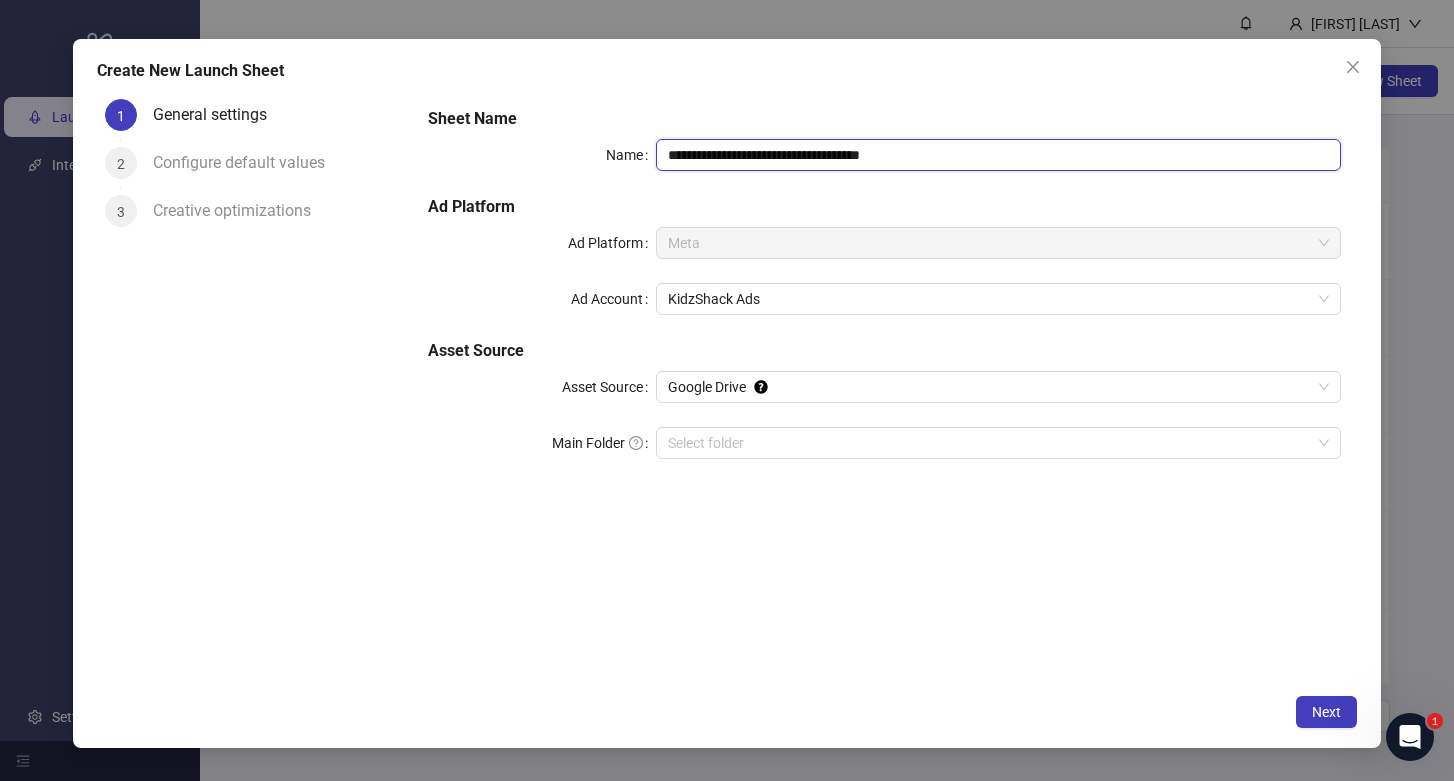 click on "**********" at bounding box center [998, 155] 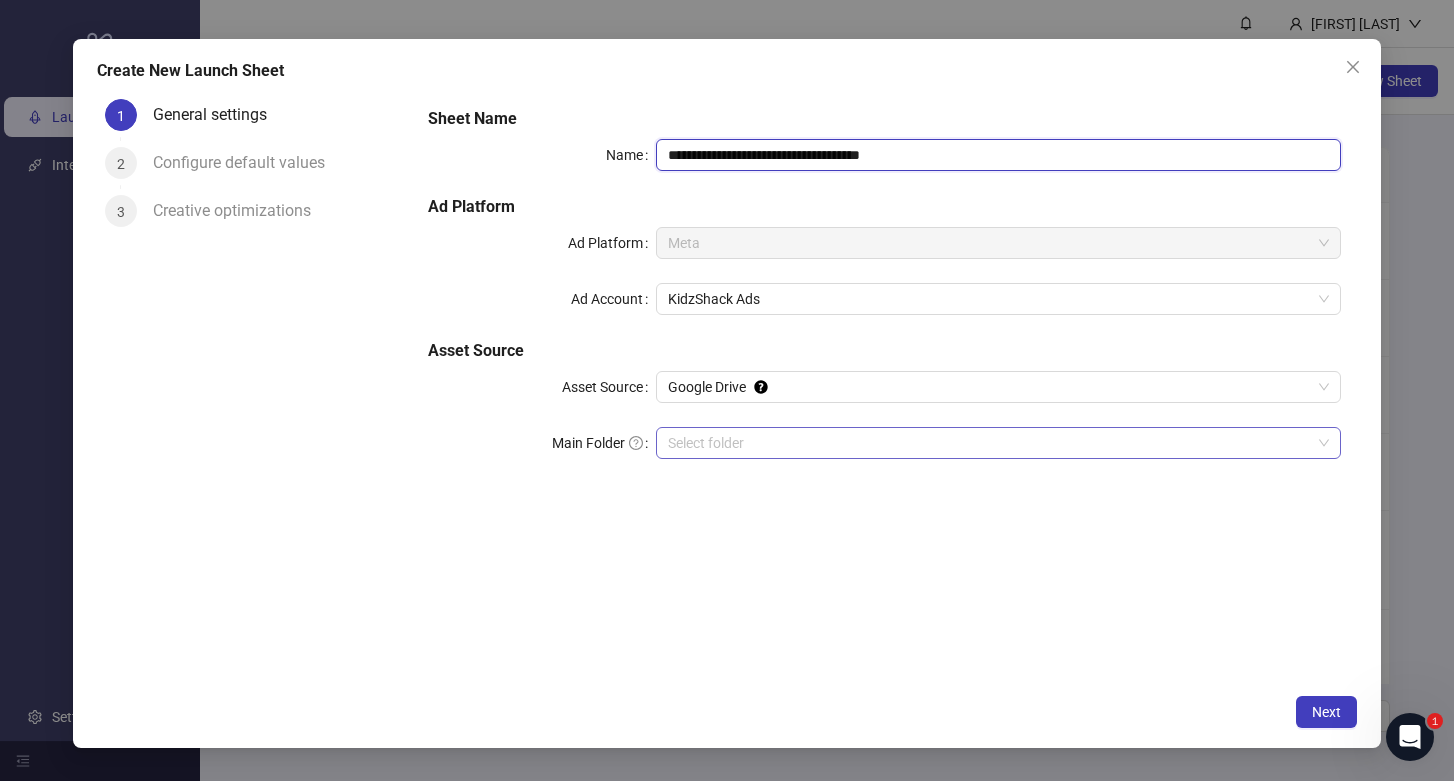 type on "**********" 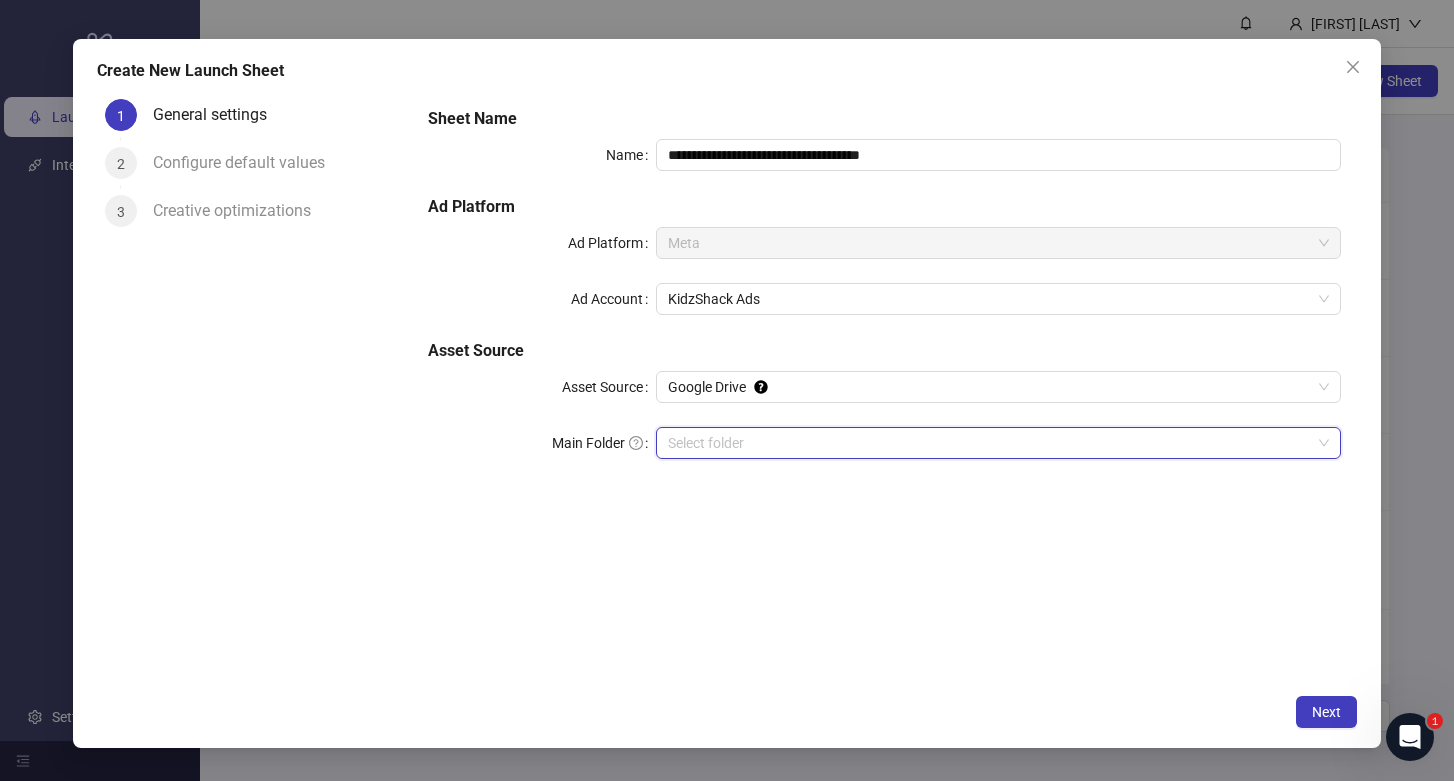 click on "Main Folder" at bounding box center (989, 443) 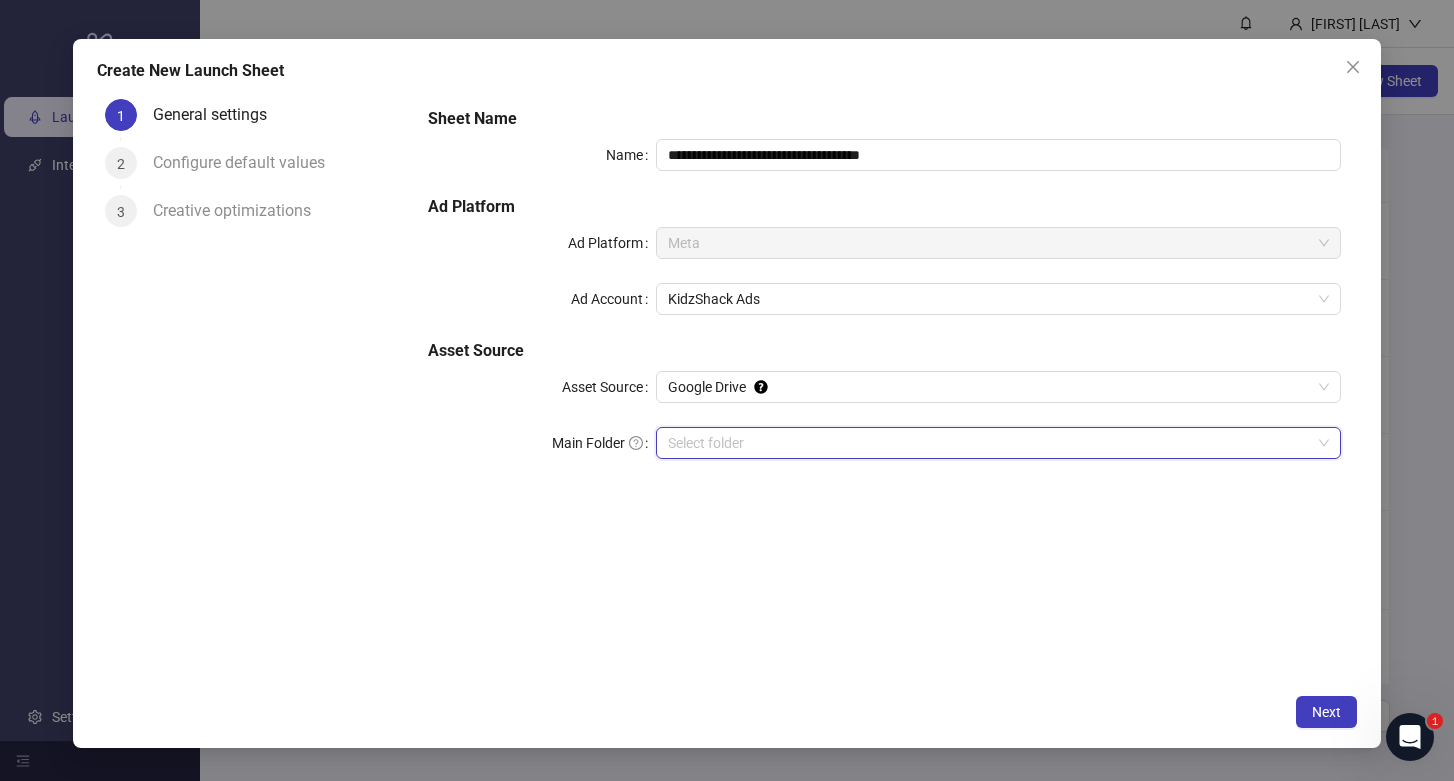 click on "Main Folder" at bounding box center (989, 443) 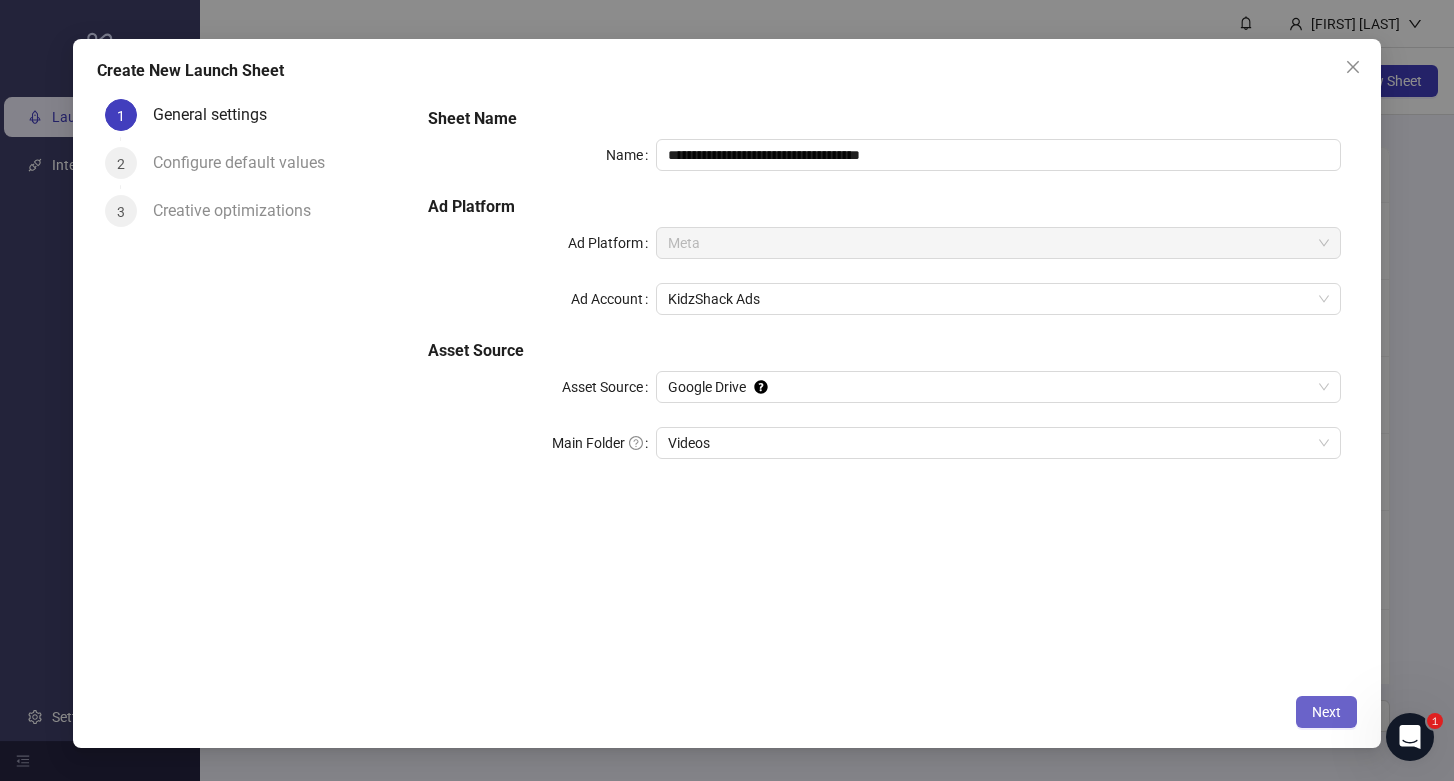 click on "Next" at bounding box center (1326, 712) 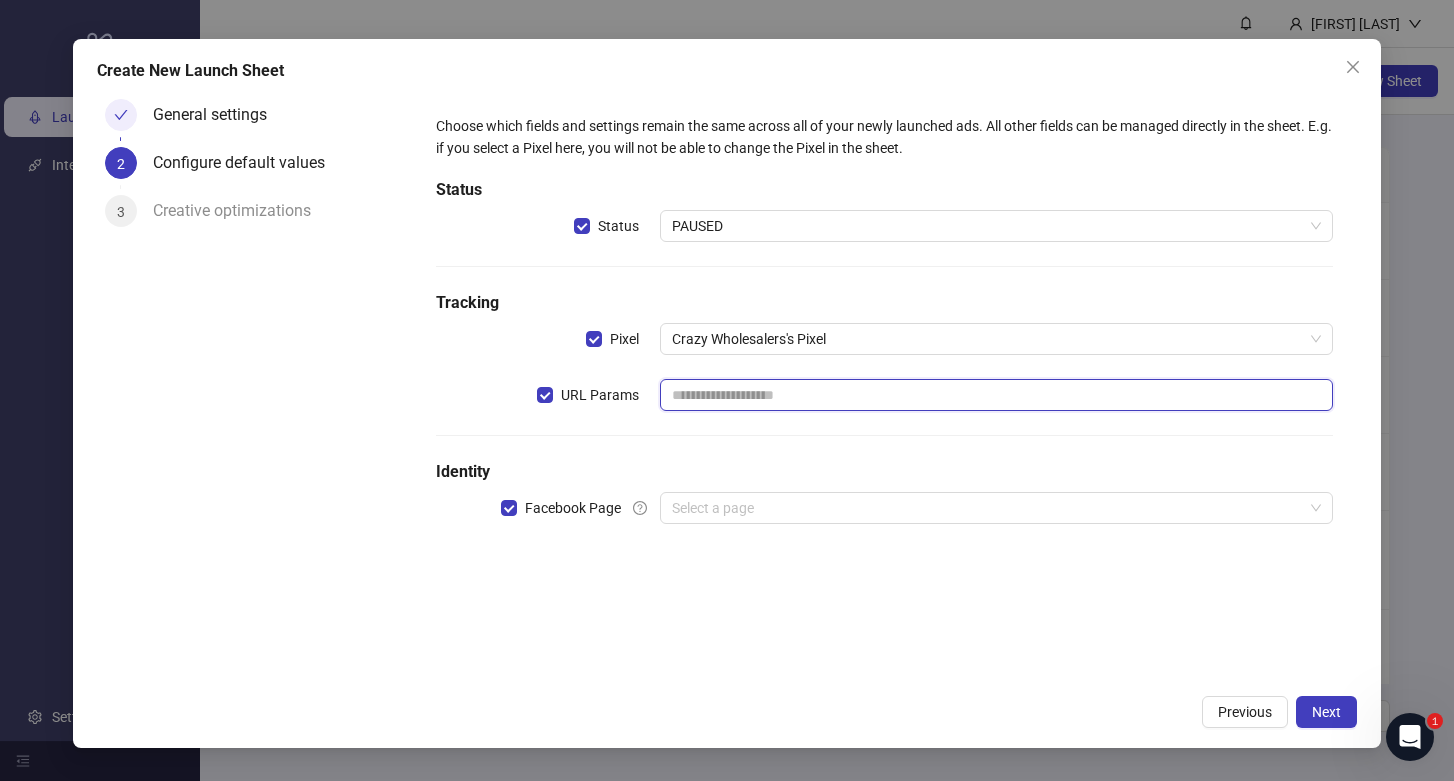 click at bounding box center [996, 395] 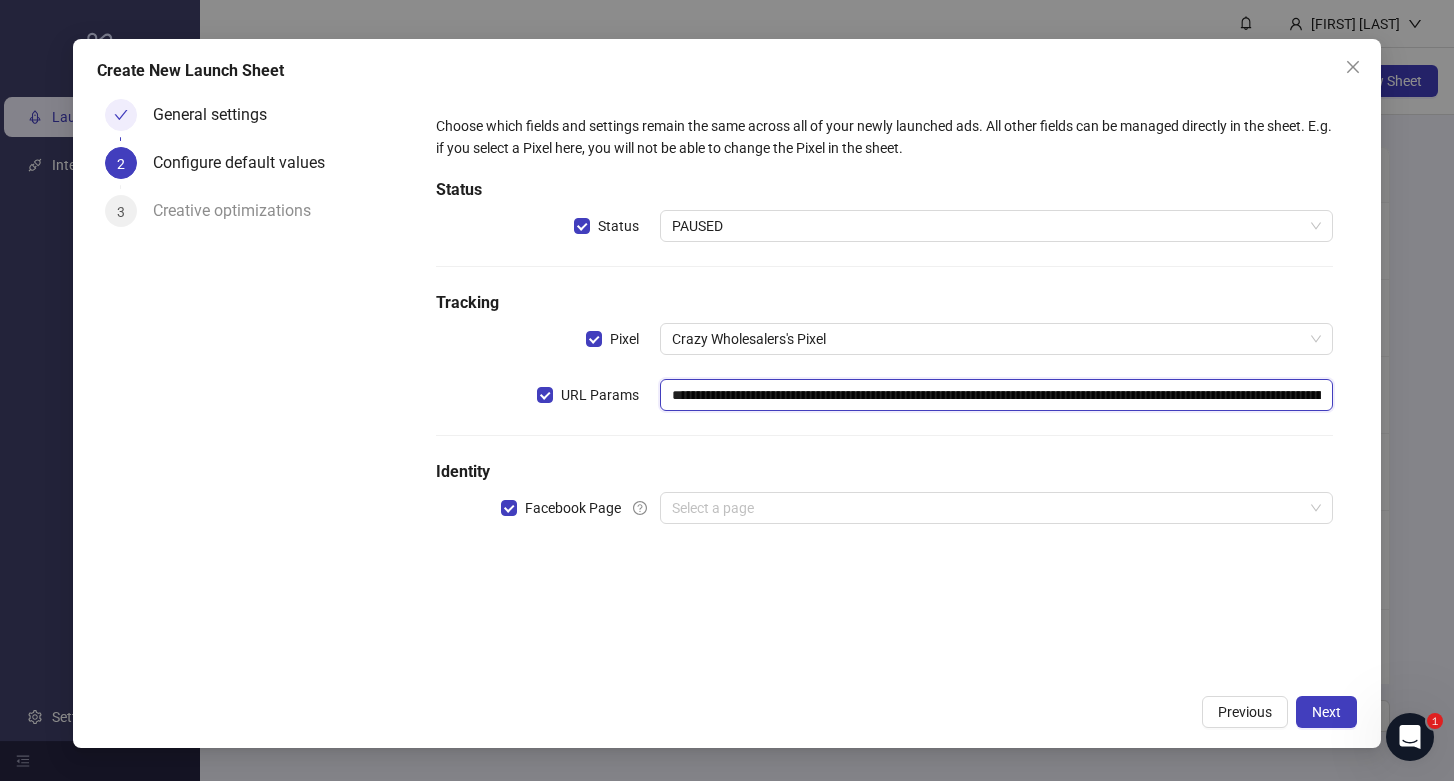 click on "**********" at bounding box center (996, 395) 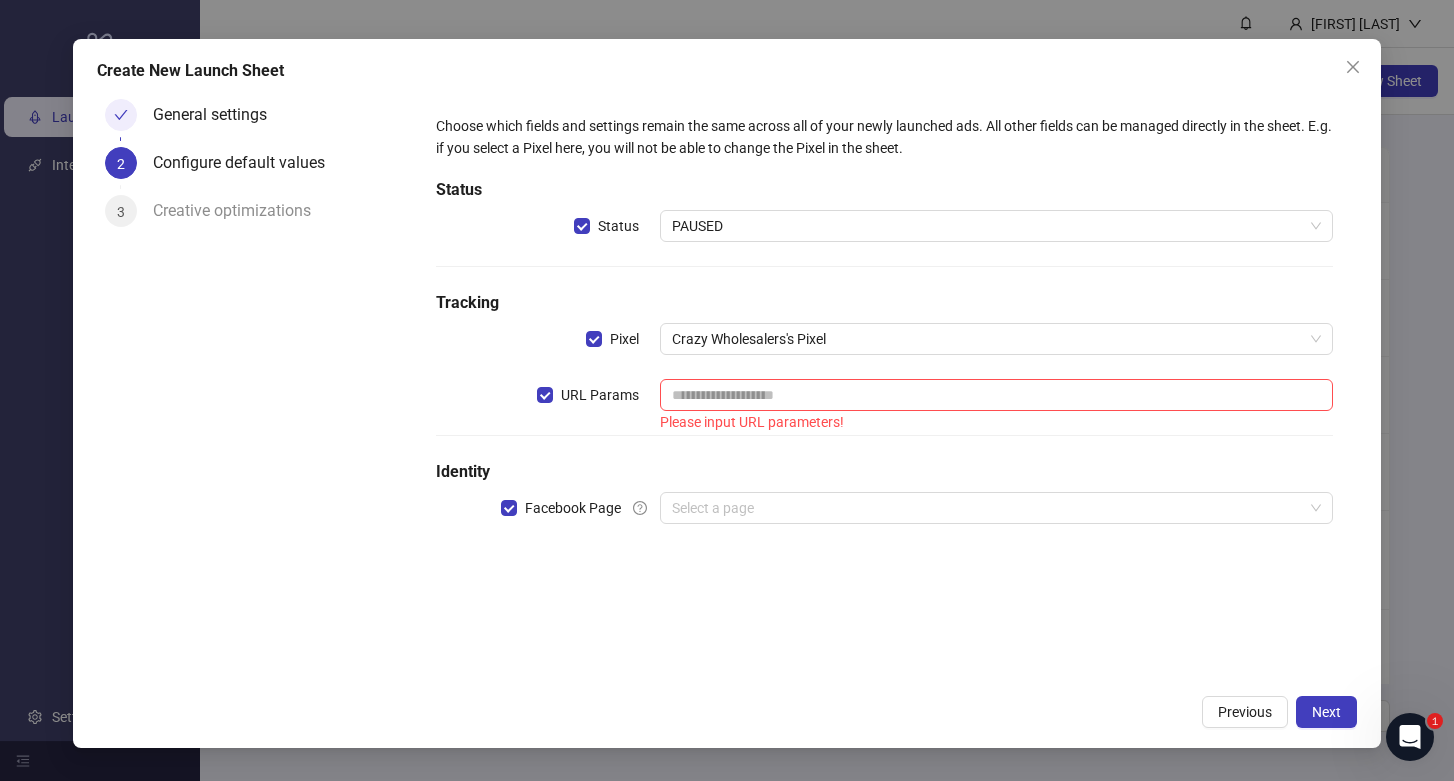 click on "Choose which fields and settings remain the same across all of your newly launched ads. All other fields can be managed directly in the sheet. E.g. if you select a Pixel here, you will not be able to change the Pixel in the sheet. Status Status PAUSED Tracking Pixel Crazy Wholesalers's Pixel URL Params Please input URL parameters! Identity Facebook Page Select a page" at bounding box center (884, 387) 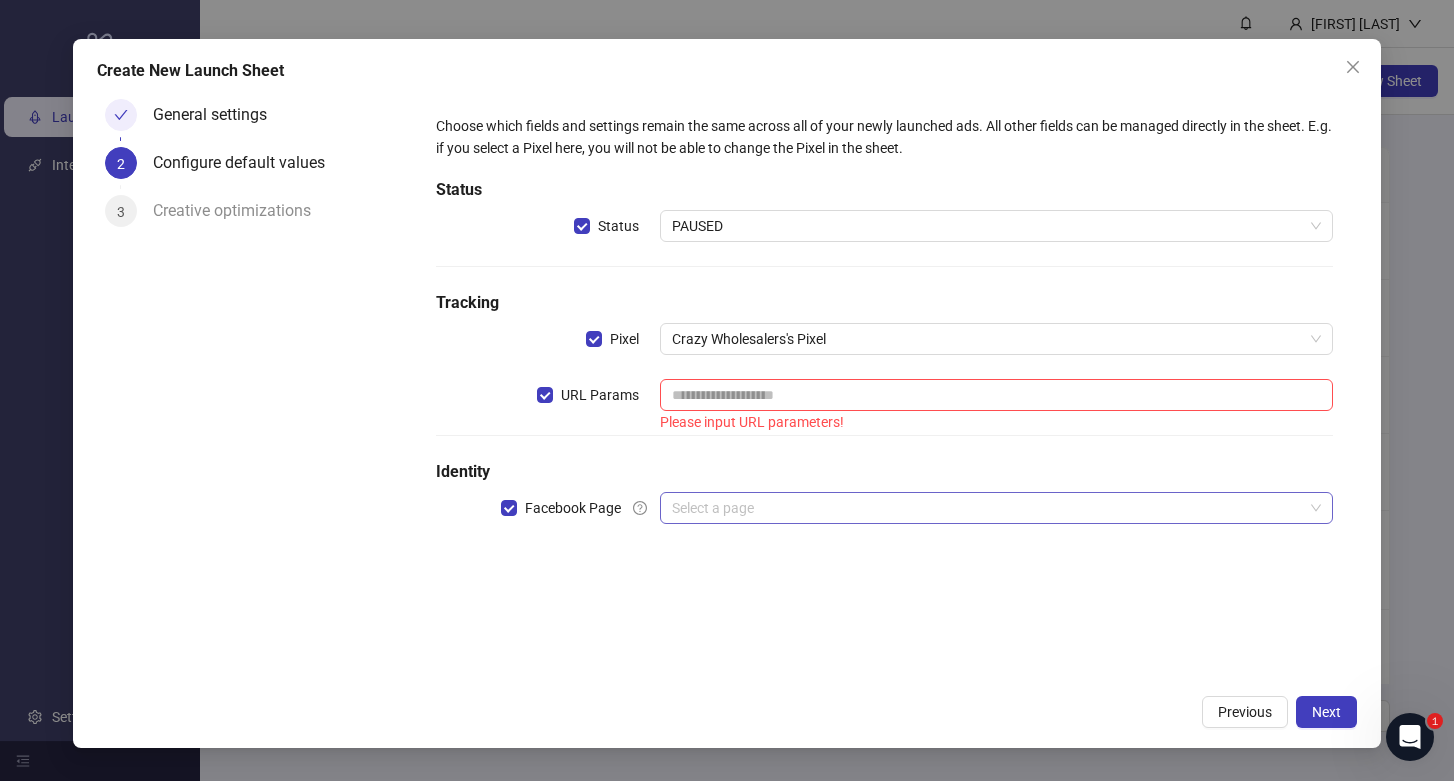 click at bounding box center (987, 508) 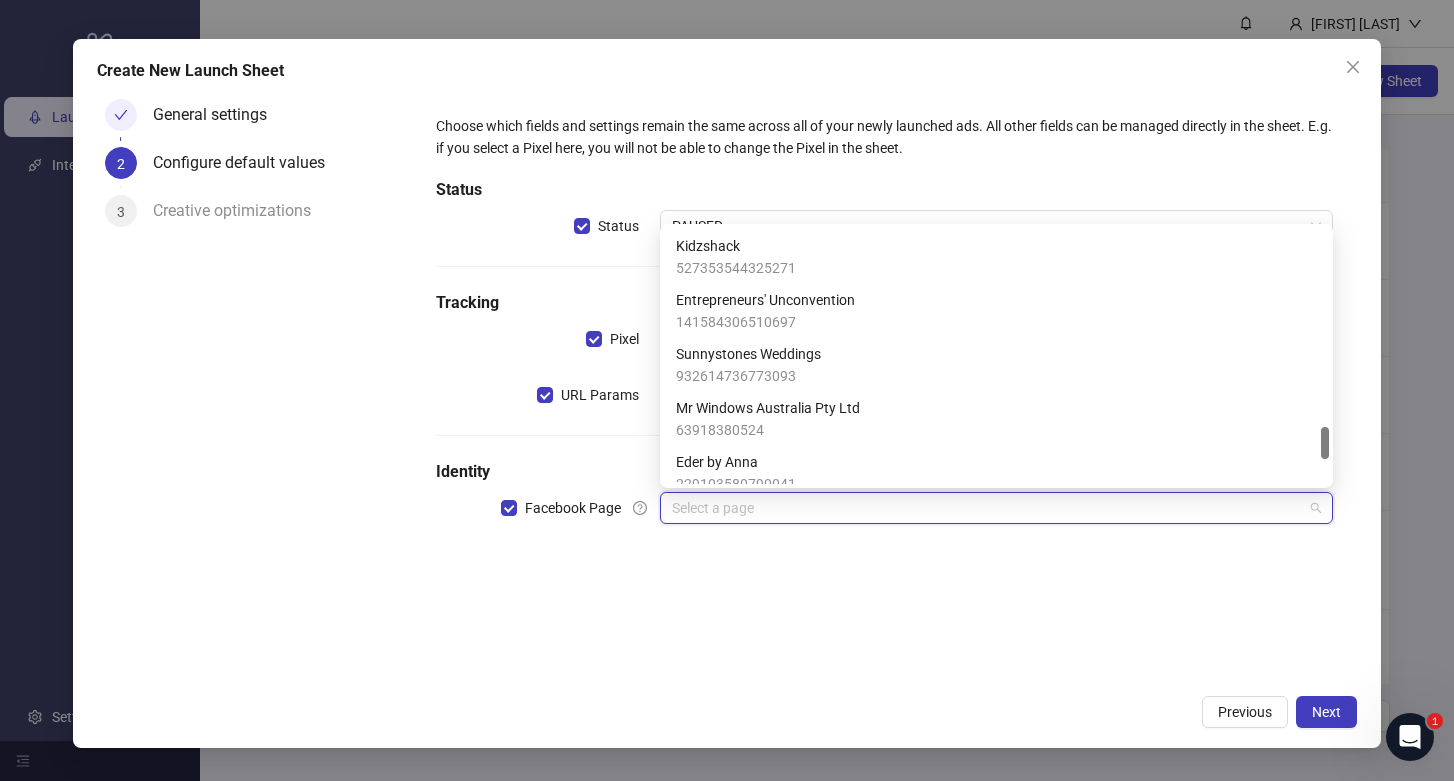 scroll, scrollTop: 1542, scrollLeft: 0, axis: vertical 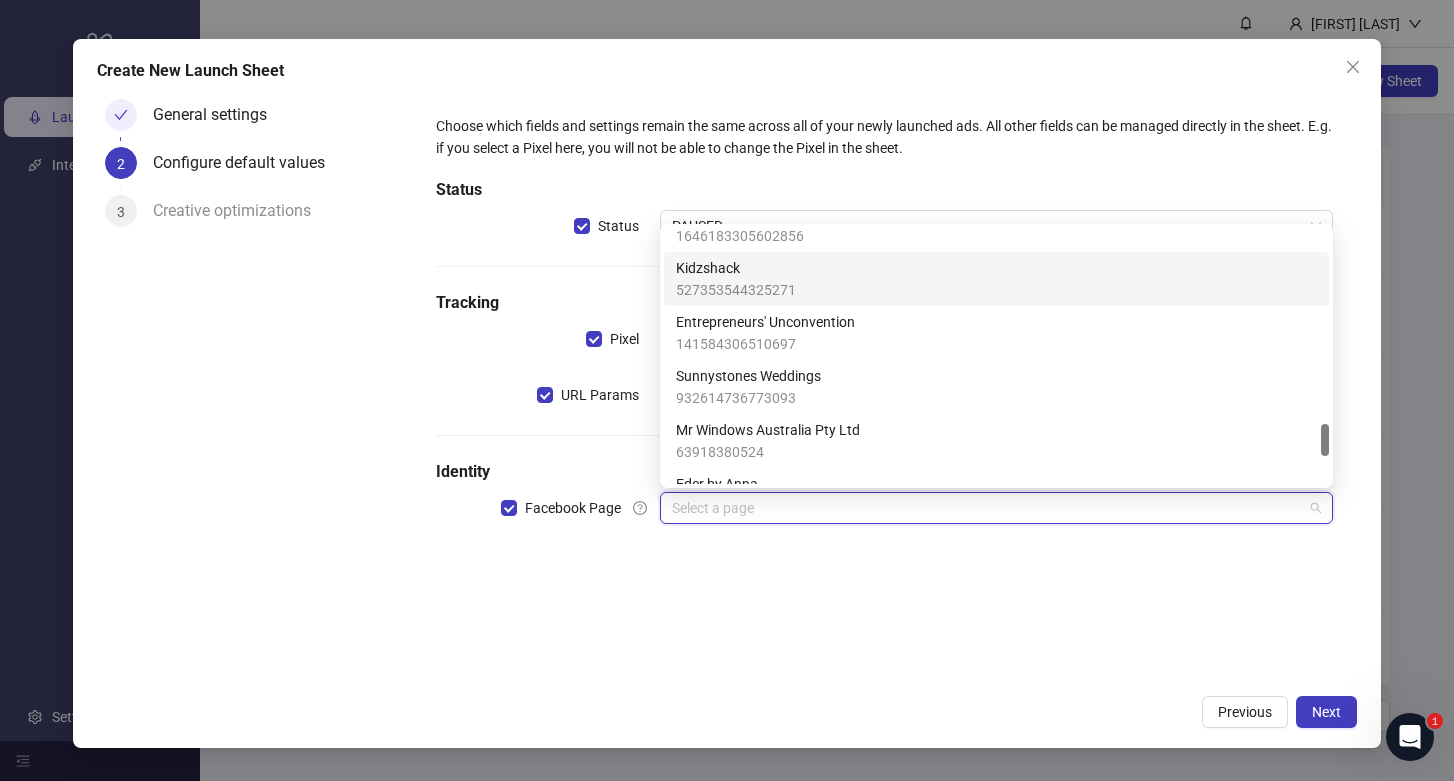click on "Kidzshack" at bounding box center (736, 268) 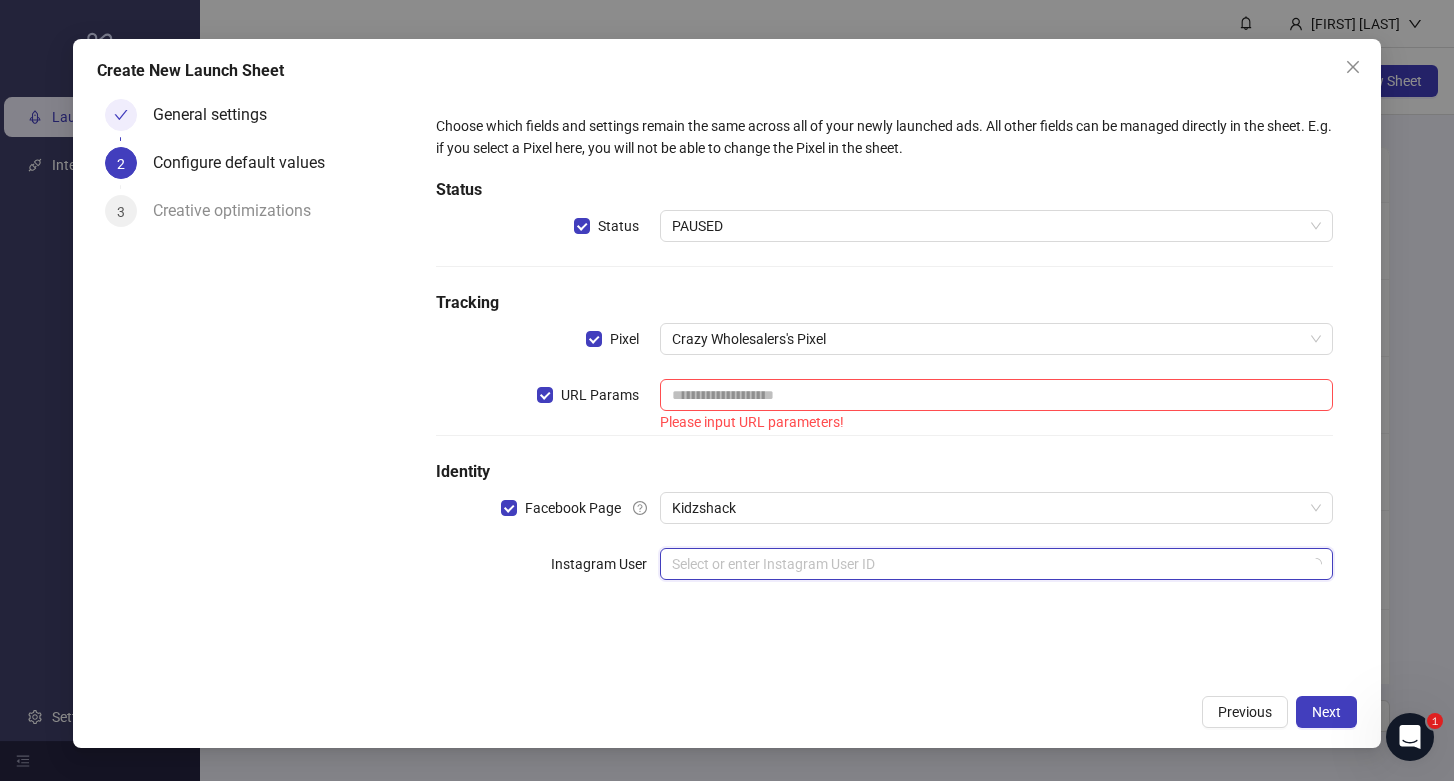 click at bounding box center (987, 564) 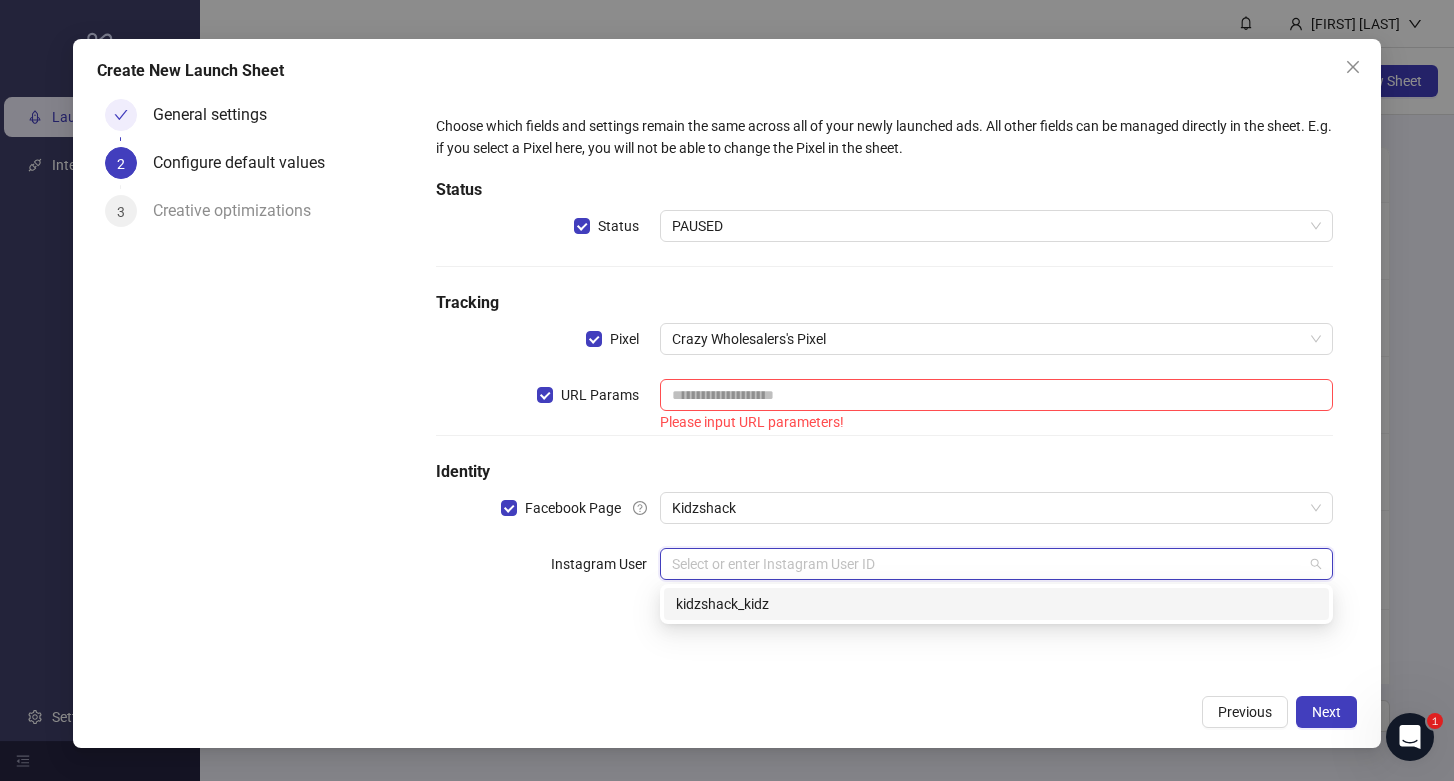 click on "kidzshack_kidz" at bounding box center (996, 604) 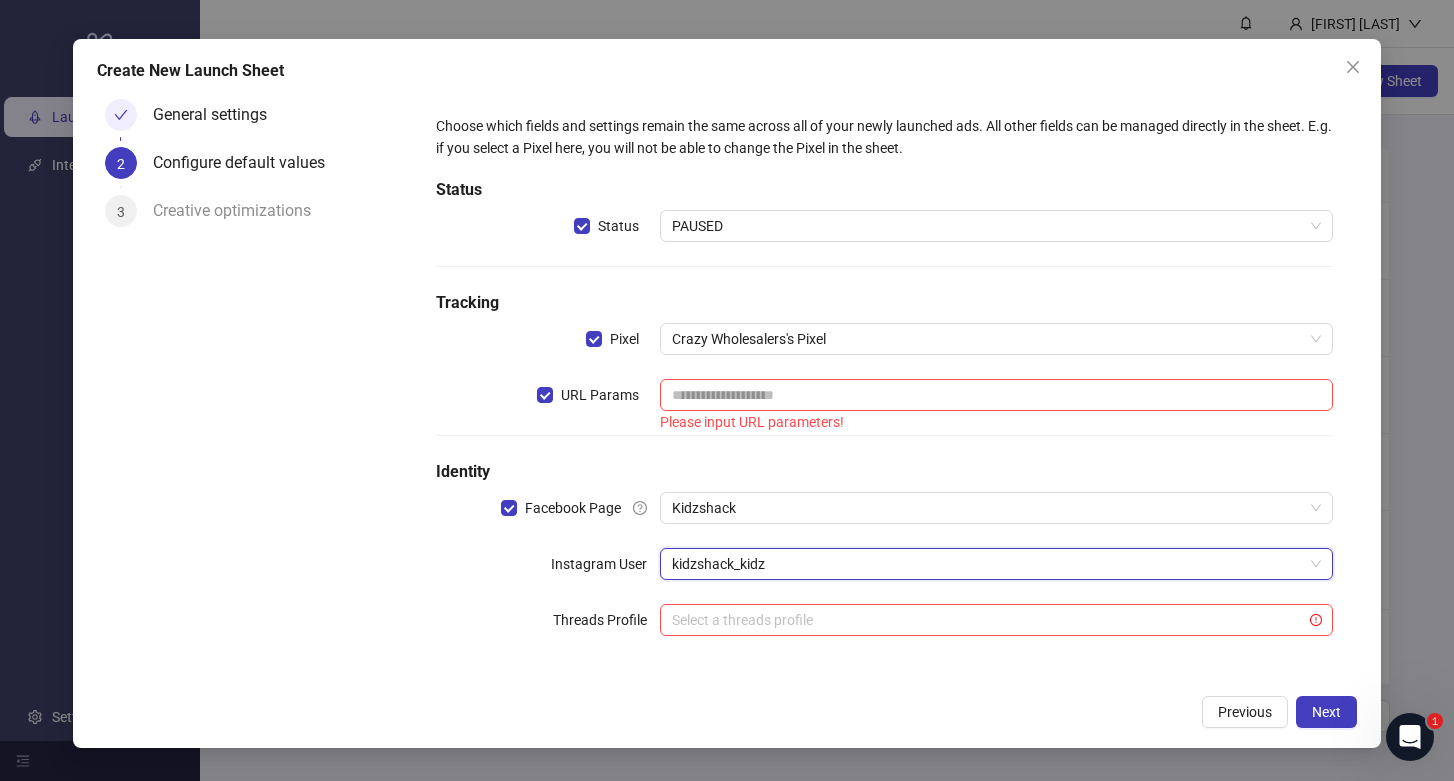 click on "Create New Launch Sheet General settings 2 Configure default values 3 Creative optimizations Choose which fields and settings remain the same across all of your newly launched ads. All other fields can be managed directly in the sheet. E.g. if you select a Pixel here, you will not be able to change the Pixel in the sheet. Status Status PAUSED Tracking Pixel Crazy Wholesalers's Pixel URL Params Please input URL parameters! Identity Facebook Page Kidzshack Instagram User kidzshack_kidz kidzshack_kidz Threads Profile Select a threads profile Previous Next" at bounding box center [727, 393] 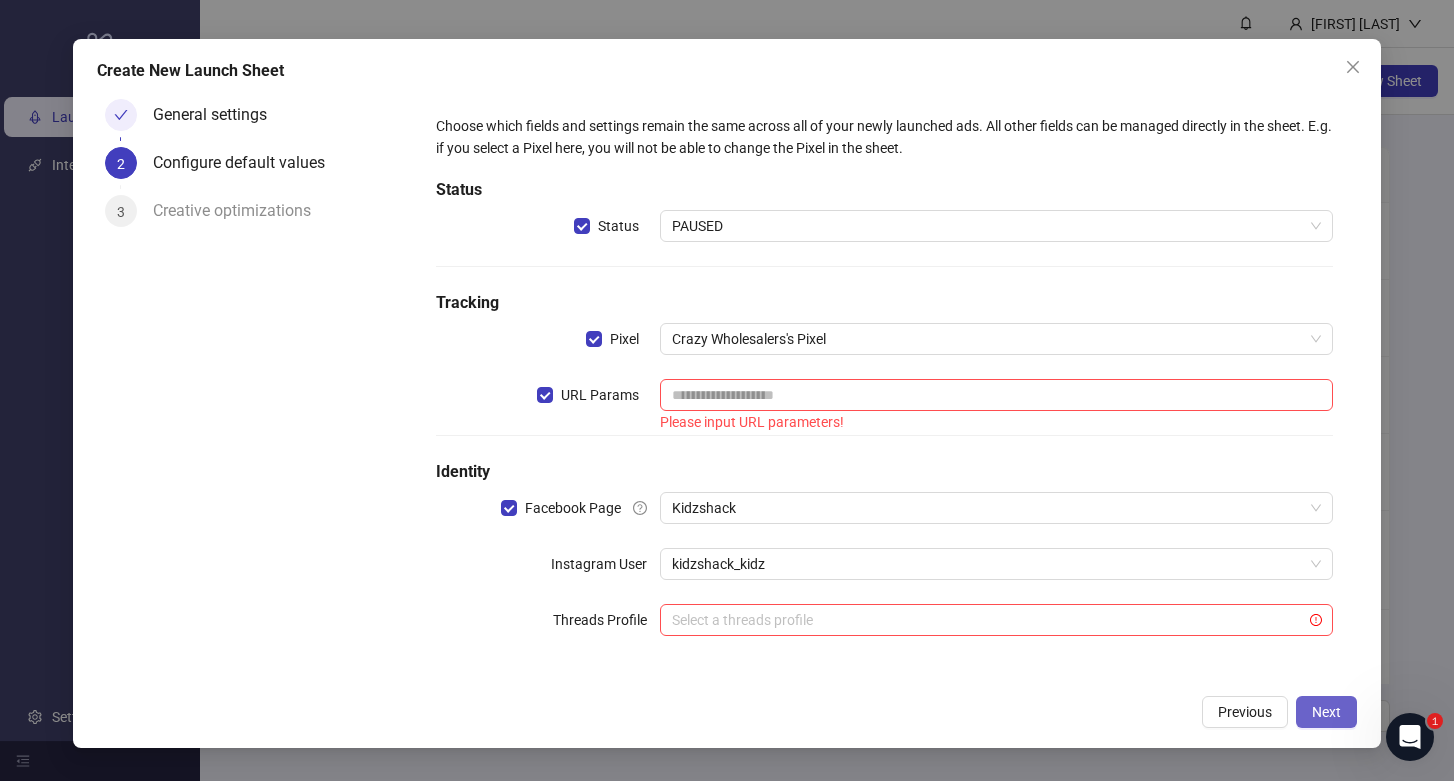 click on "Next" at bounding box center [1326, 712] 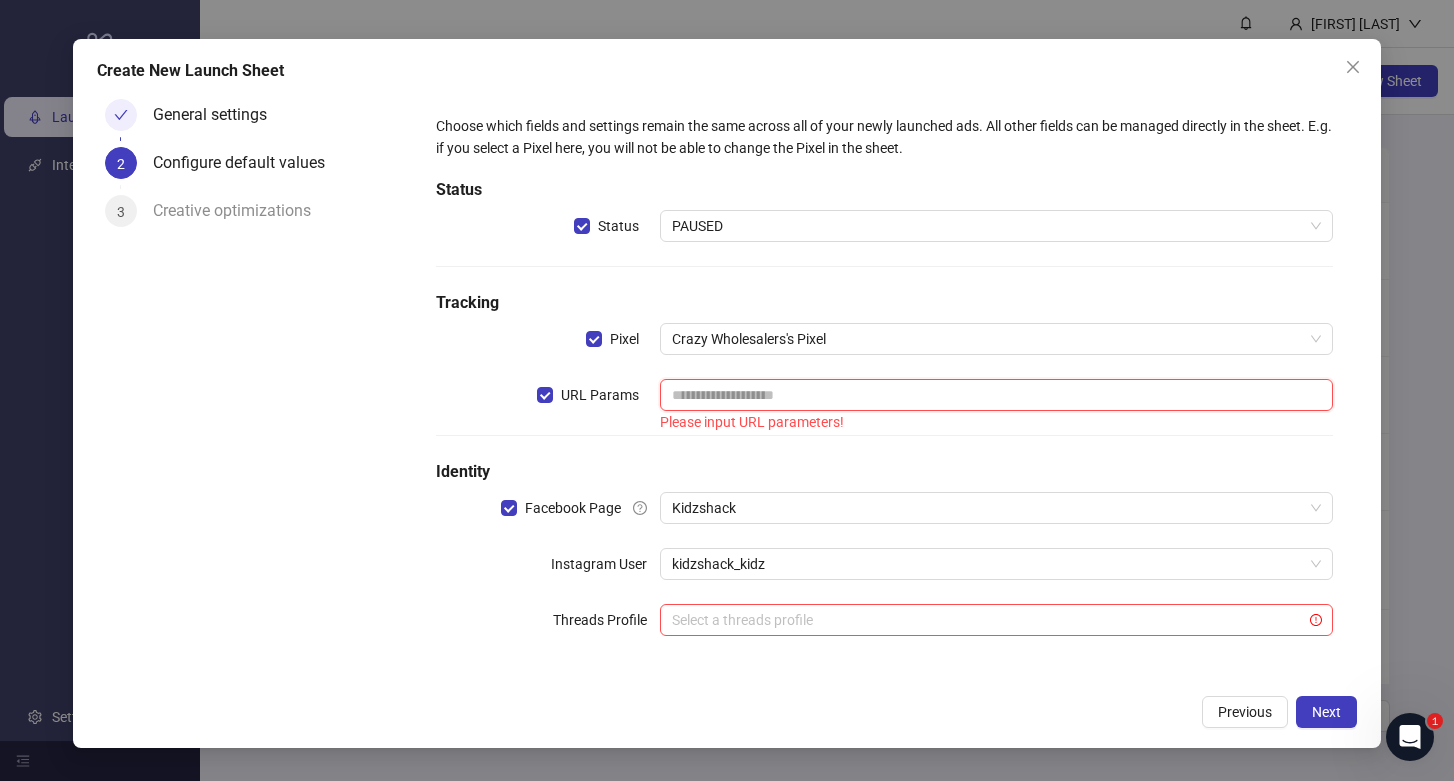 click at bounding box center [996, 395] 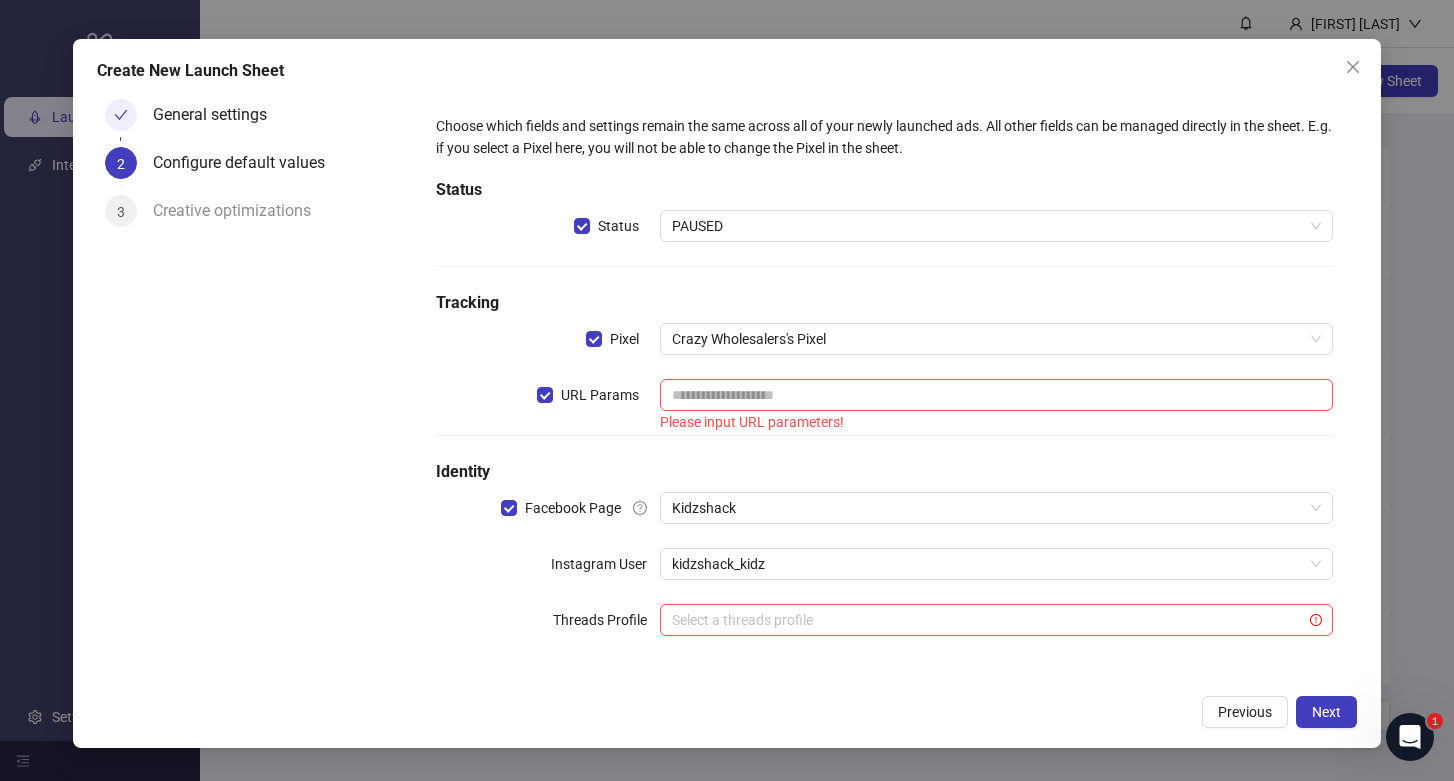 click on "Choose which fields and settings remain the same across all of your newly launched ads. All other fields can be managed directly in the sheet. E.g. if you select a Pixel here, you will not be able to change the Pixel in the sheet. Status Status PAUSED Tracking Pixel Crazy Wholesalers's Pixel URL Params Please input URL parameters! Identity Facebook Page Kidzshack Instagram User kidzshack_kidz Threads Profile Select a threads profile" at bounding box center [884, 387] 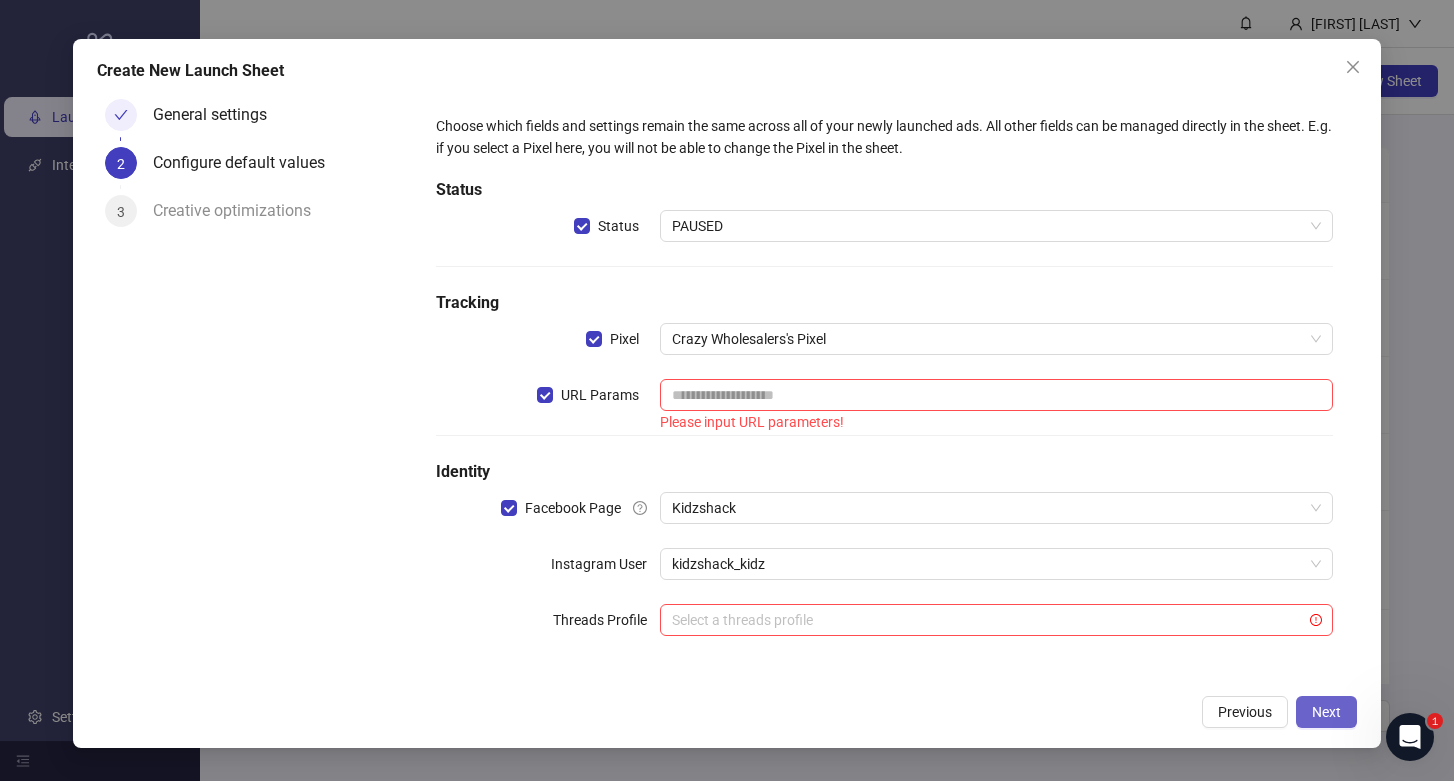 click on "Next" at bounding box center (1326, 712) 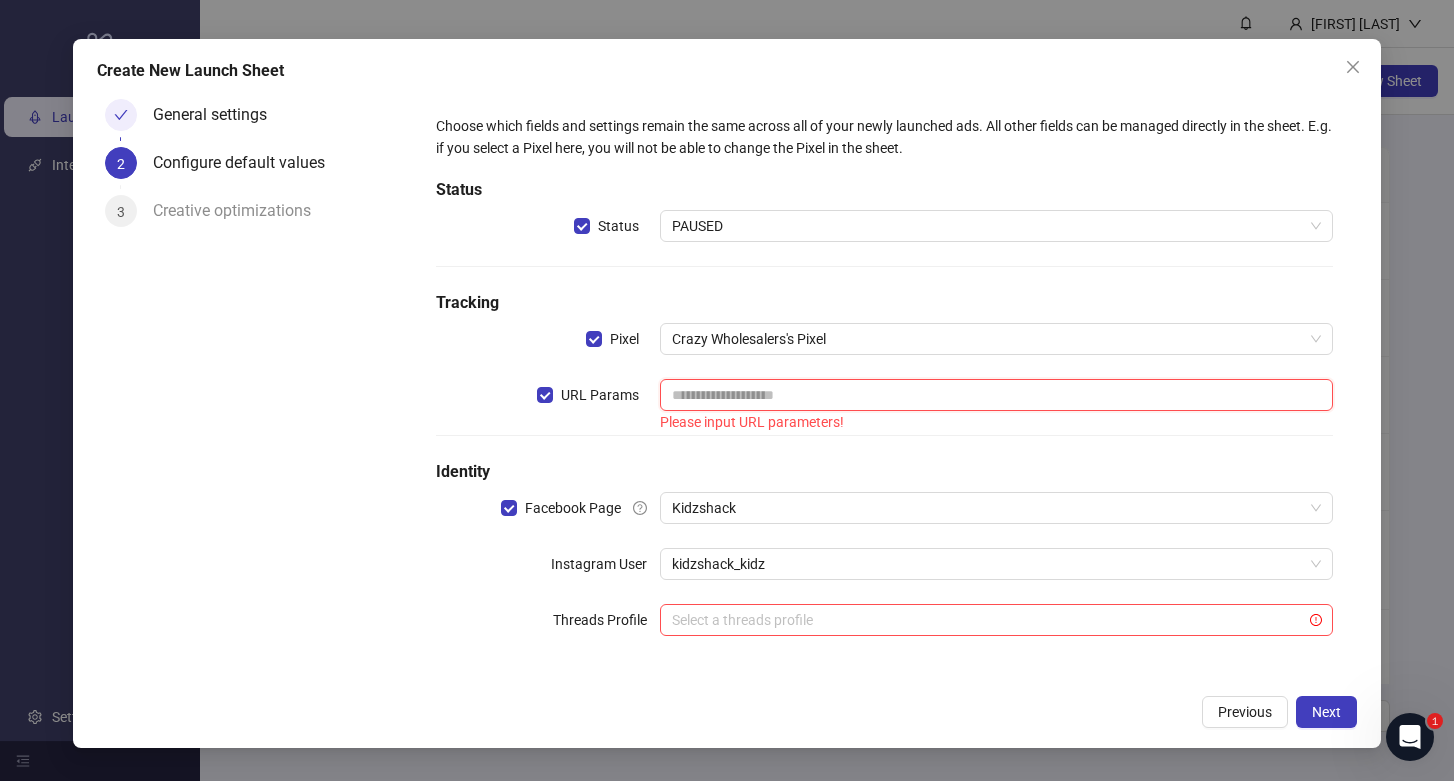 click at bounding box center [996, 395] 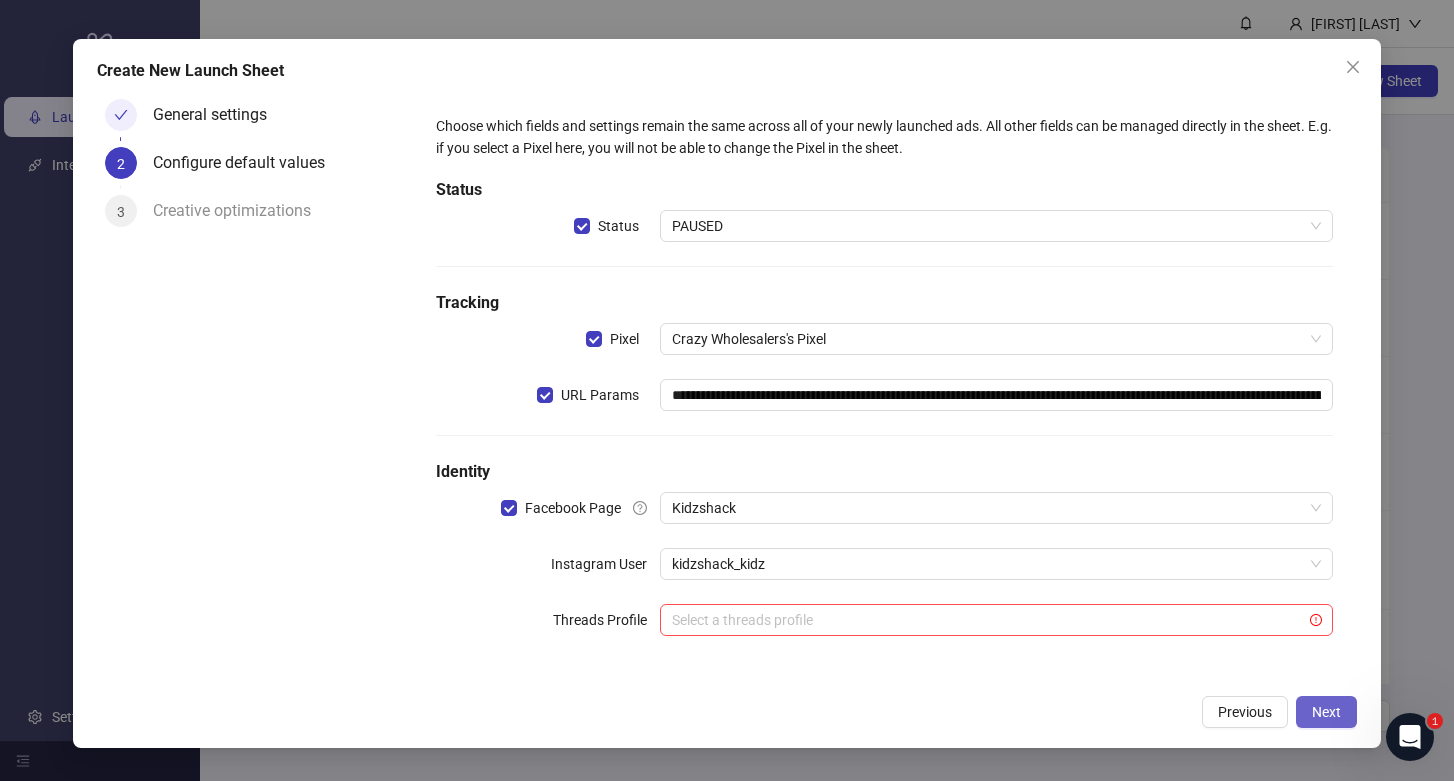 click on "Next" at bounding box center [1326, 712] 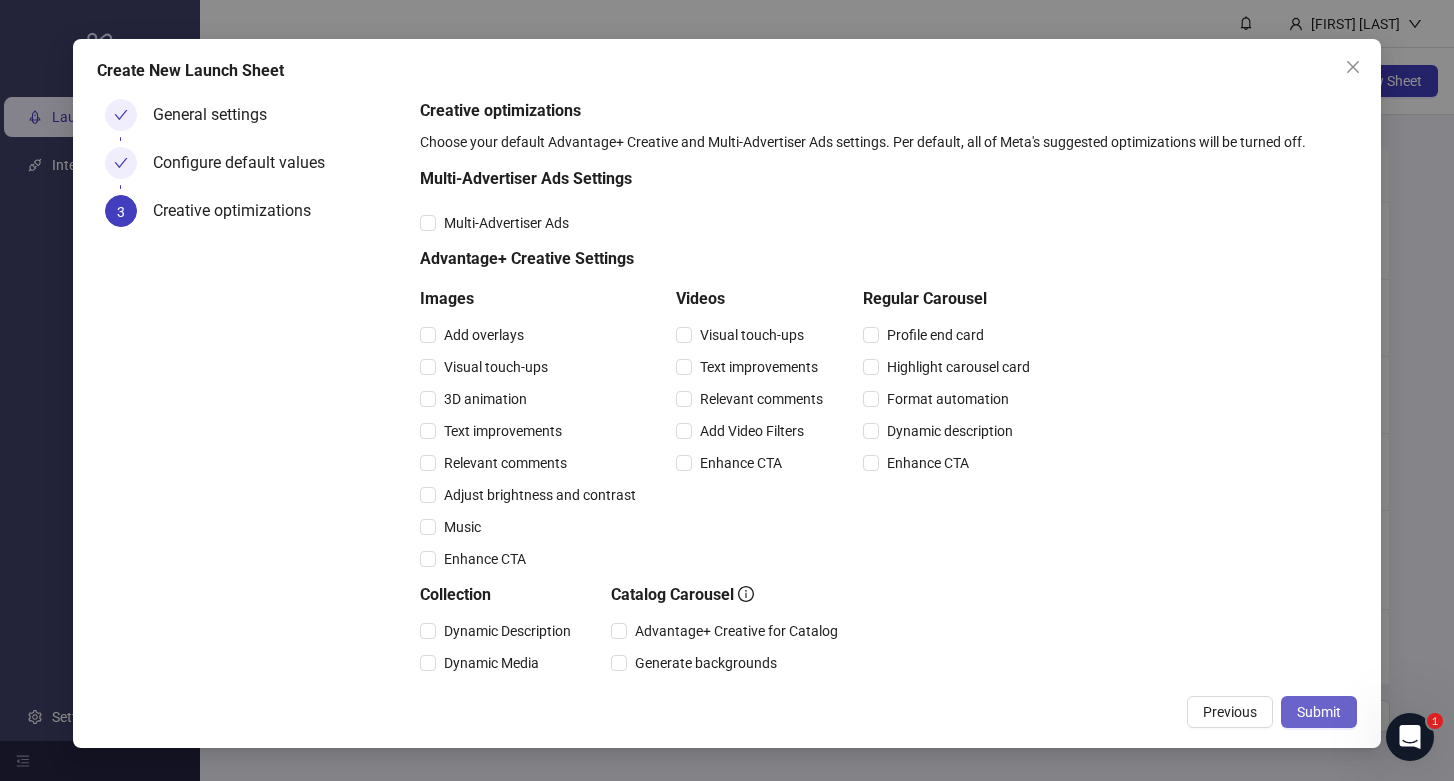 click on "Submit" at bounding box center (1319, 712) 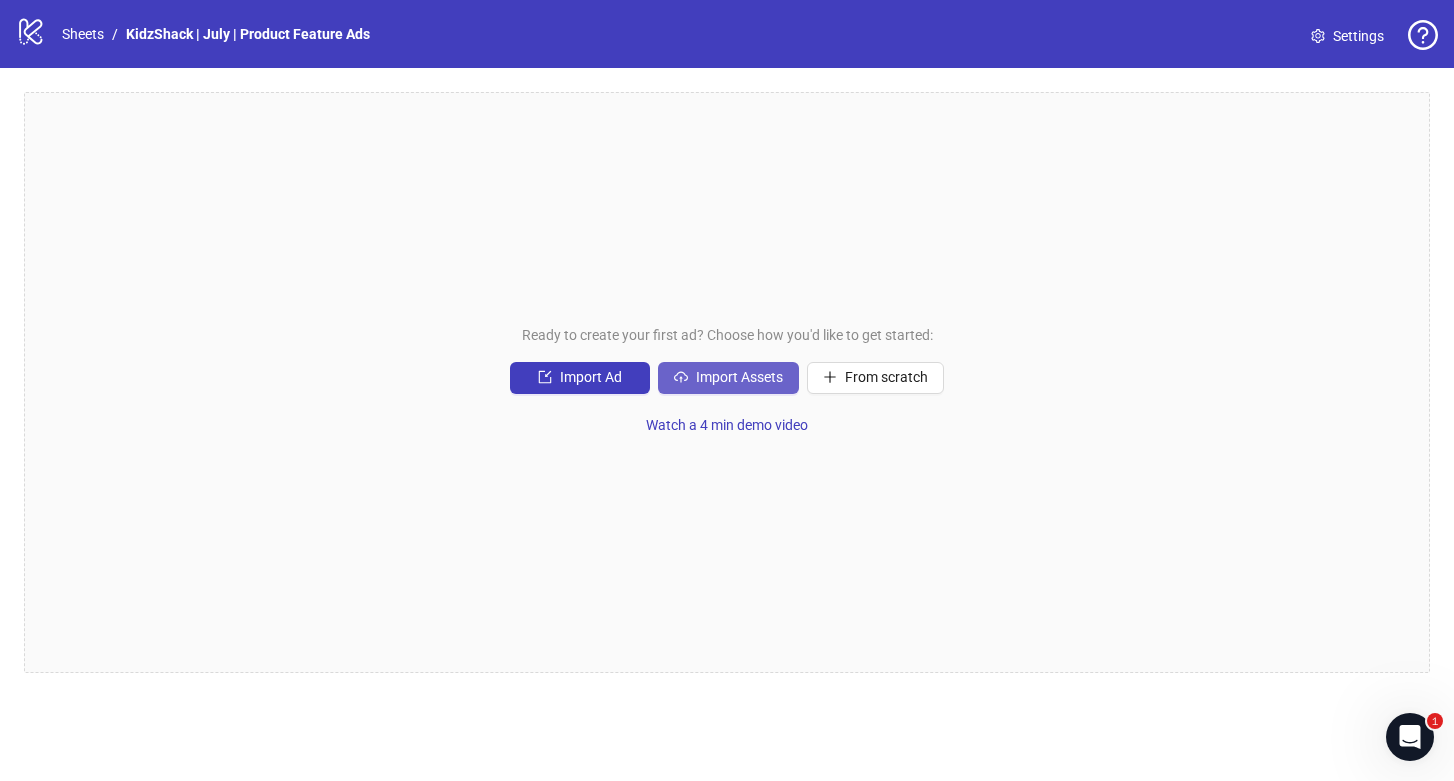 click on "Import Assets" at bounding box center [591, 377] 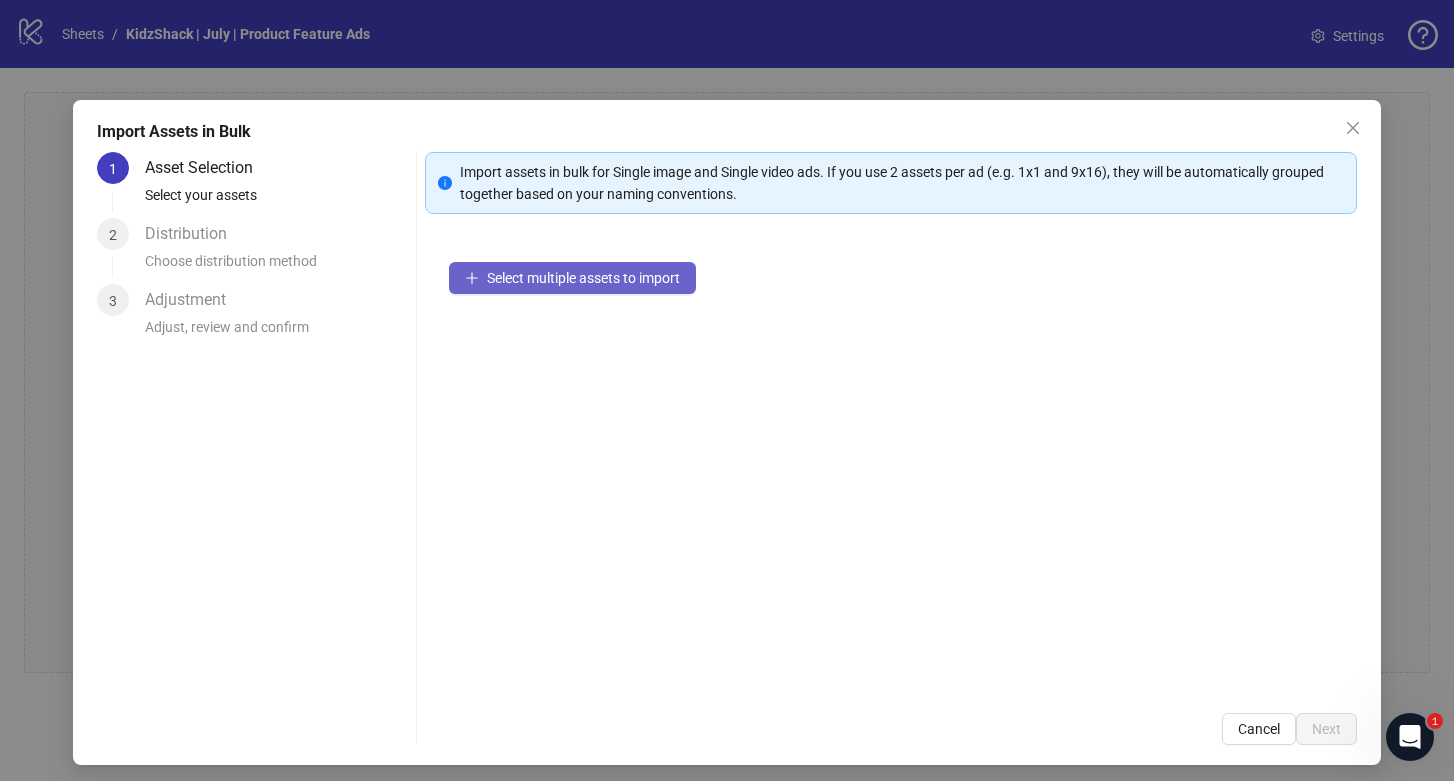 click on "Select multiple assets to import" at bounding box center [583, 278] 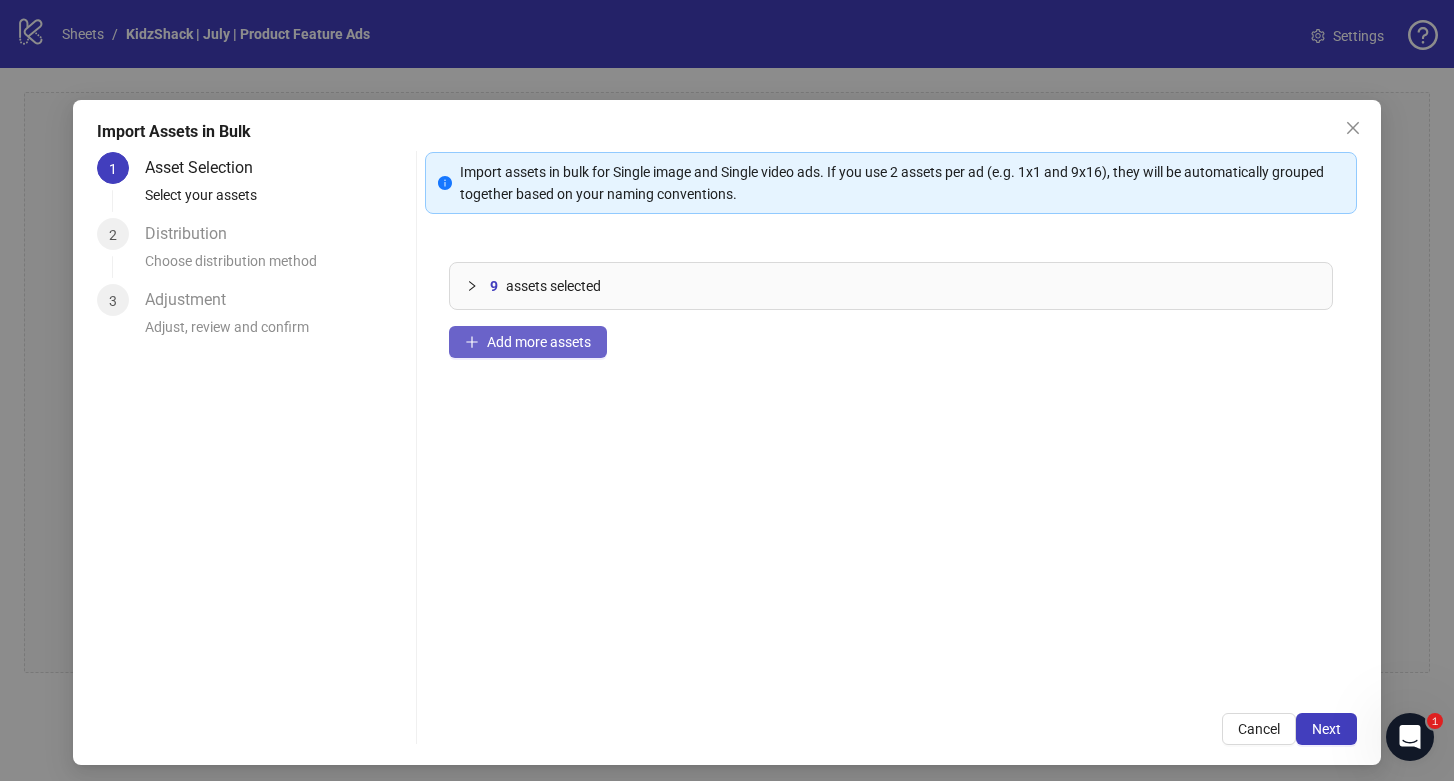 click on "Add more assets" at bounding box center (539, 342) 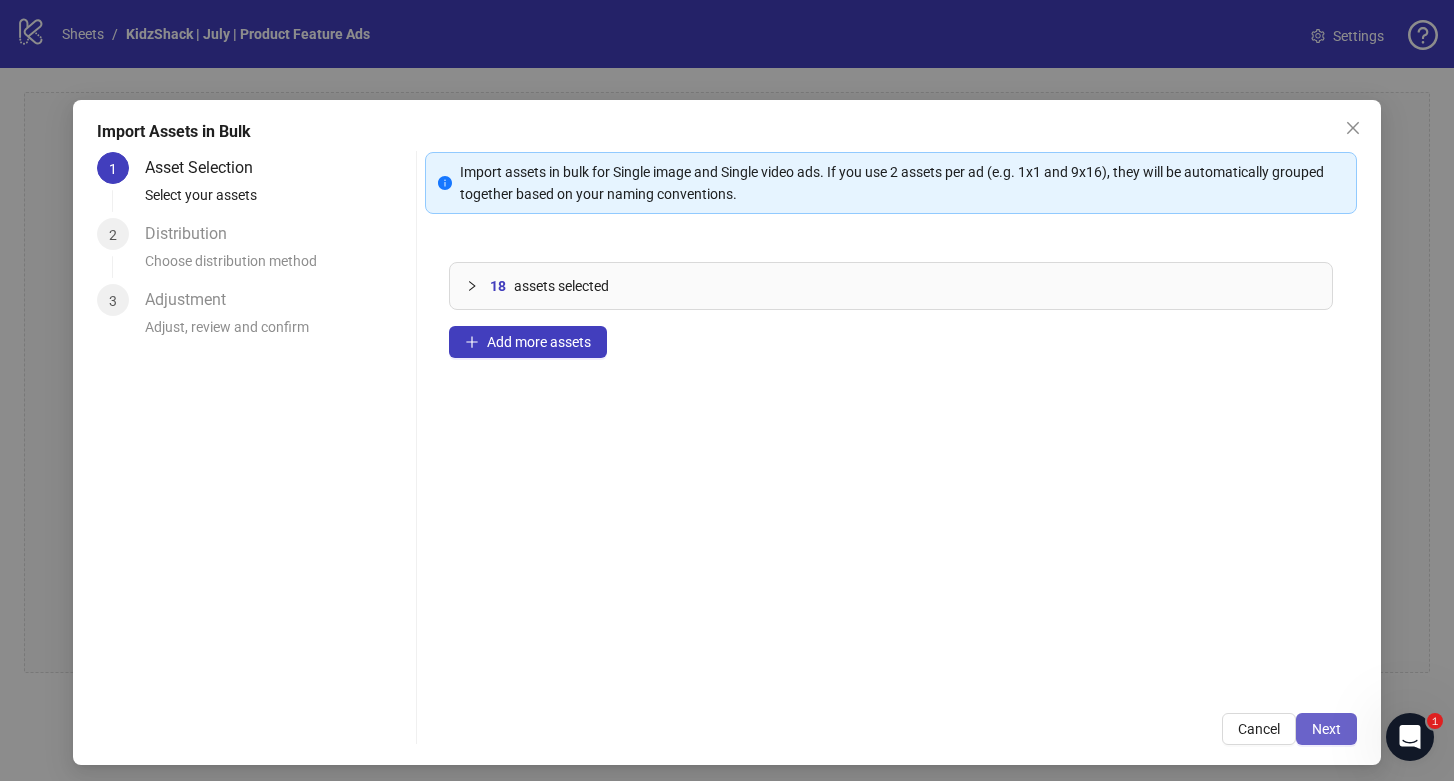 click on "Next" at bounding box center (1326, 729) 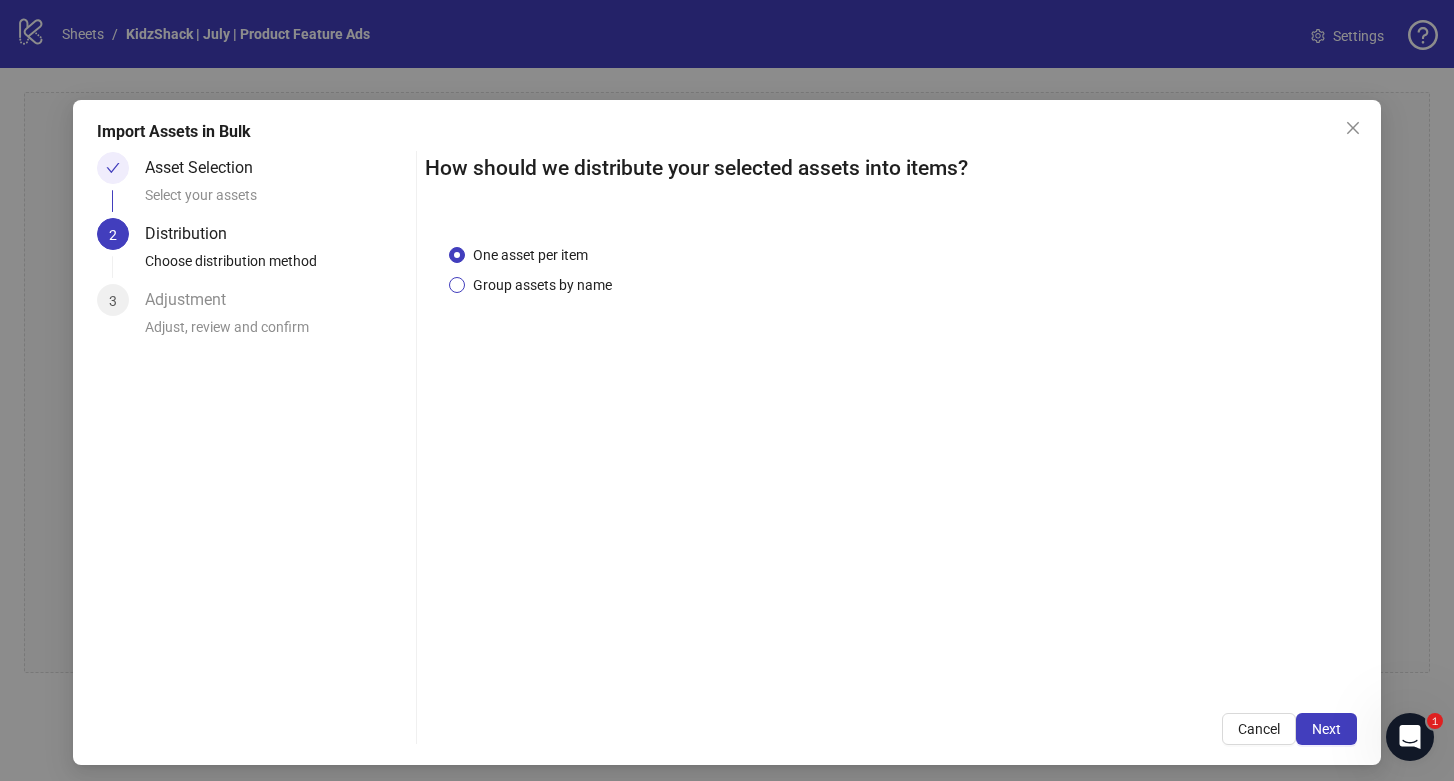 click on "Group assets by name" at bounding box center [530, 255] 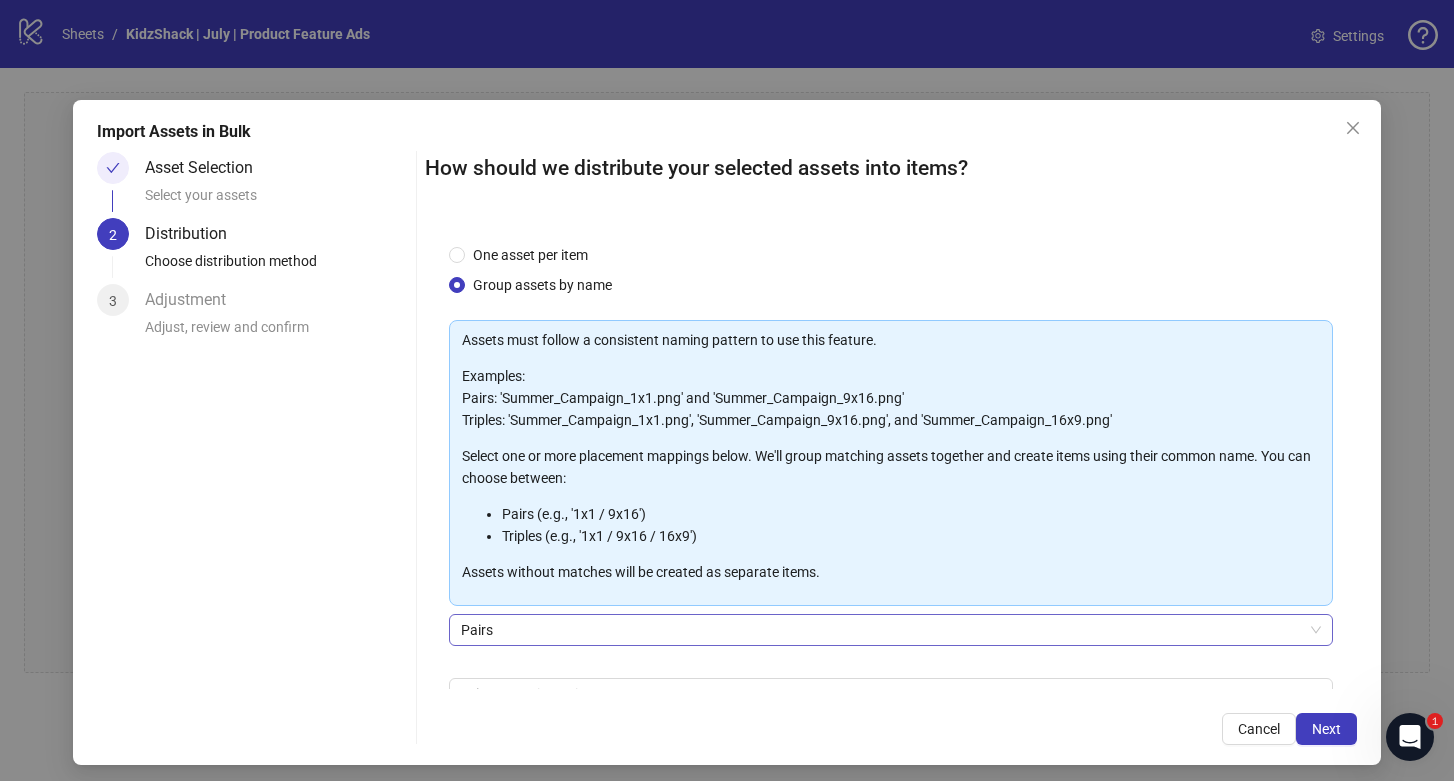 scroll, scrollTop: 116, scrollLeft: 0, axis: vertical 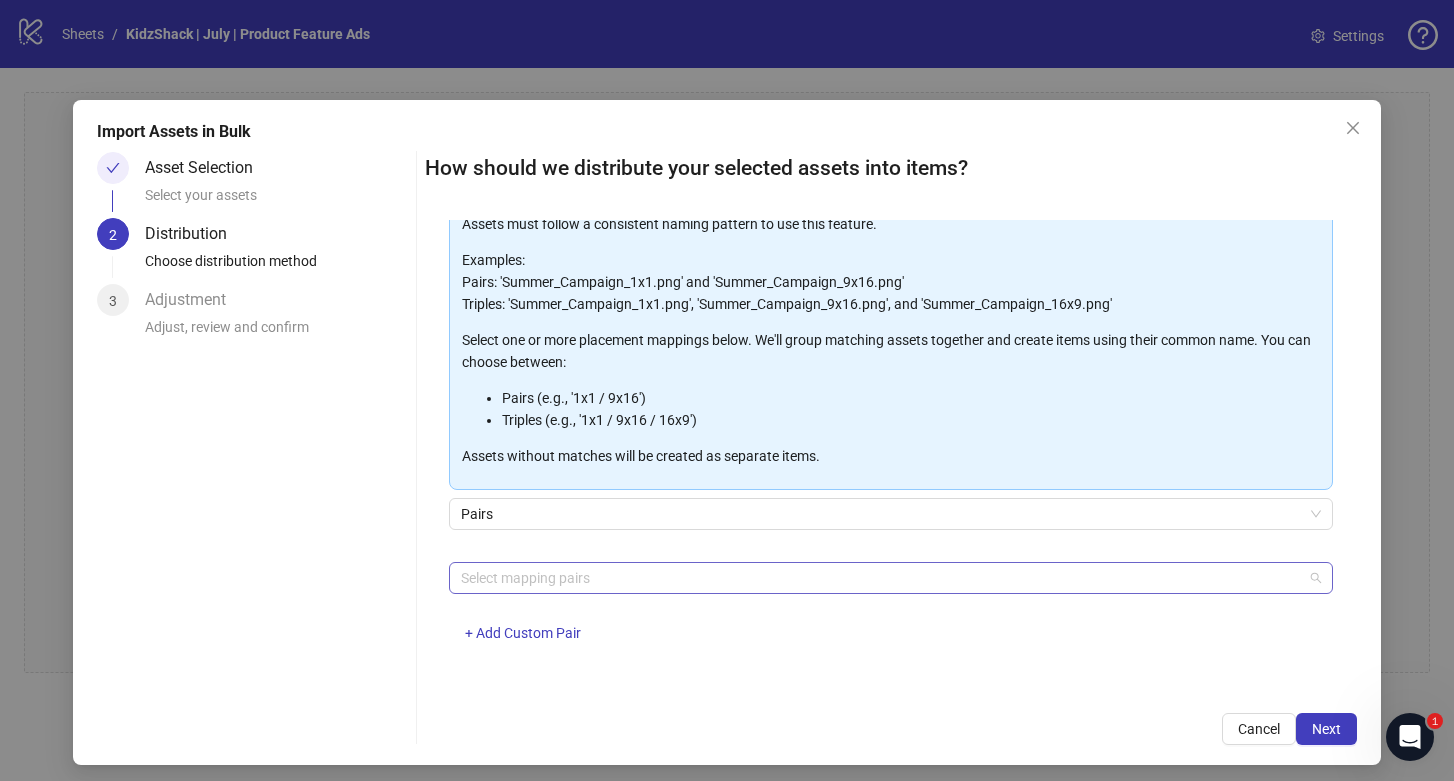 click at bounding box center (881, 578) 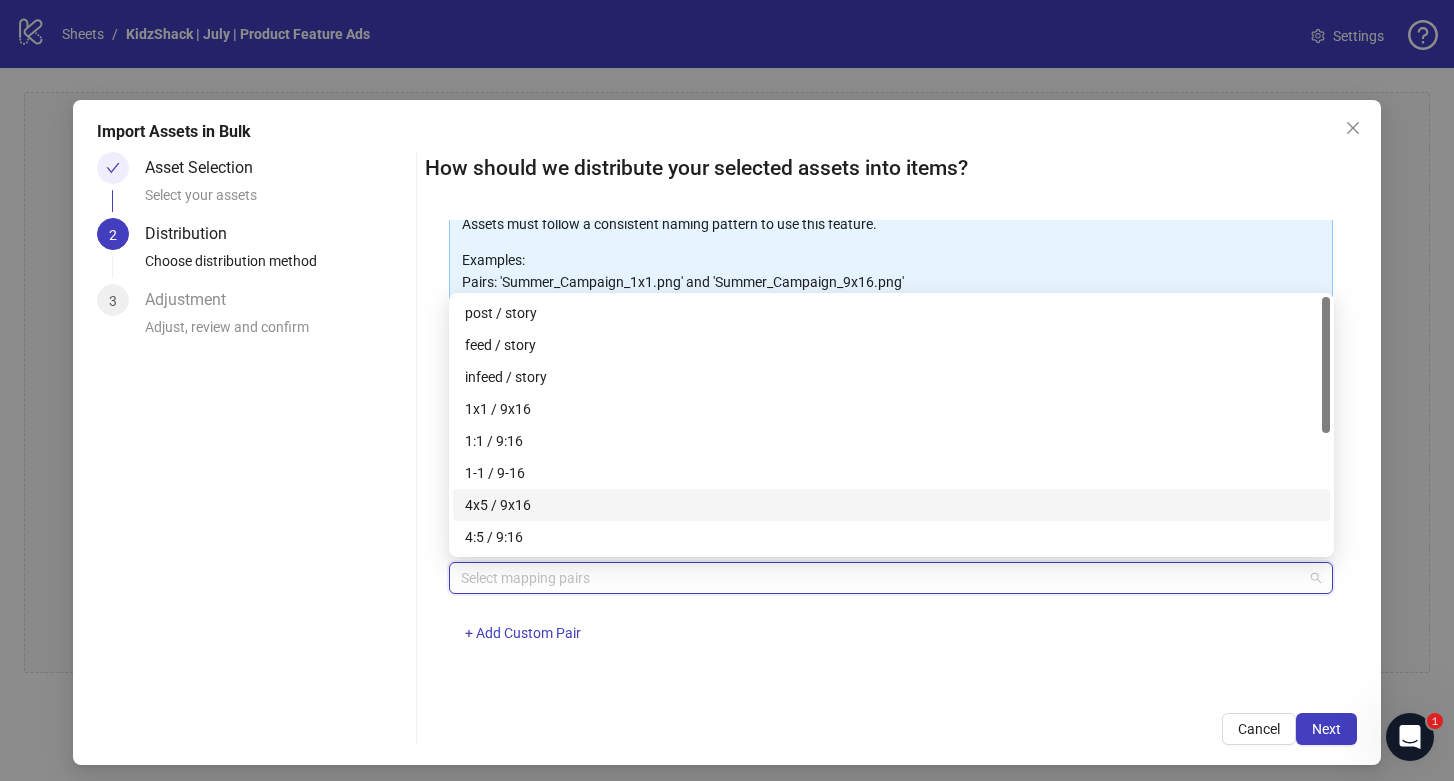 click on "4x5 / 9x16" at bounding box center (891, 505) 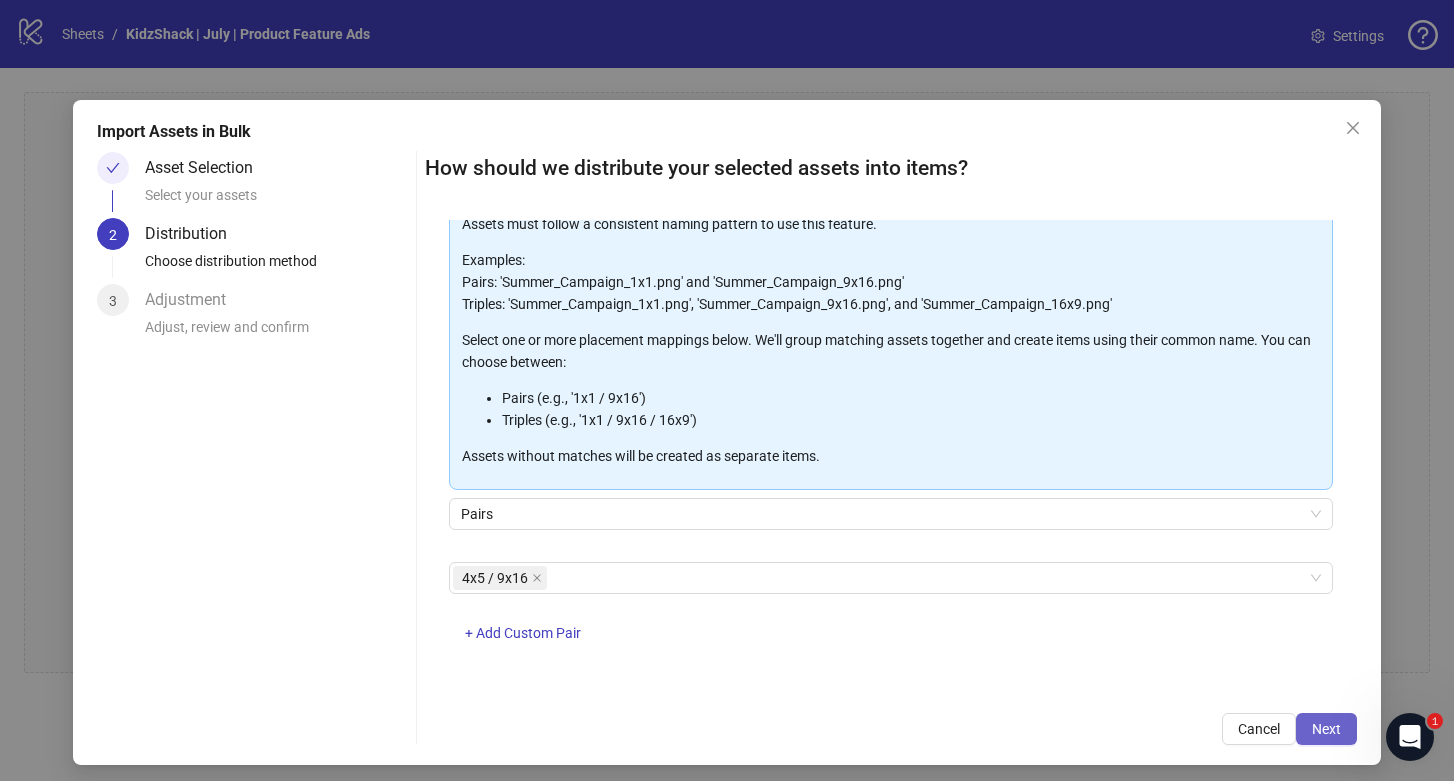 click on "Next" at bounding box center (1326, 729) 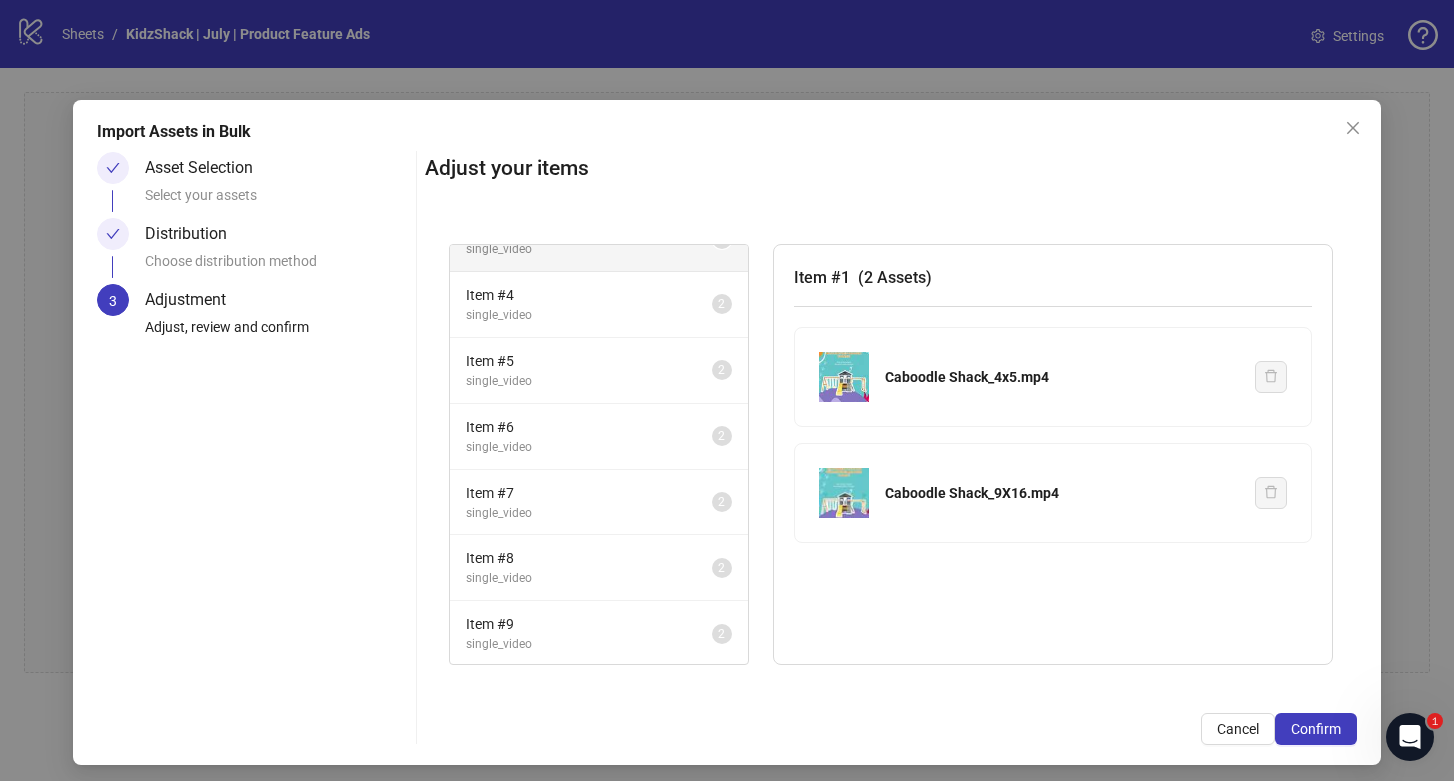 scroll, scrollTop: 172, scrollLeft: 0, axis: vertical 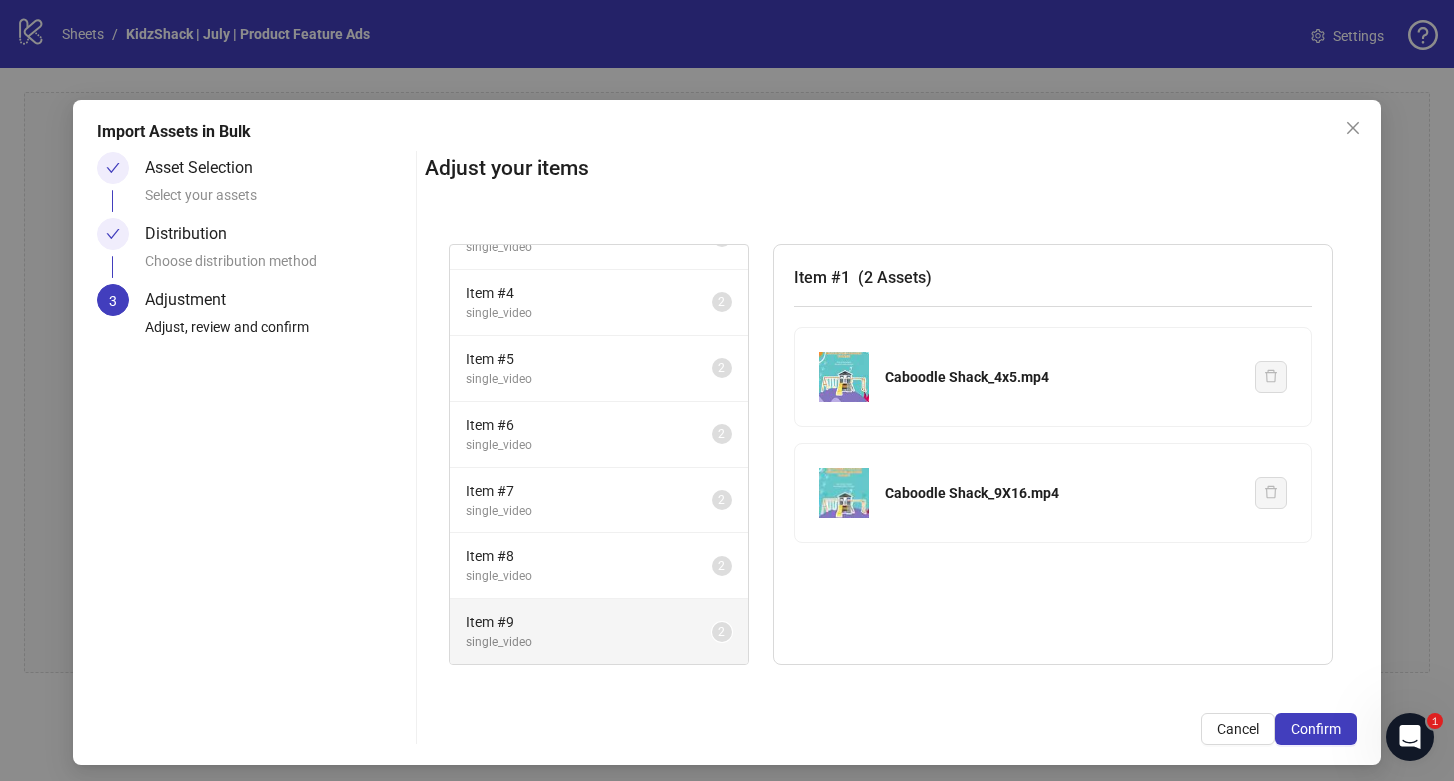 click on "Item # 9" at bounding box center (589, 96) 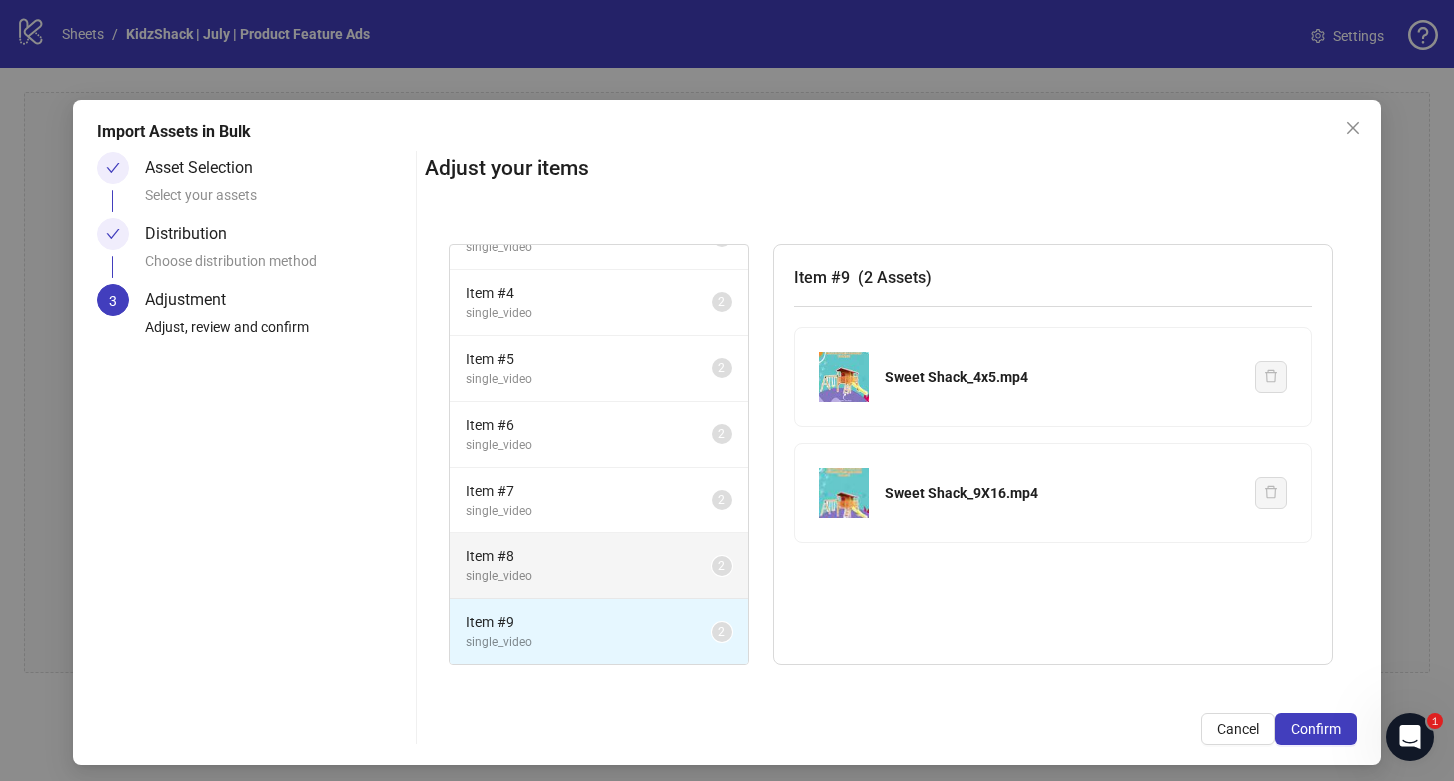 click on "Item # 8" at bounding box center (589, 96) 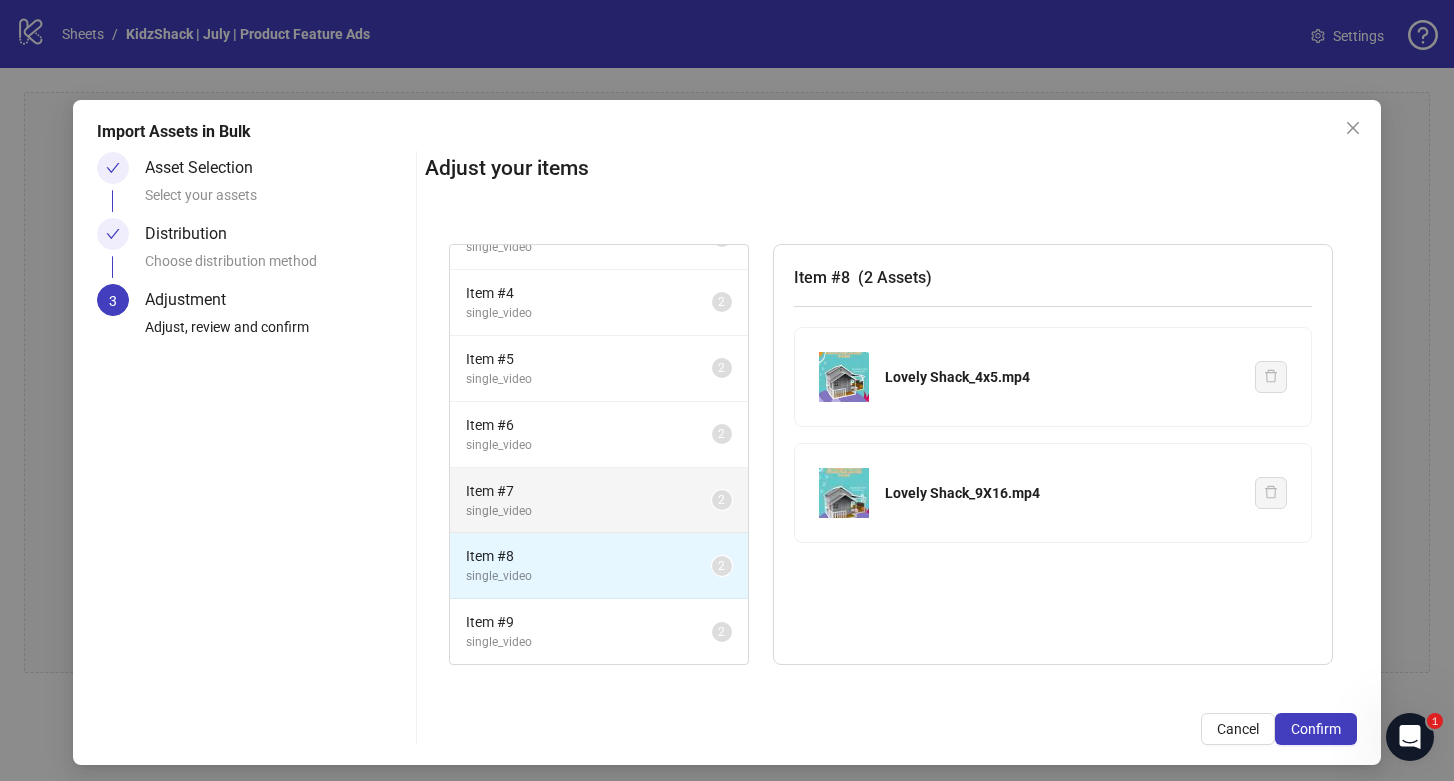 click on "single_video" at bounding box center [589, 116] 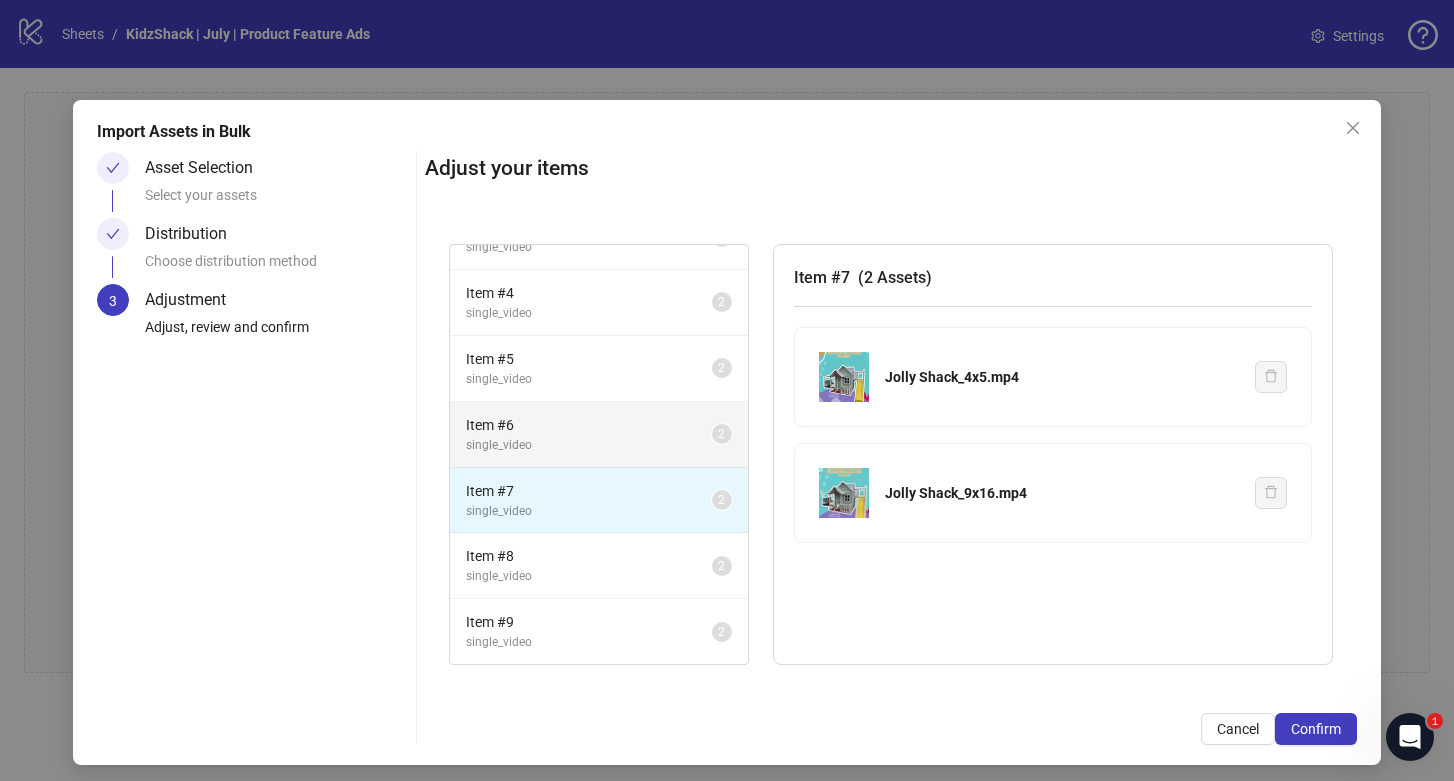 click on "Item # 6" at bounding box center [589, 96] 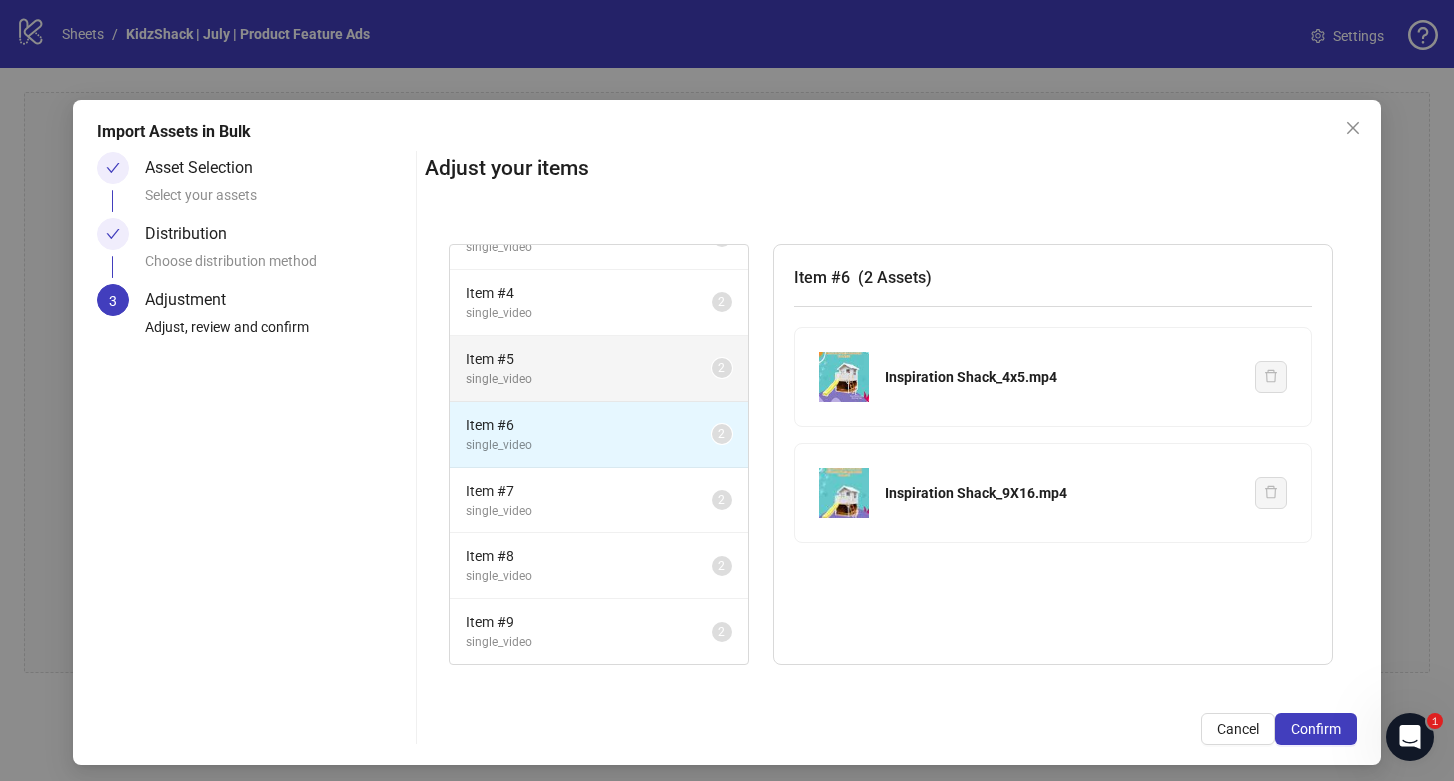 click on "Item # 5" at bounding box center (589, 96) 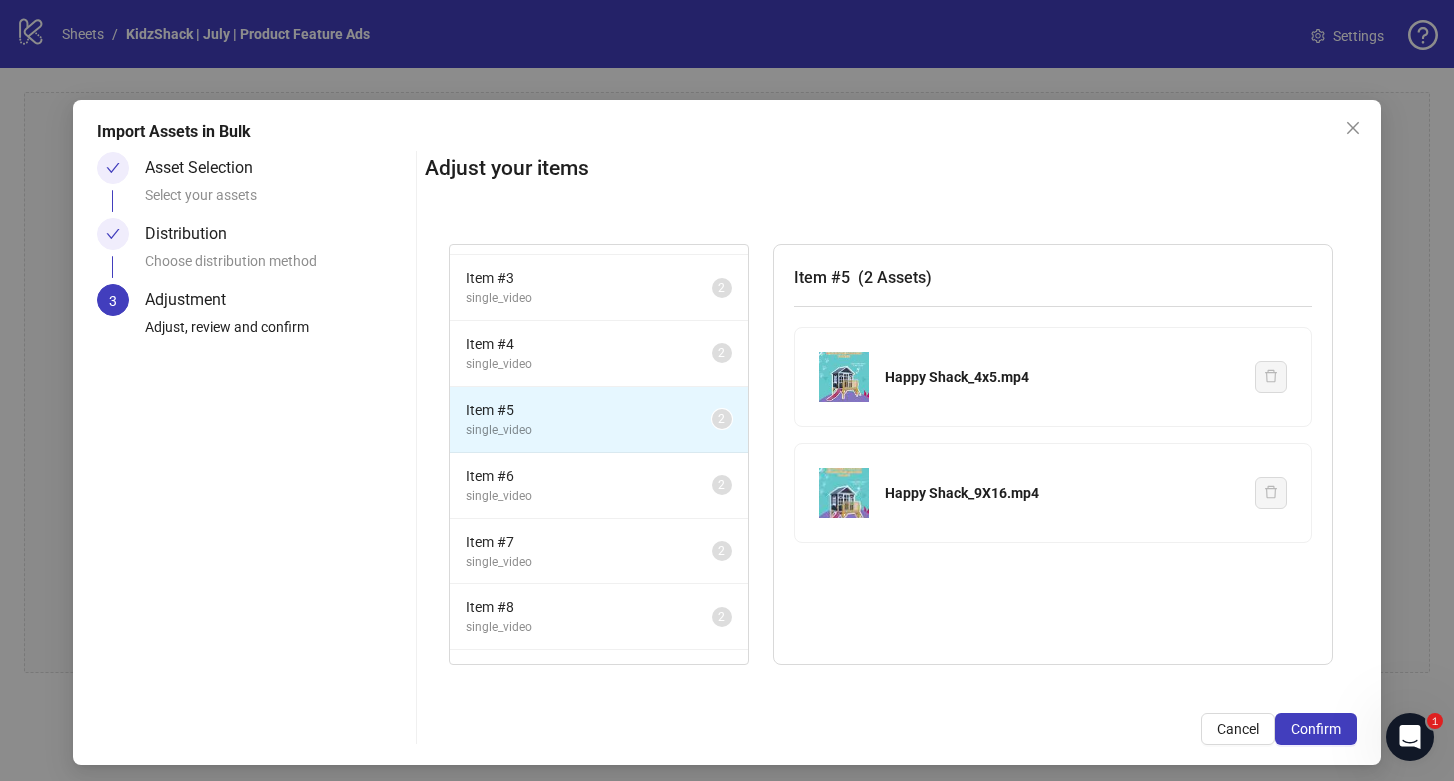 scroll, scrollTop: 120, scrollLeft: 0, axis: vertical 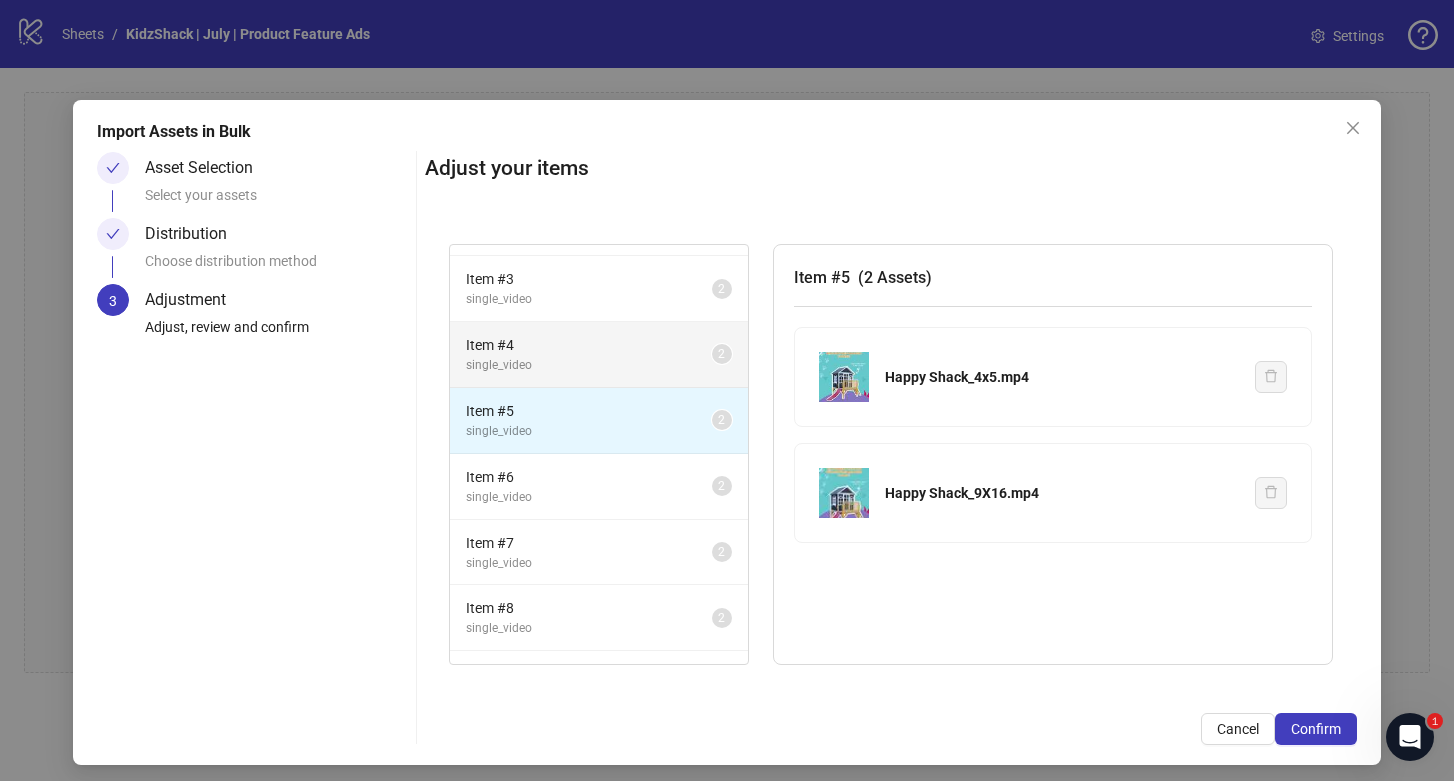 click on "Item # 4" at bounding box center [589, 148] 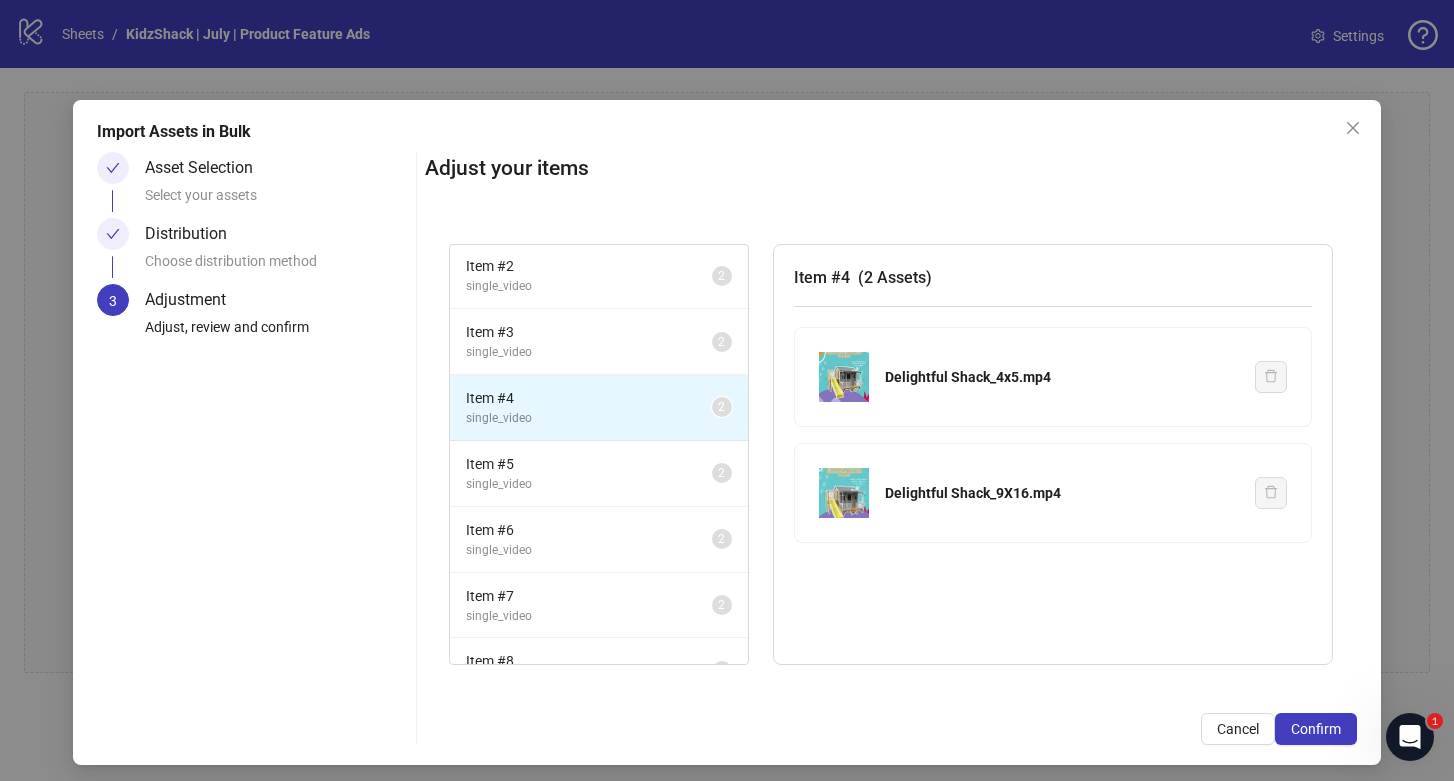 scroll, scrollTop: 66, scrollLeft: 0, axis: vertical 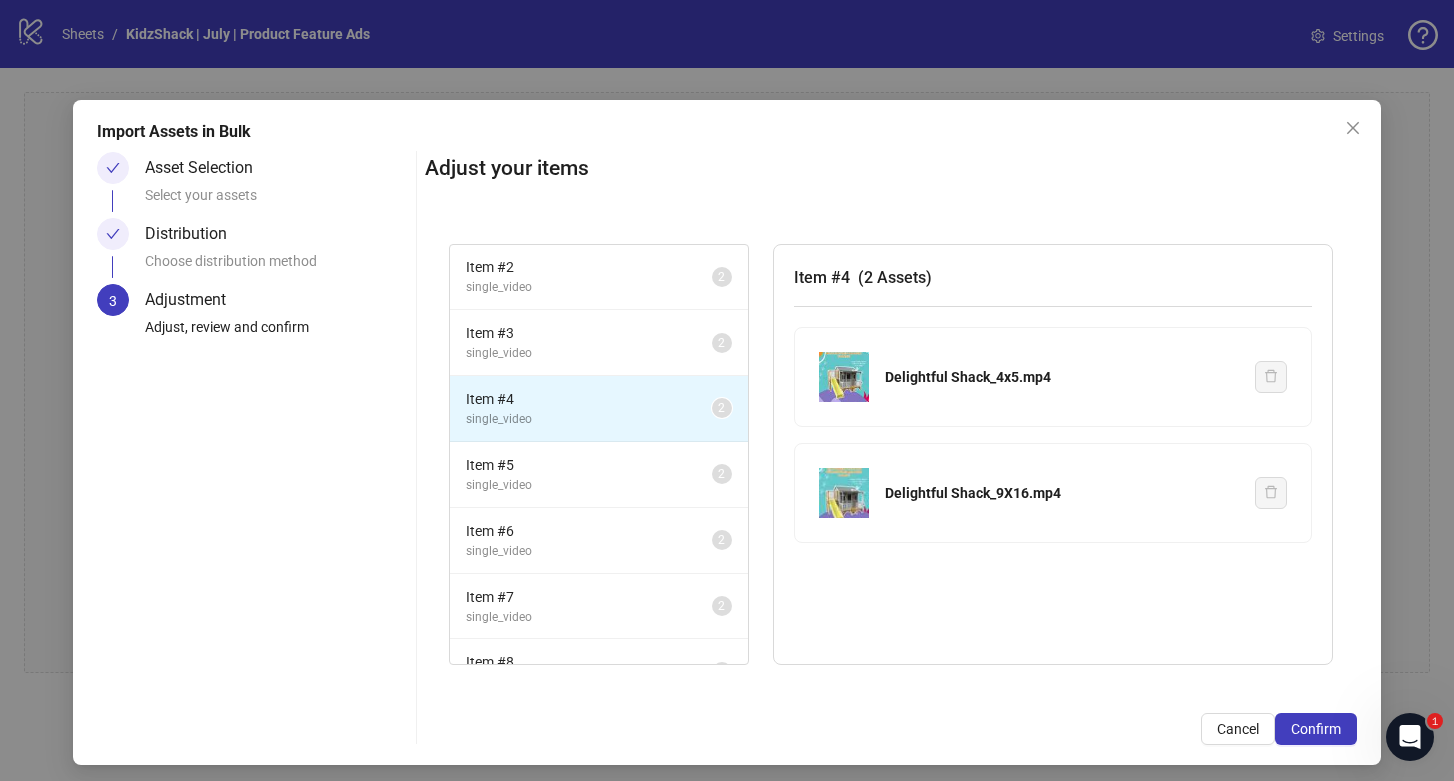 click on "single_video" at bounding box center (589, 222) 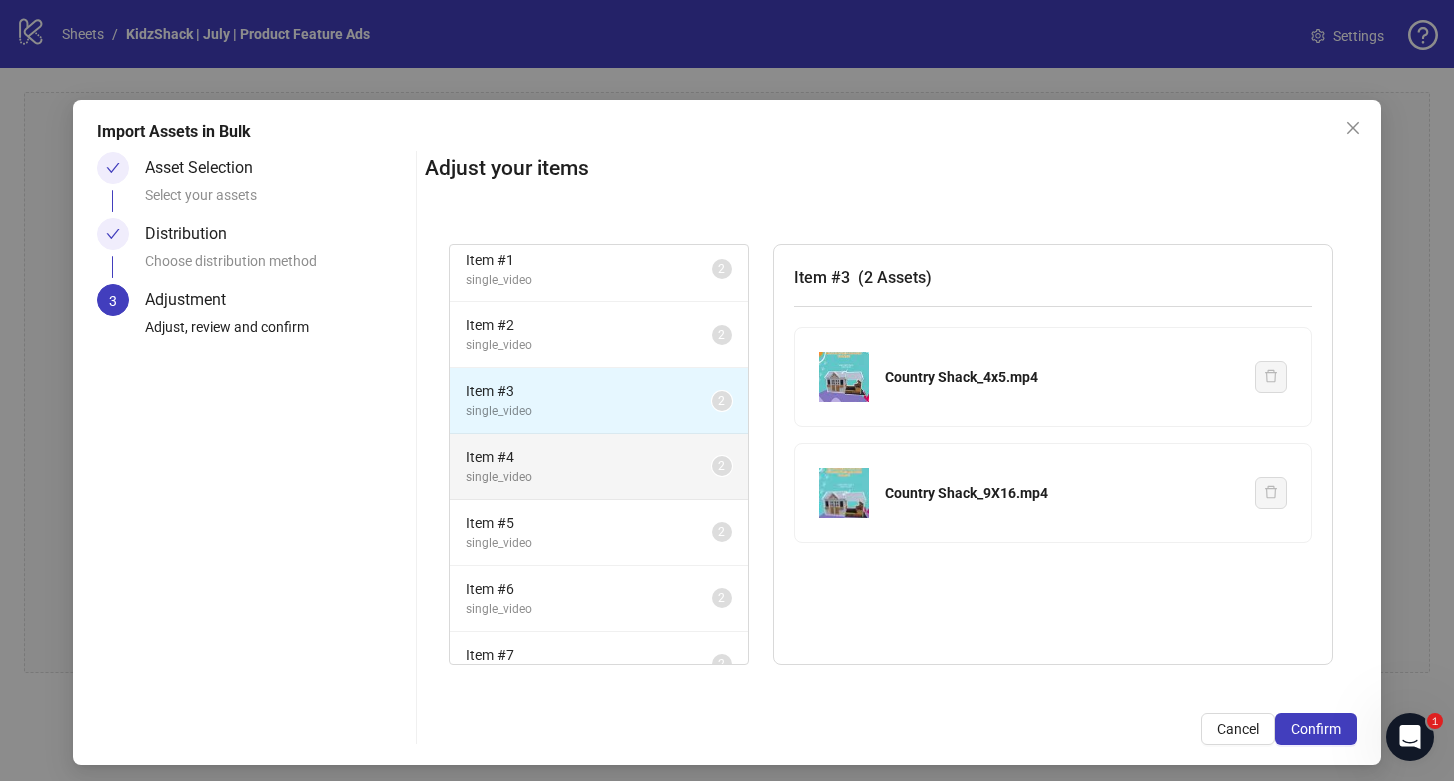 scroll, scrollTop: 1, scrollLeft: 0, axis: vertical 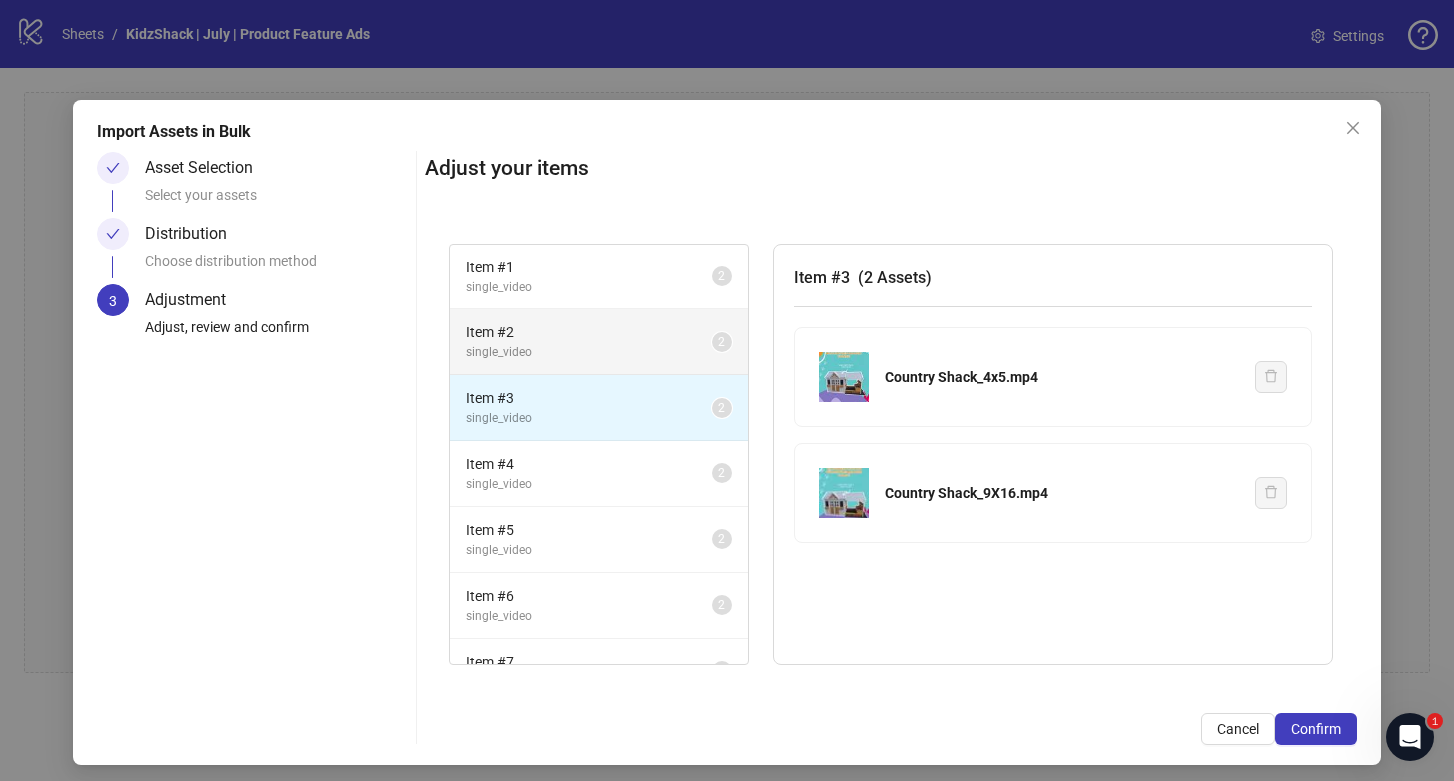 click on "single_video" at bounding box center [589, 287] 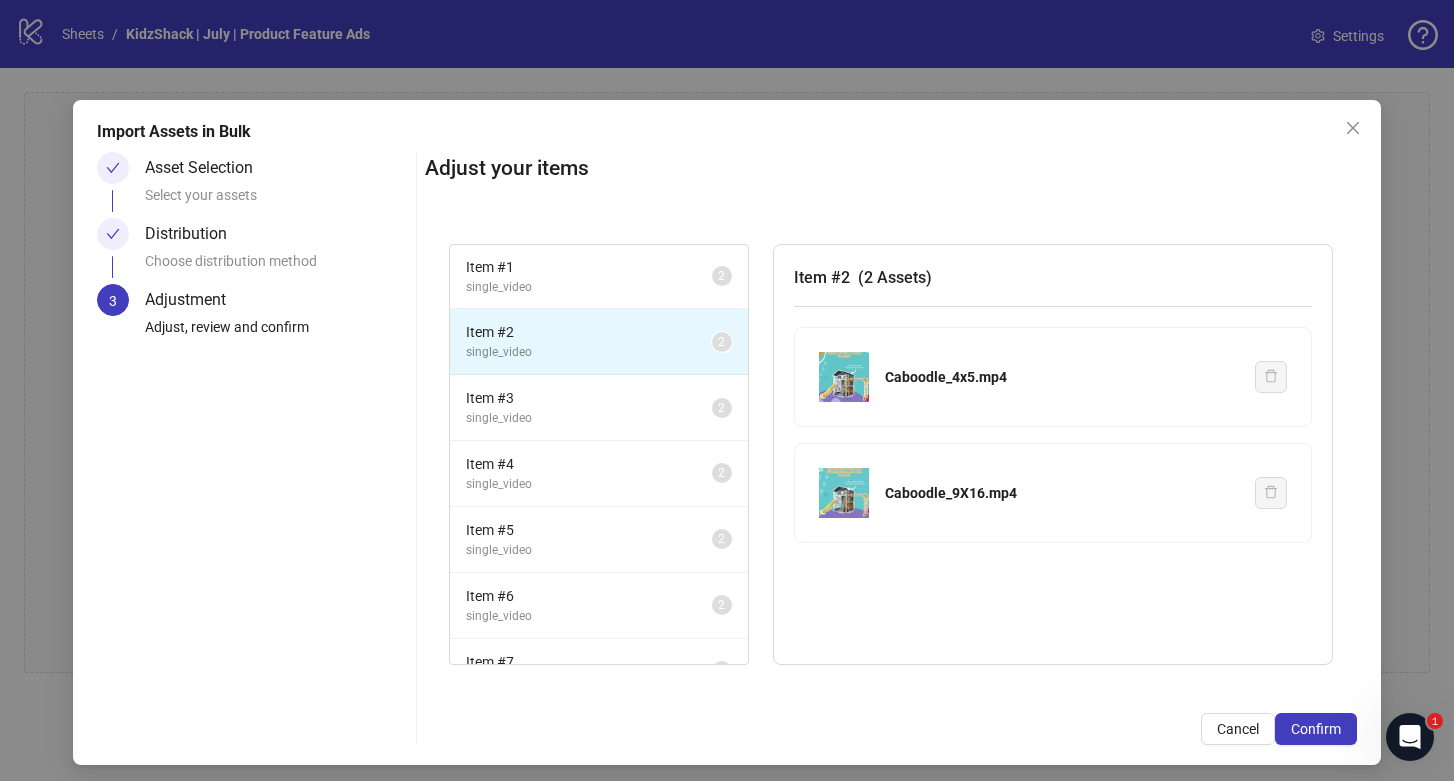 scroll, scrollTop: 0, scrollLeft: 0, axis: both 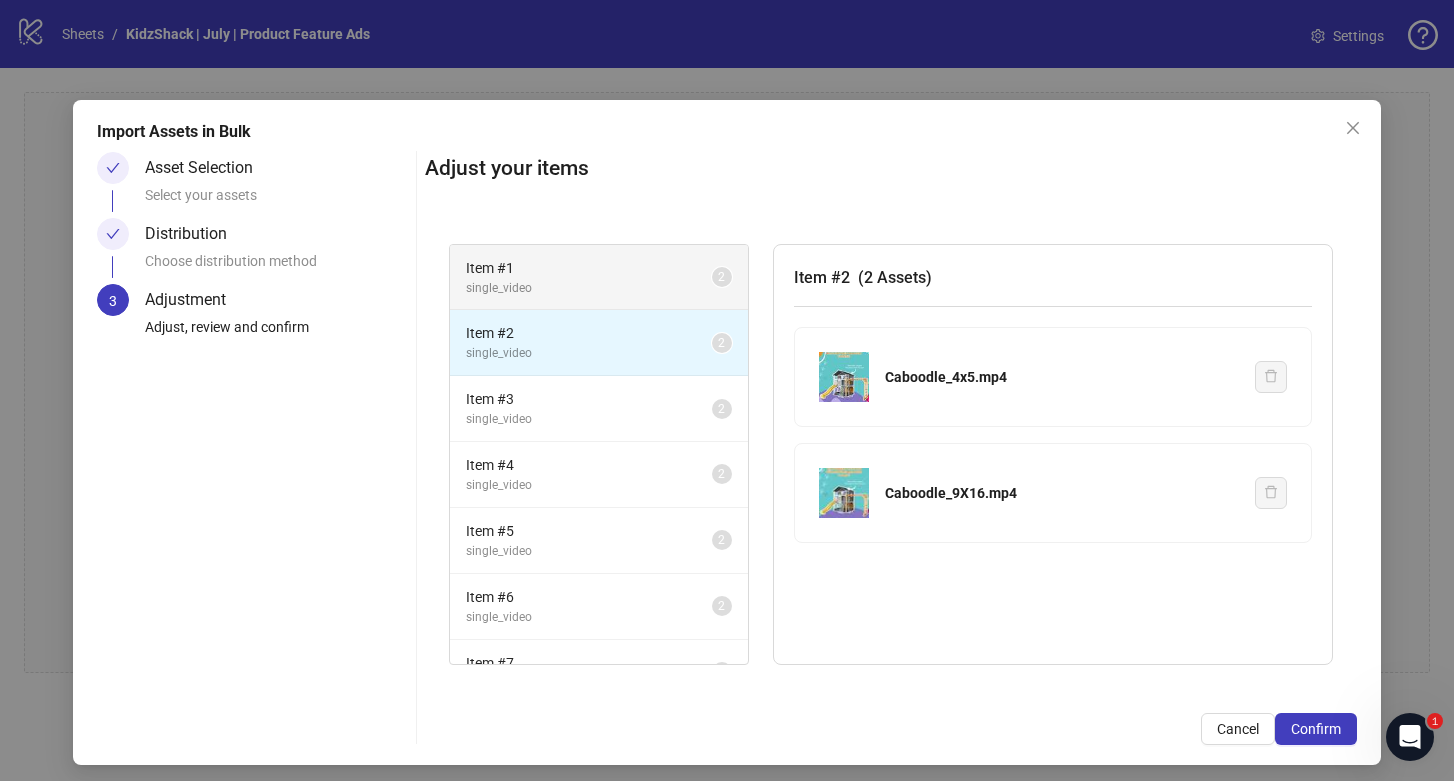 click on "single_video" at bounding box center (589, 288) 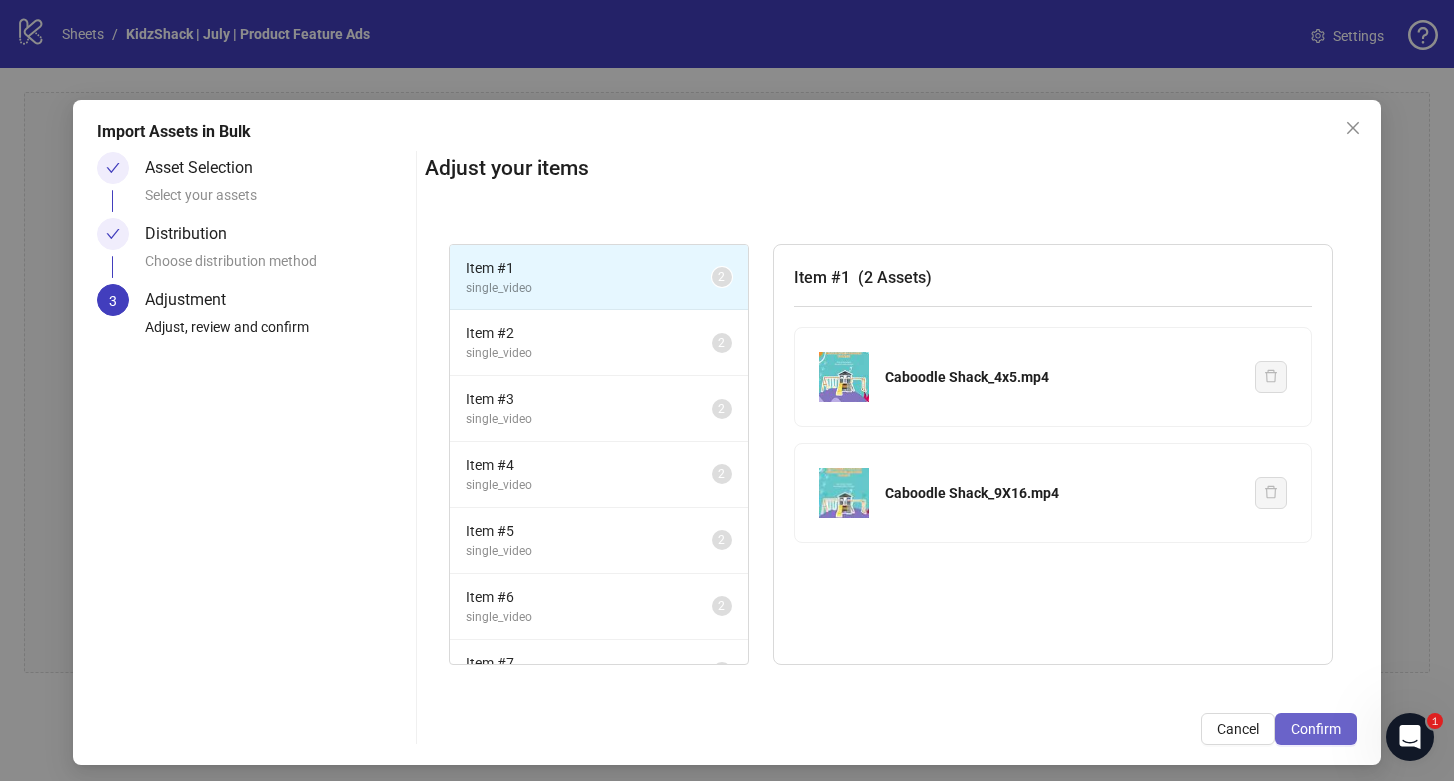 click on "Confirm" at bounding box center [1316, 729] 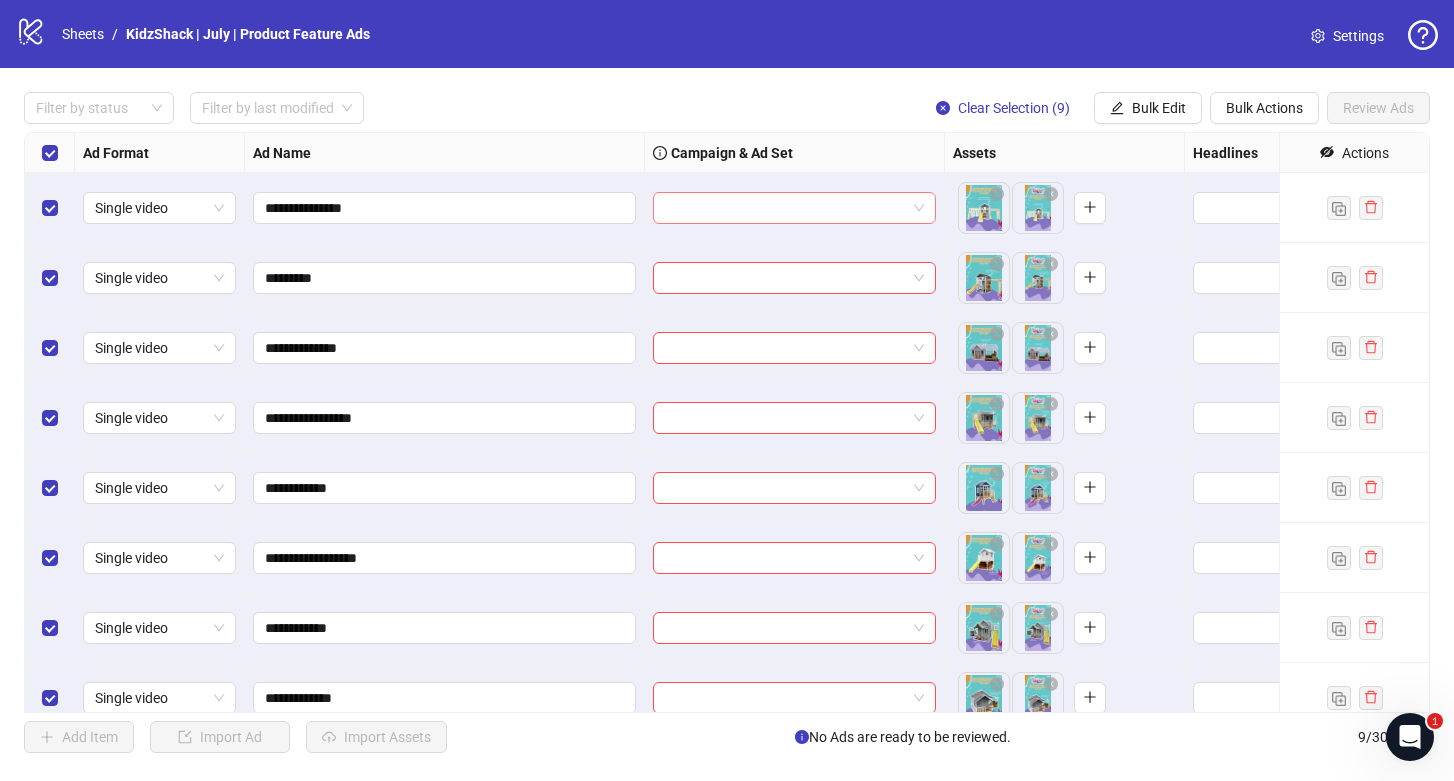 click at bounding box center [785, 208] 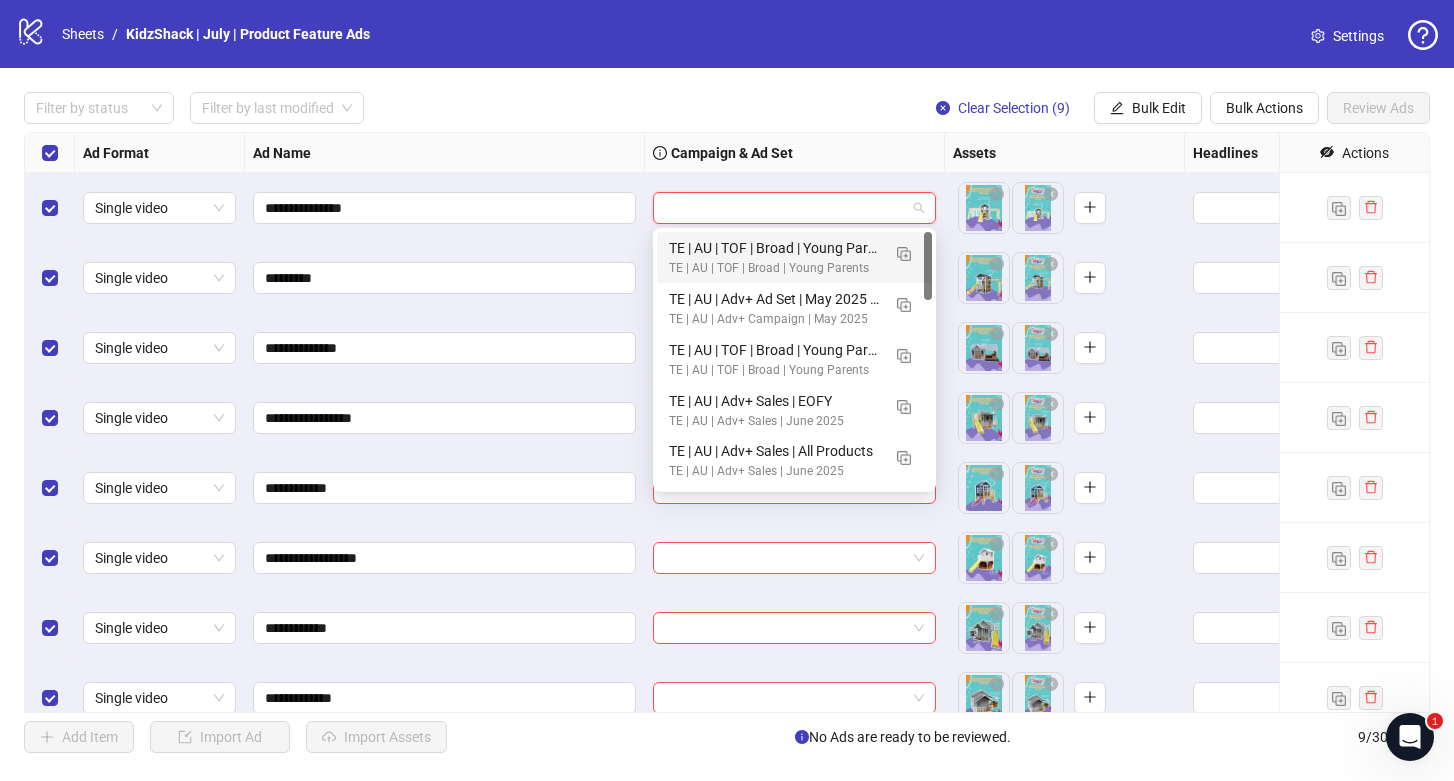 click at bounding box center (785, 208) 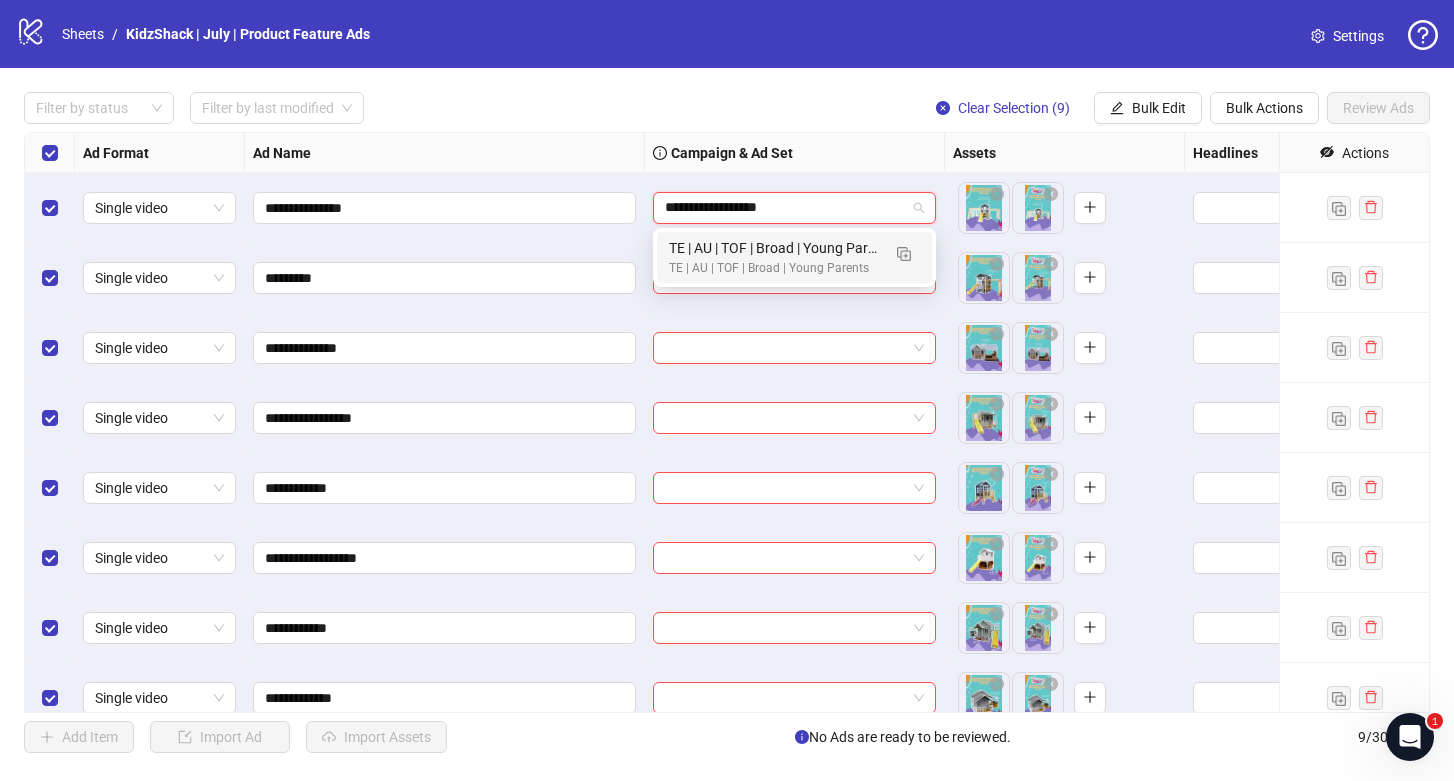 type on "**********" 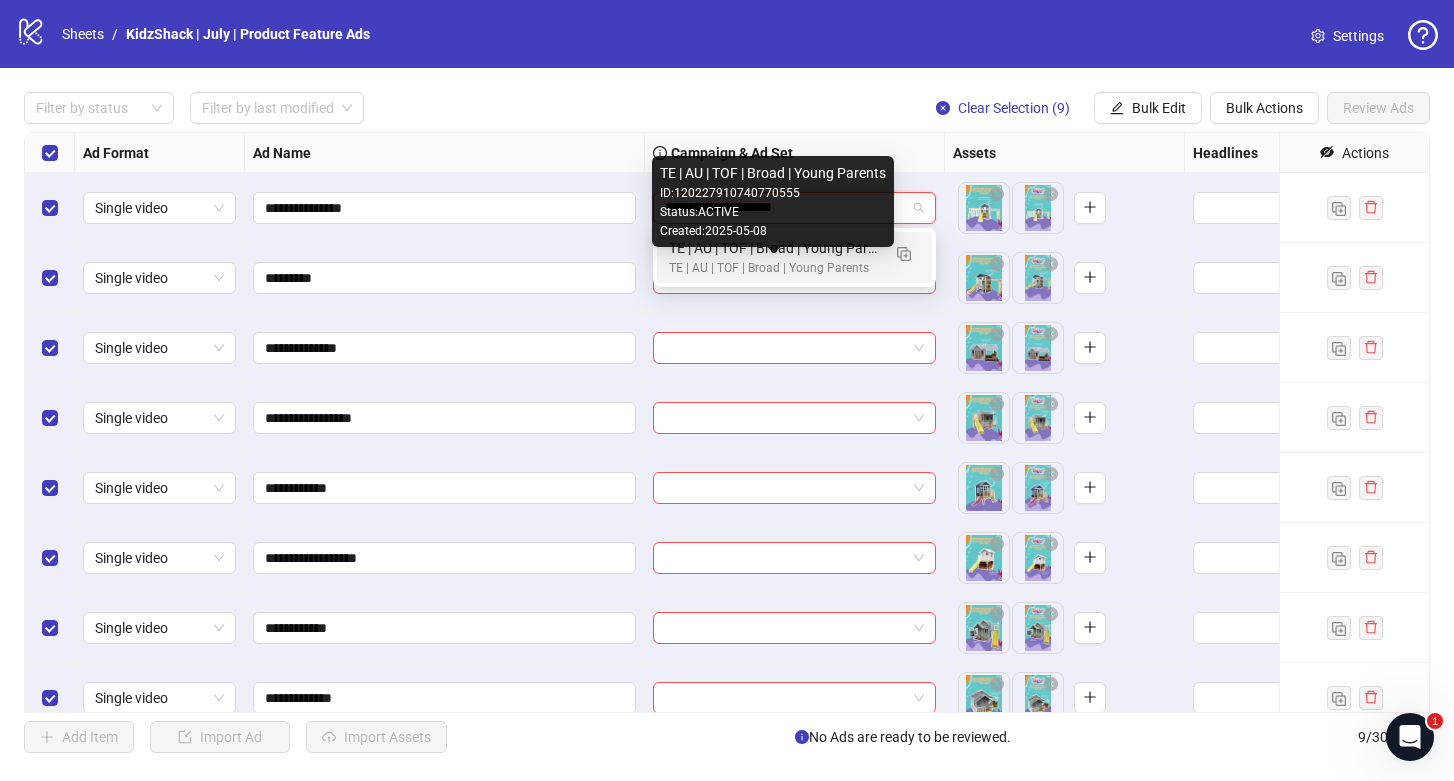 click on "TE | AU | TOF | Broad | Young Parents" at bounding box center (774, 268) 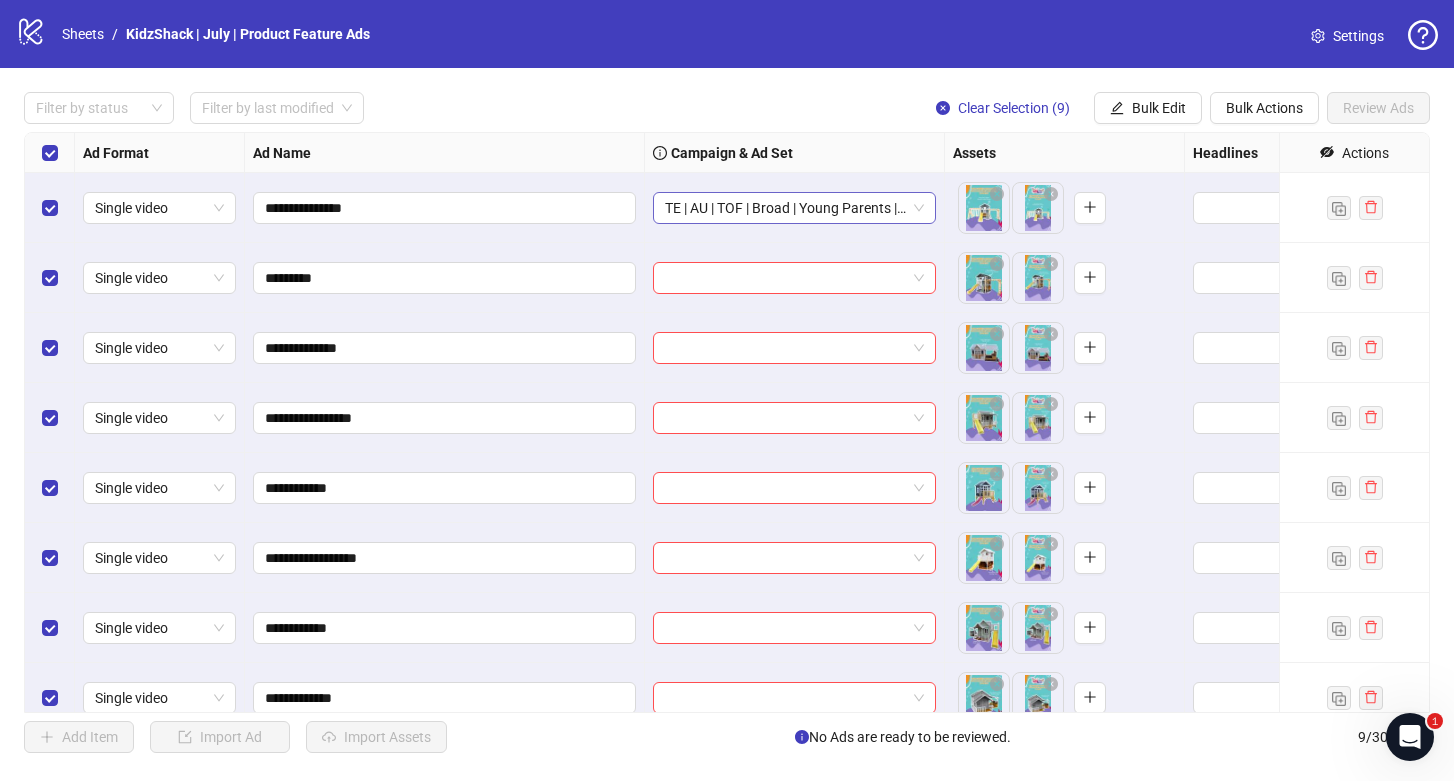 click on "TE | AU | TOF | Broad | Young Parents | All Products Features" at bounding box center (159, 208) 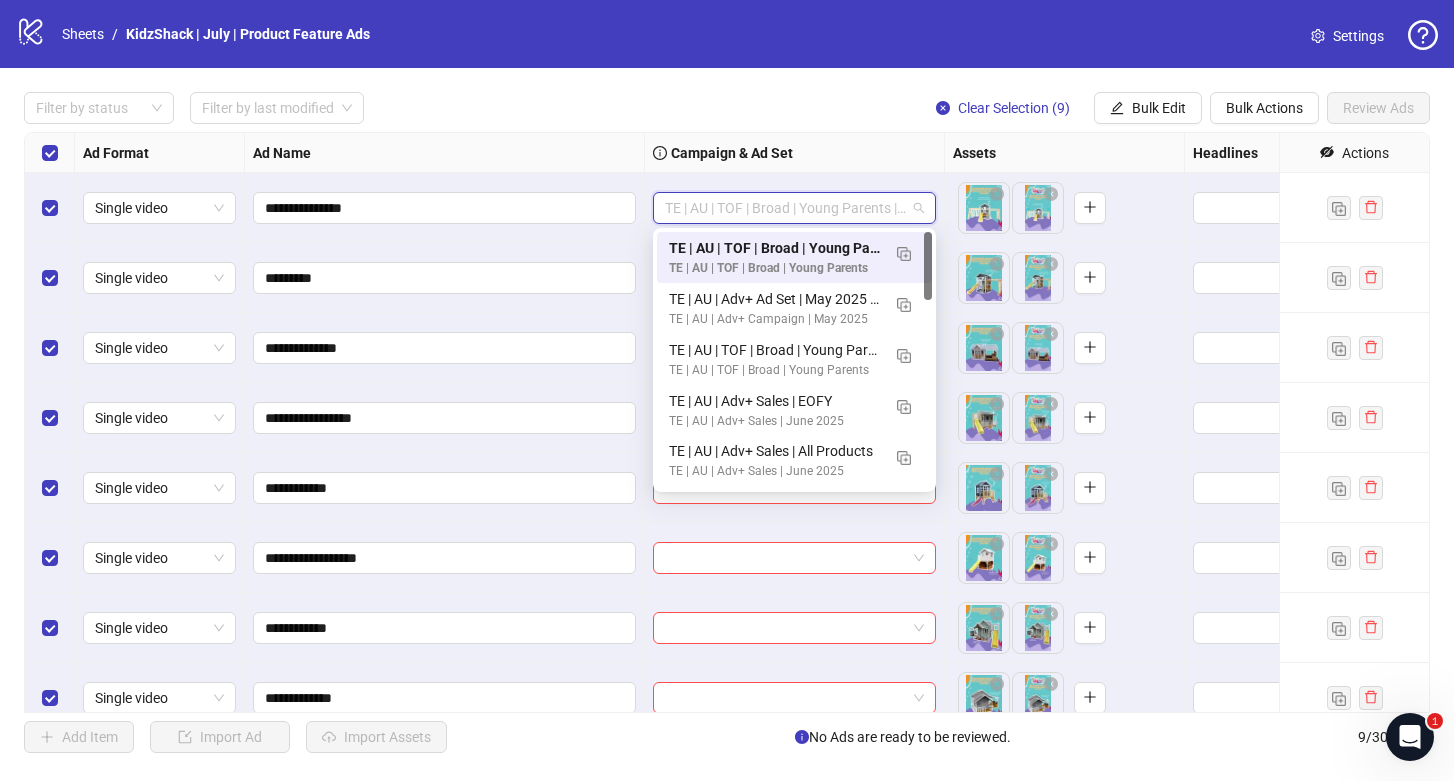 click on "Campaign & Ad Set" at bounding box center (795, 153) 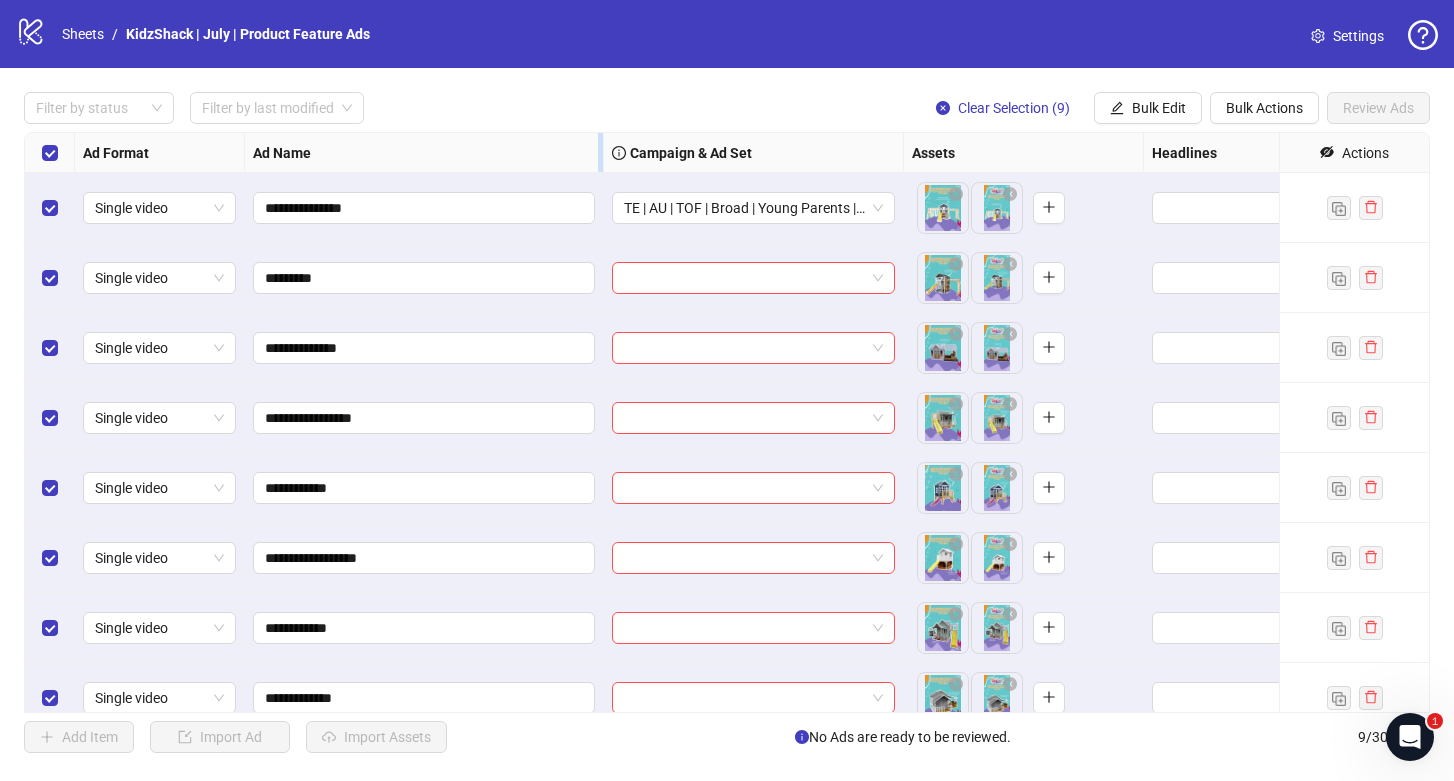 click at bounding box center [600, 152] 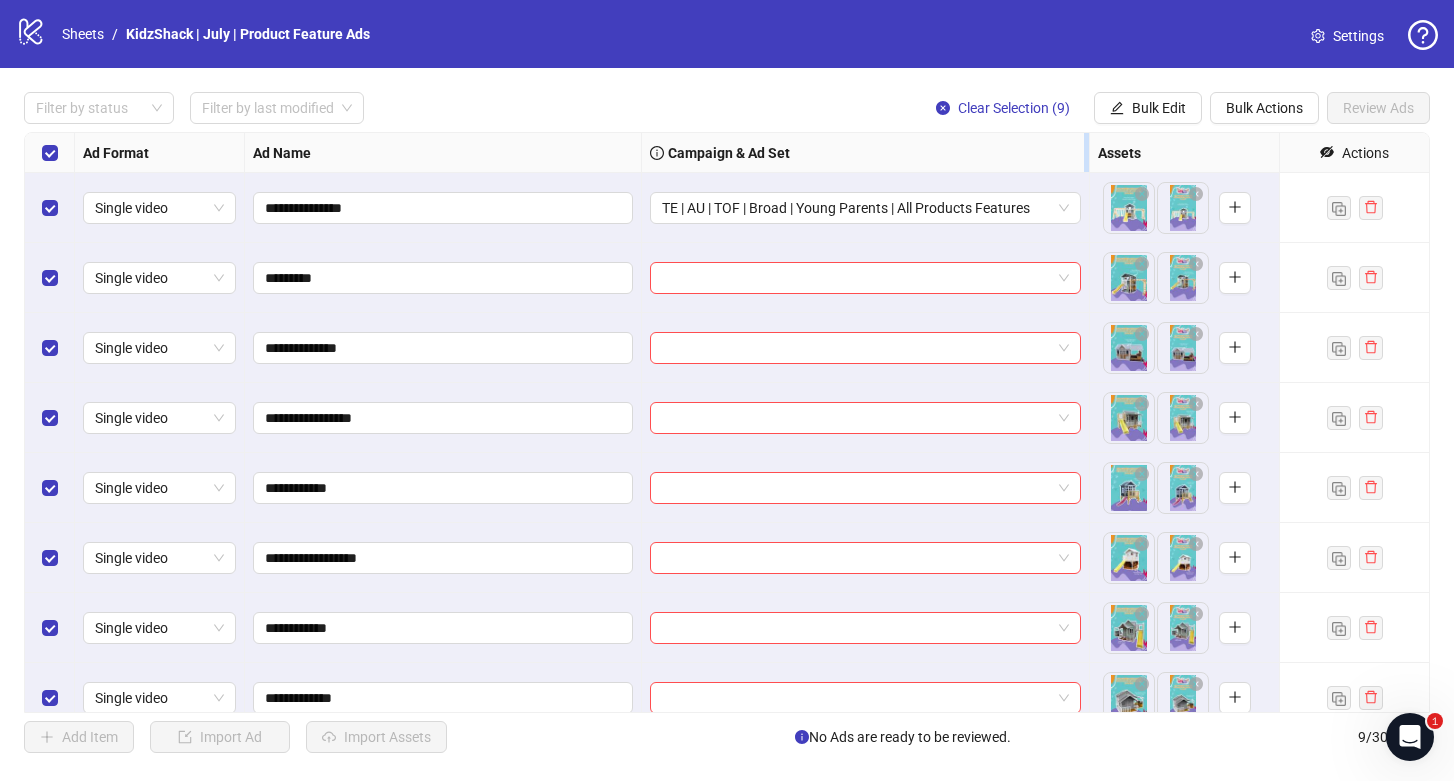 drag, startPoint x: 939, startPoint y: 144, endPoint x: 1087, endPoint y: 168, distance: 149.93332 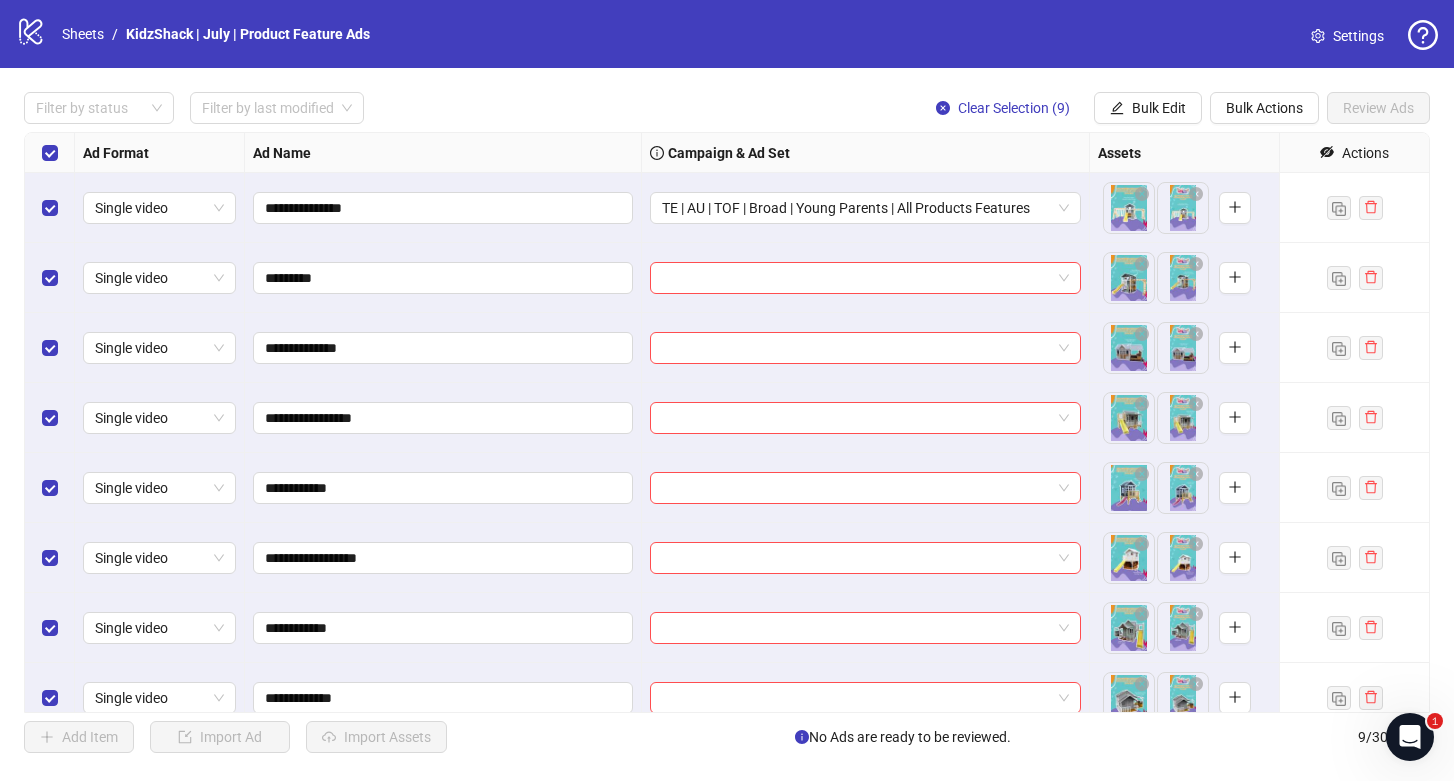 click on "Campaign & Ad Set" at bounding box center [866, 153] 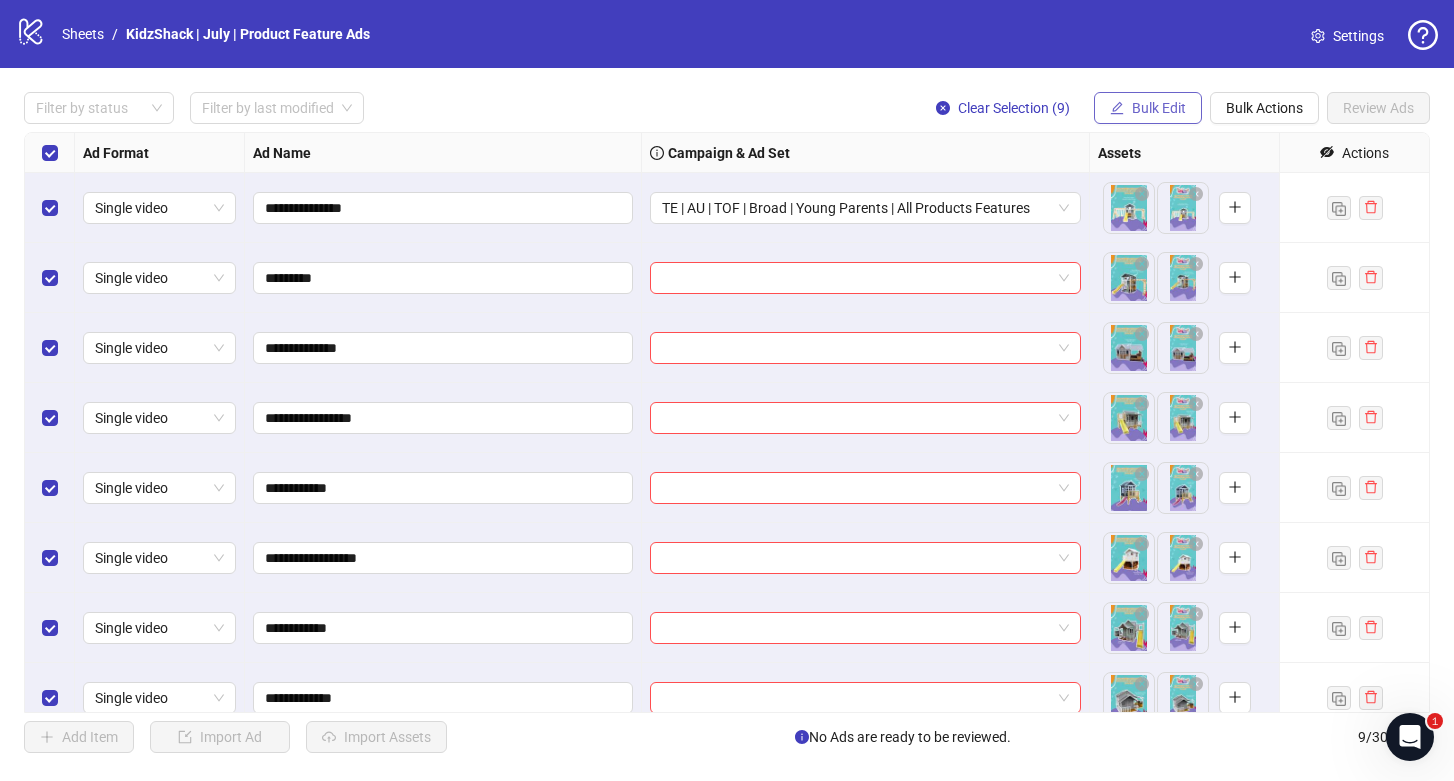 click on "Bulk Edit" at bounding box center [1159, 108] 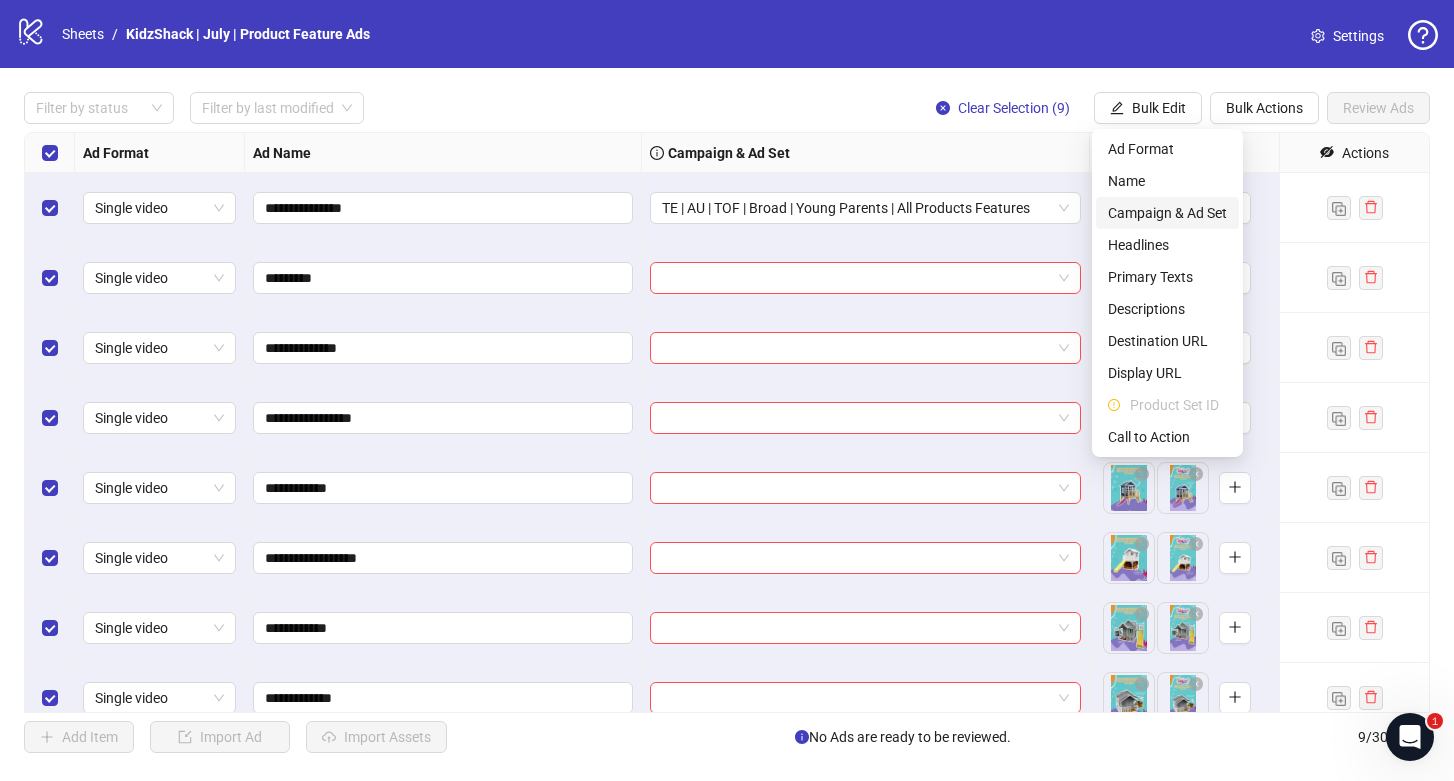 click on "Campaign & Ad Set" at bounding box center (1167, 213) 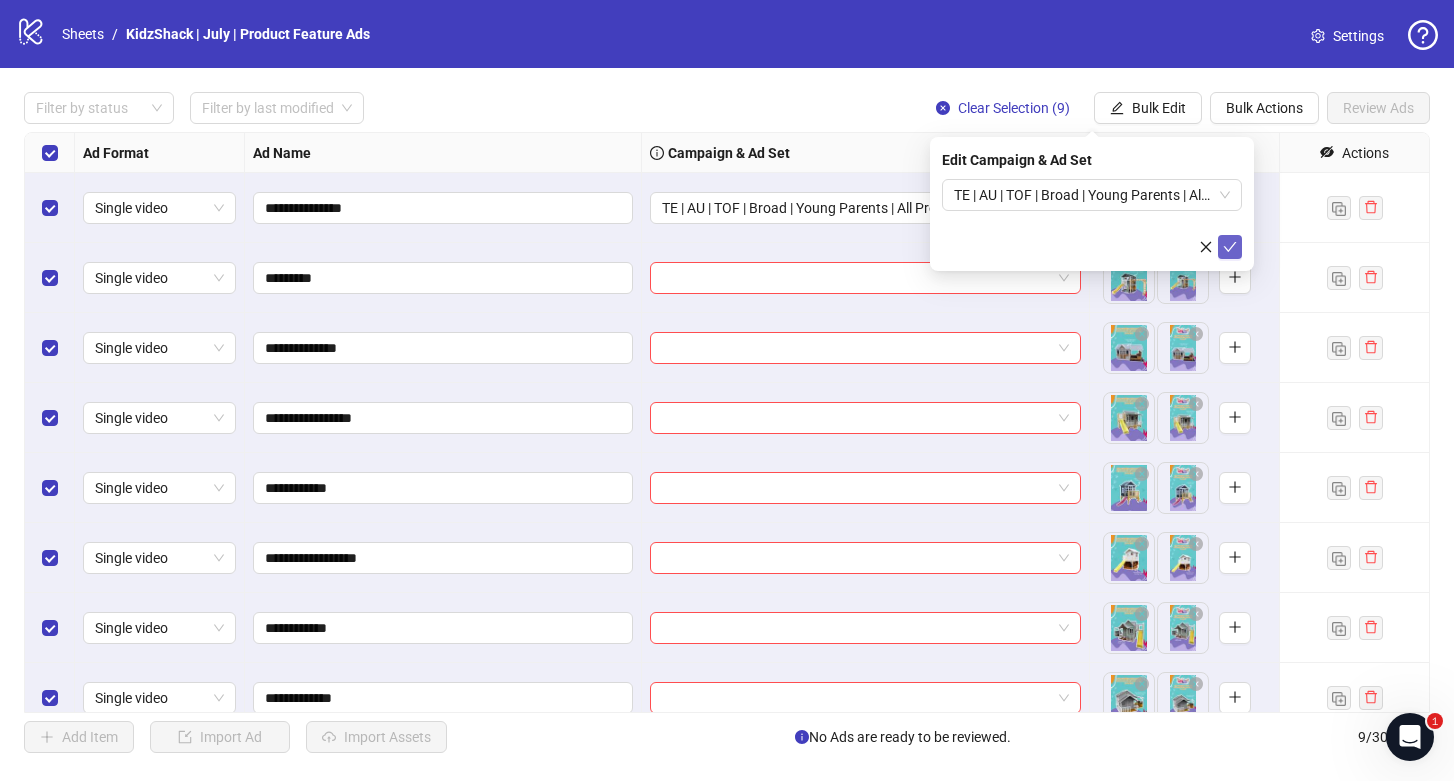 click at bounding box center [1230, 247] 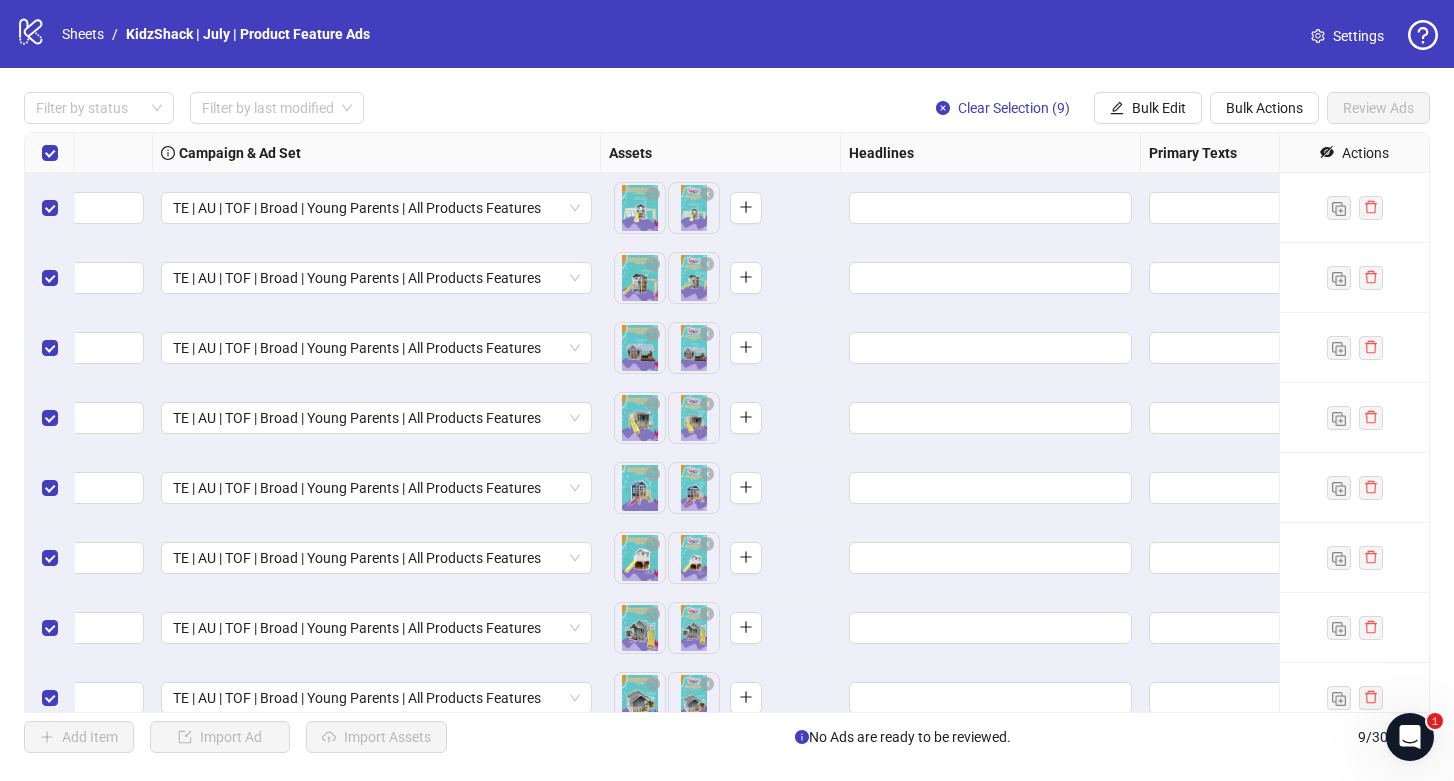 scroll, scrollTop: 0, scrollLeft: 504, axis: horizontal 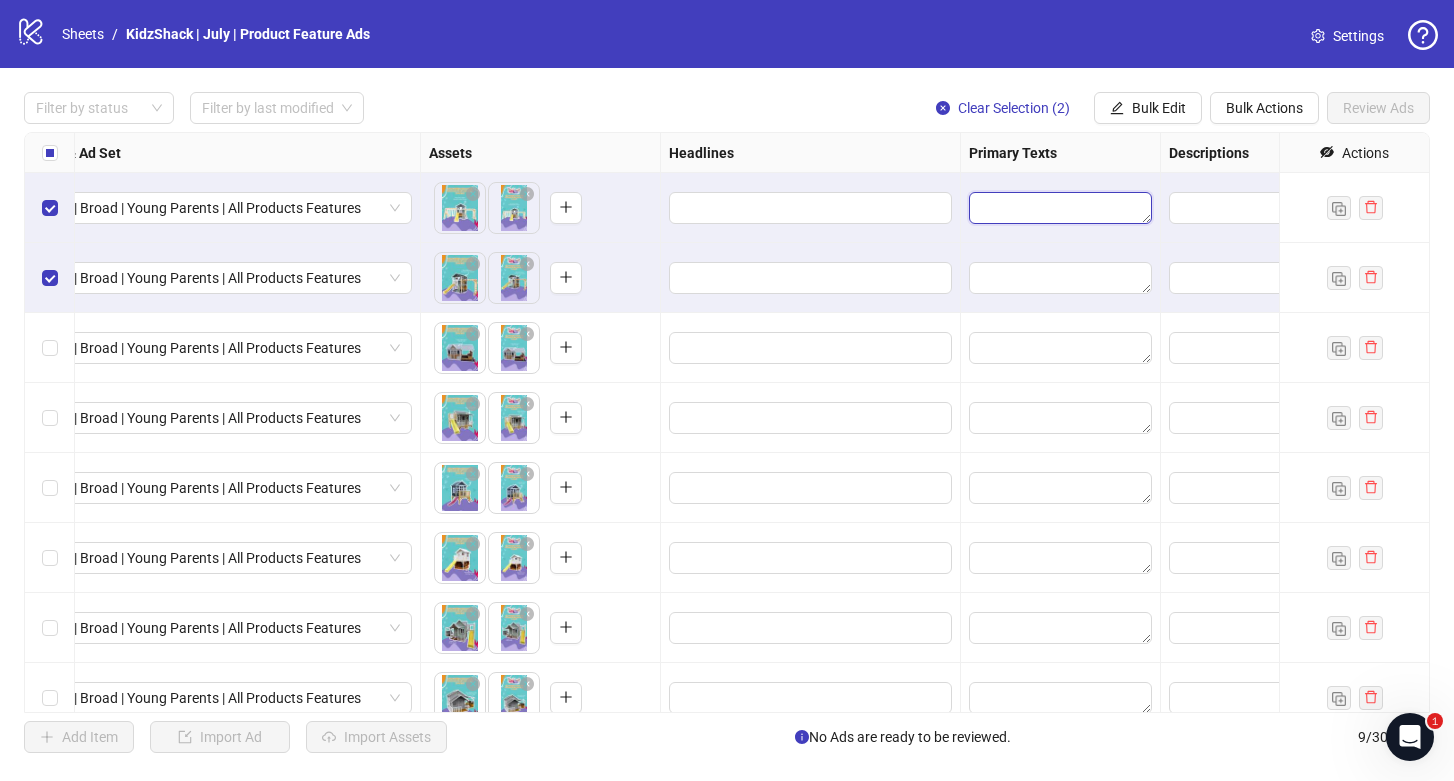 click at bounding box center (1060, 208) 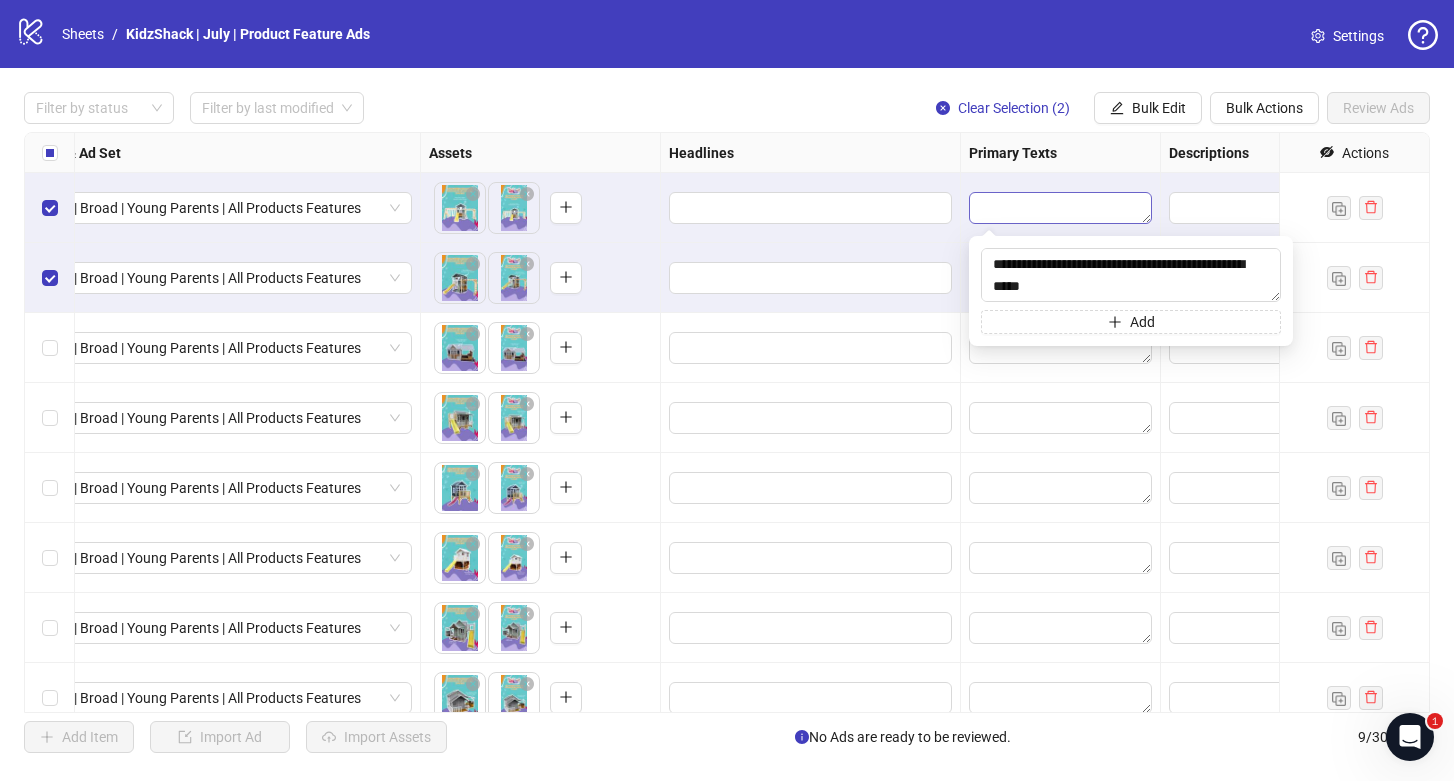scroll, scrollTop: 213, scrollLeft: 0, axis: vertical 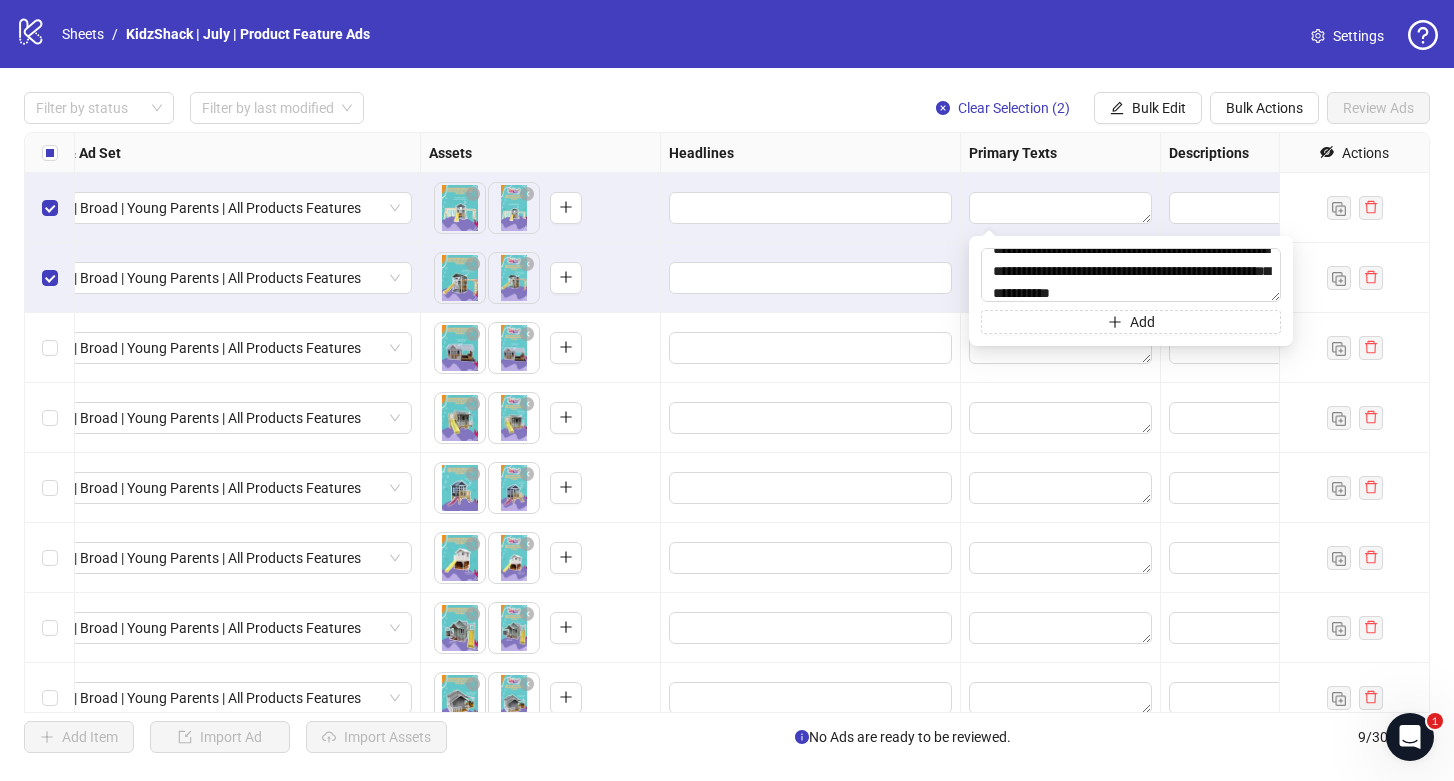 click at bounding box center (811, 278) 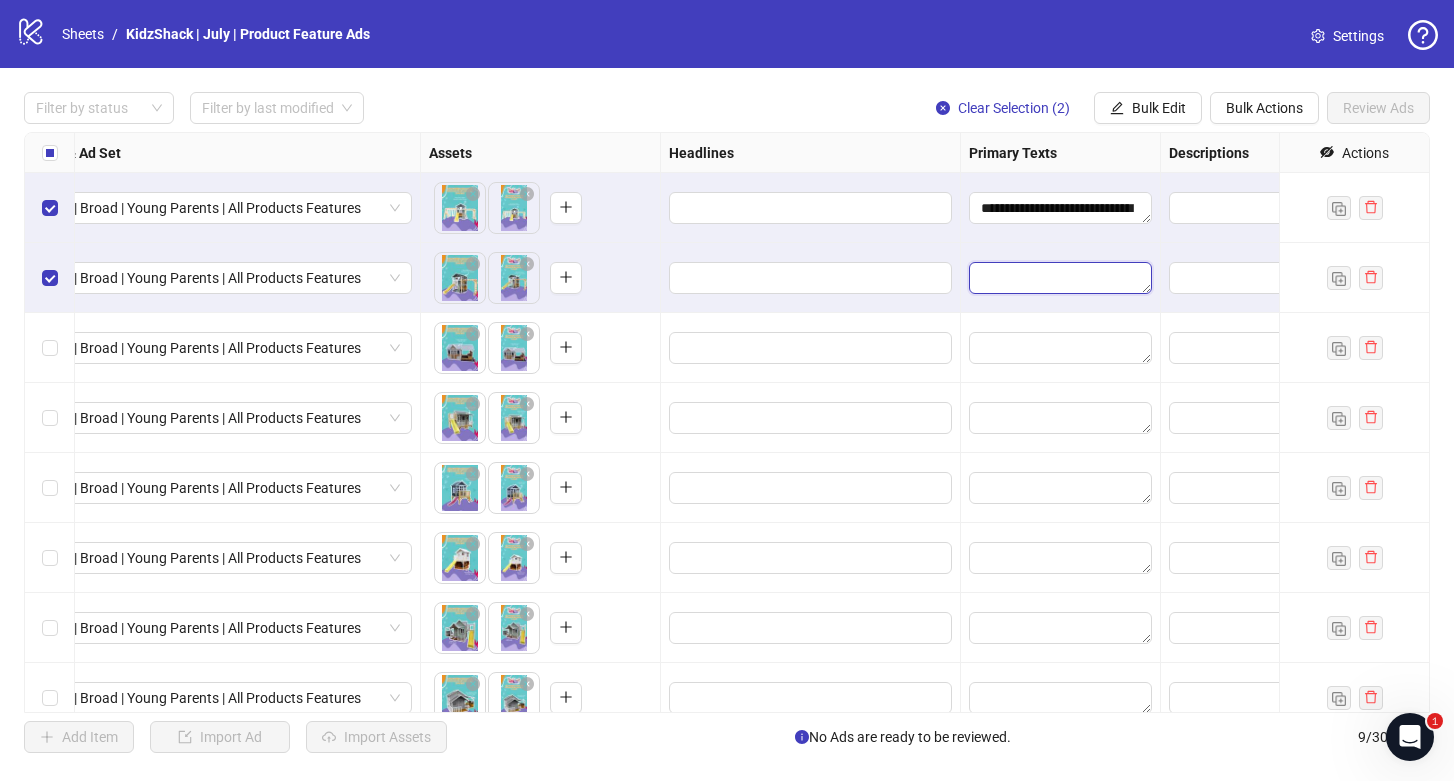 click at bounding box center [1060, 278] 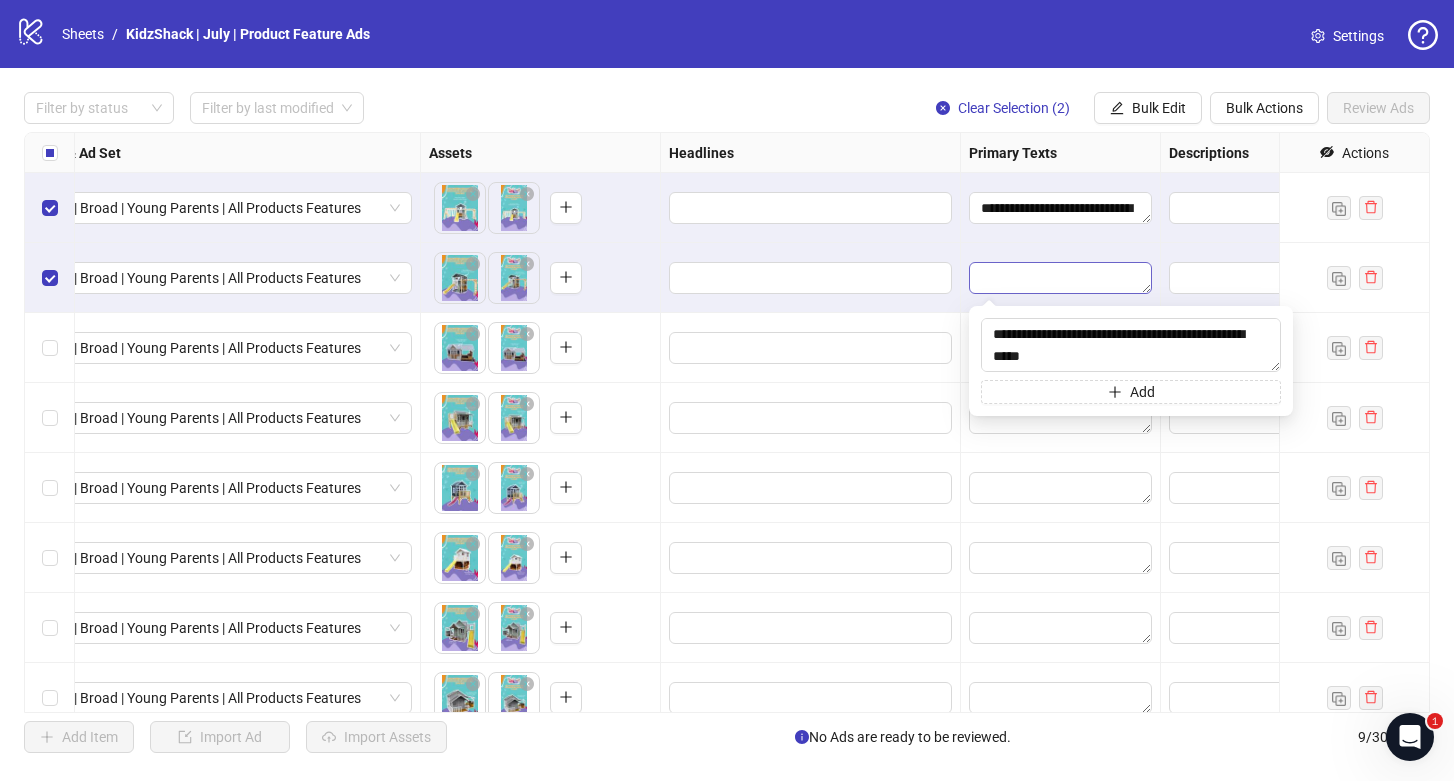 scroll, scrollTop: 213, scrollLeft: 0, axis: vertical 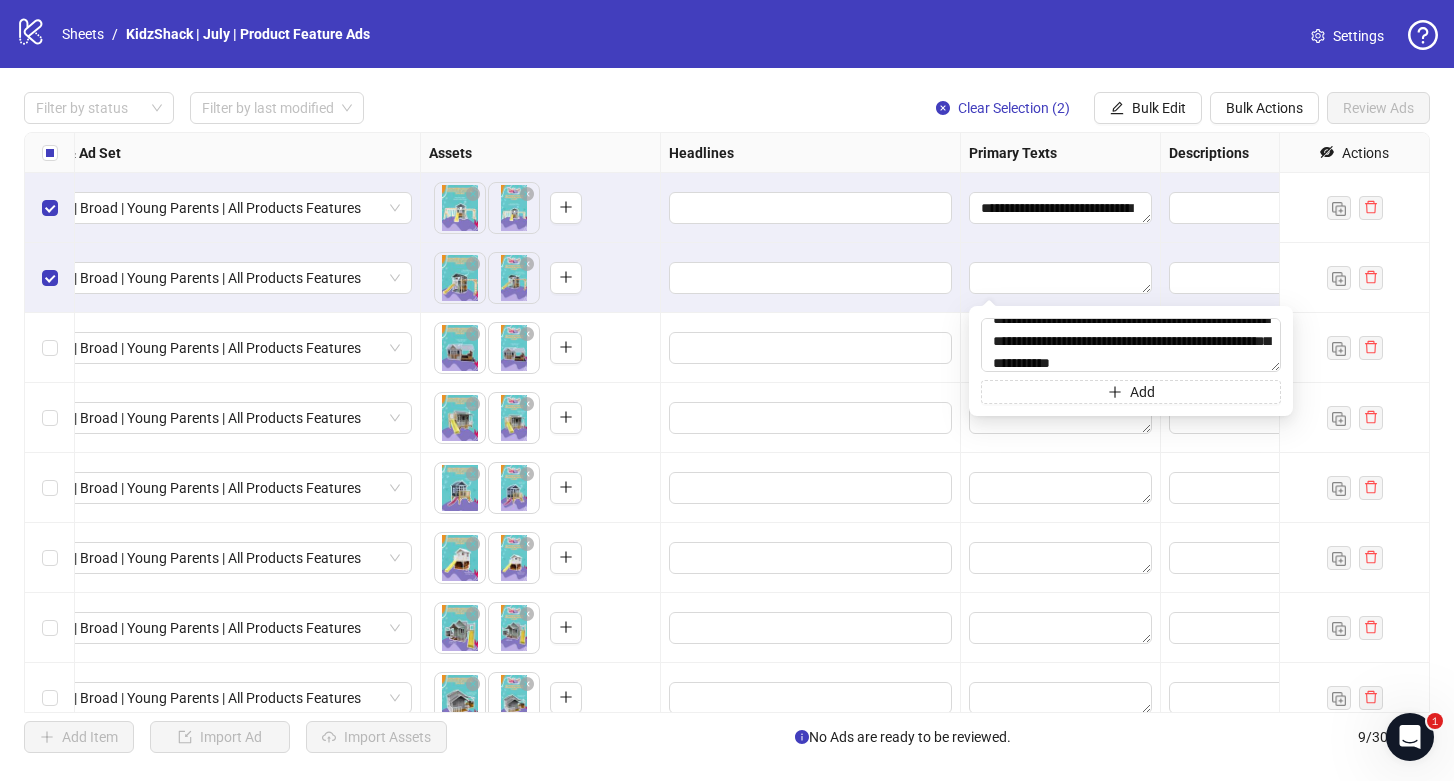 click at bounding box center (811, 348) 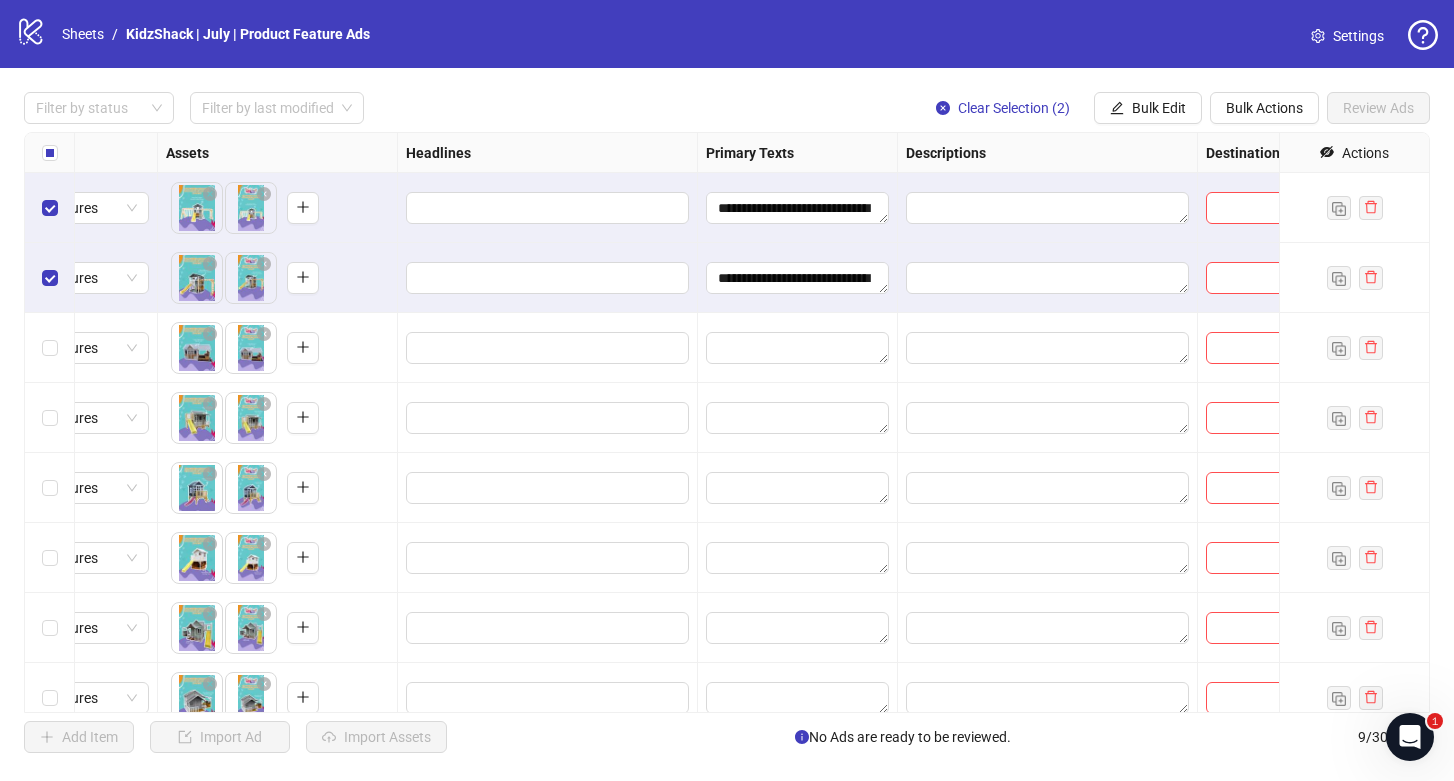 scroll, scrollTop: 0, scrollLeft: 936, axis: horizontal 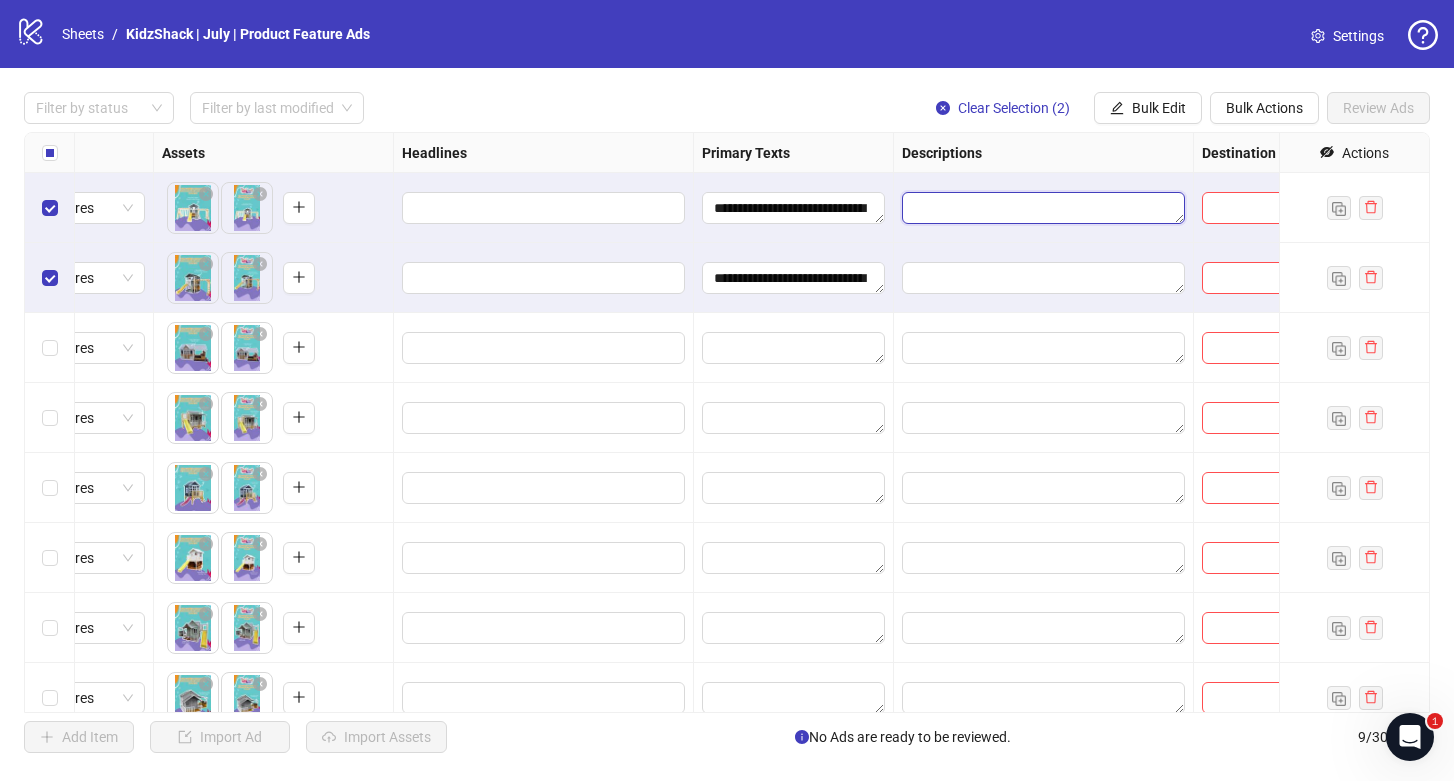 click at bounding box center [1043, 208] 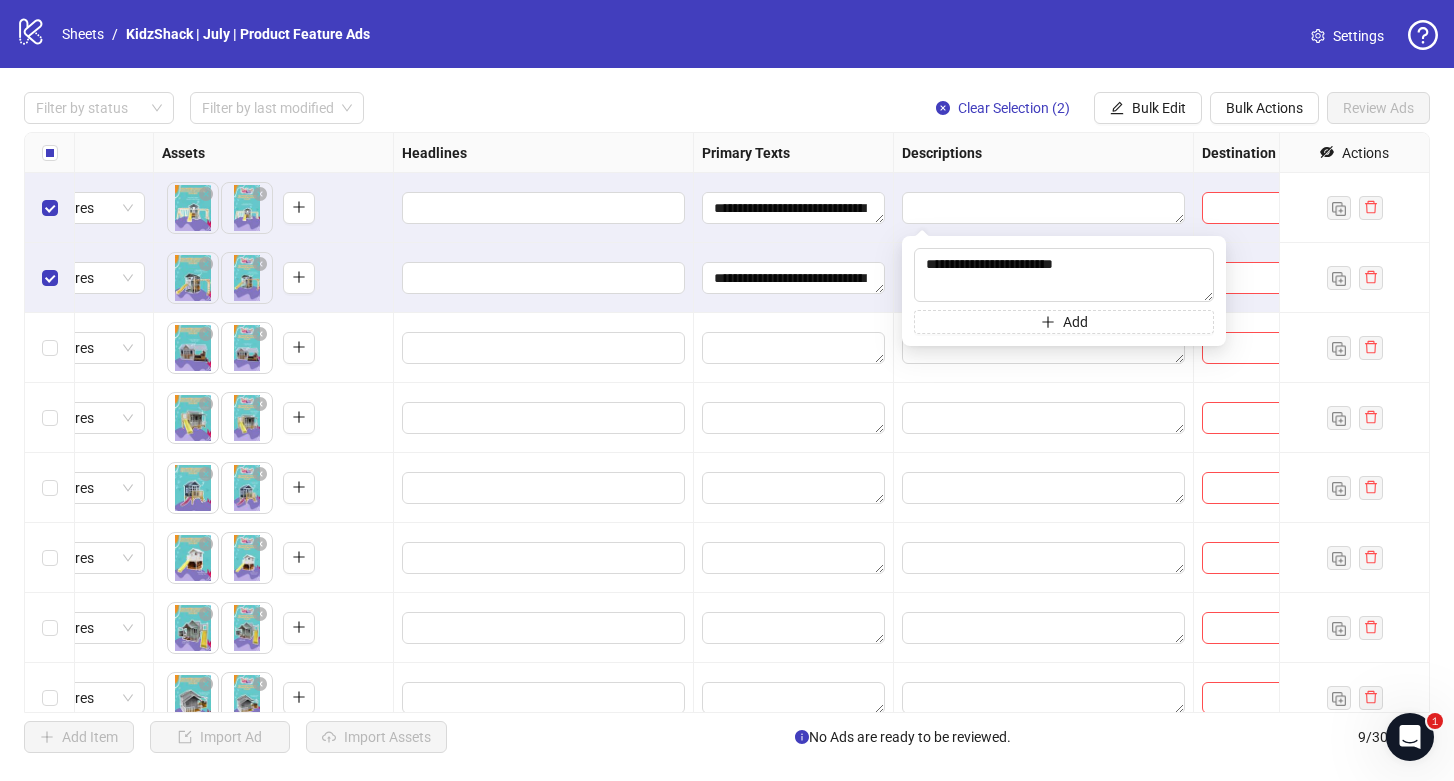 click at bounding box center (1044, 348) 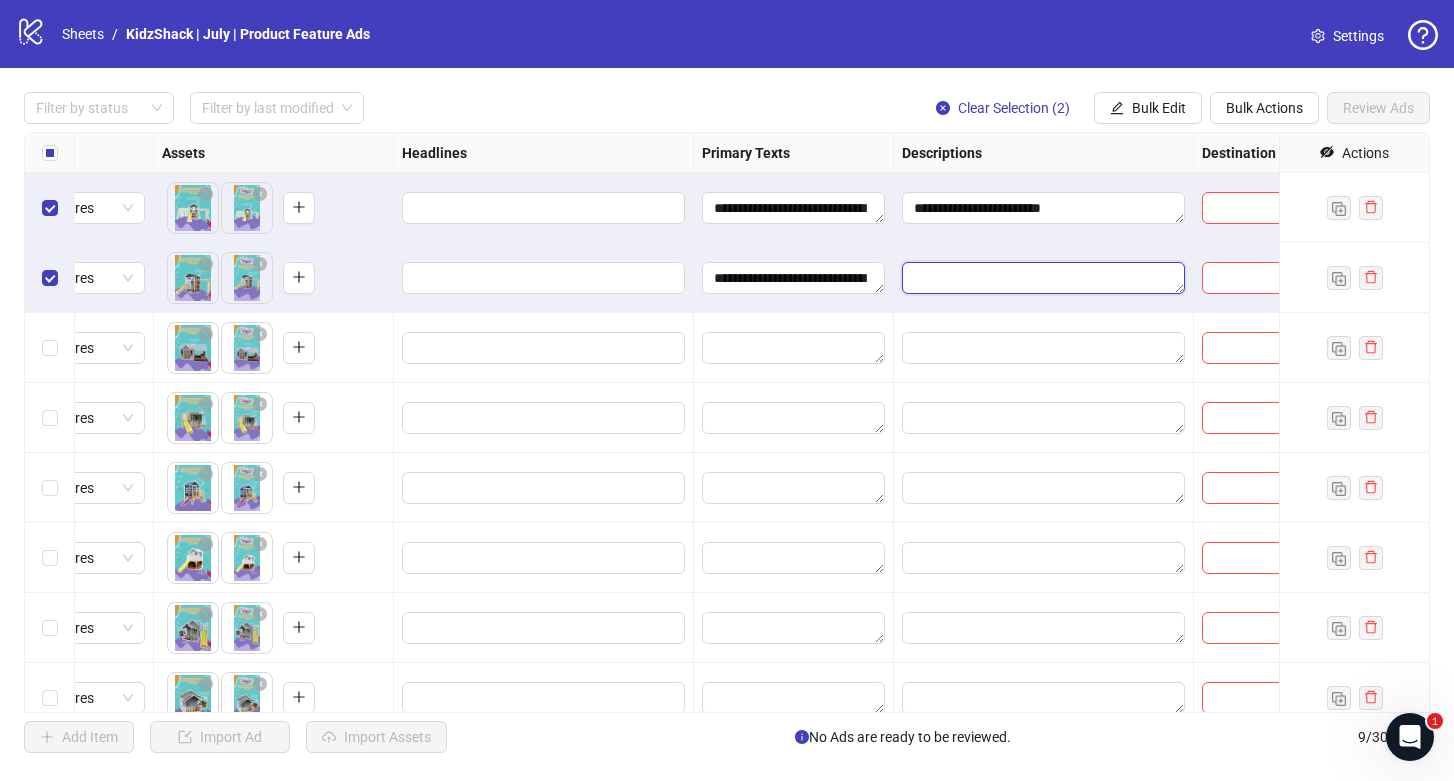click at bounding box center [1043, 278] 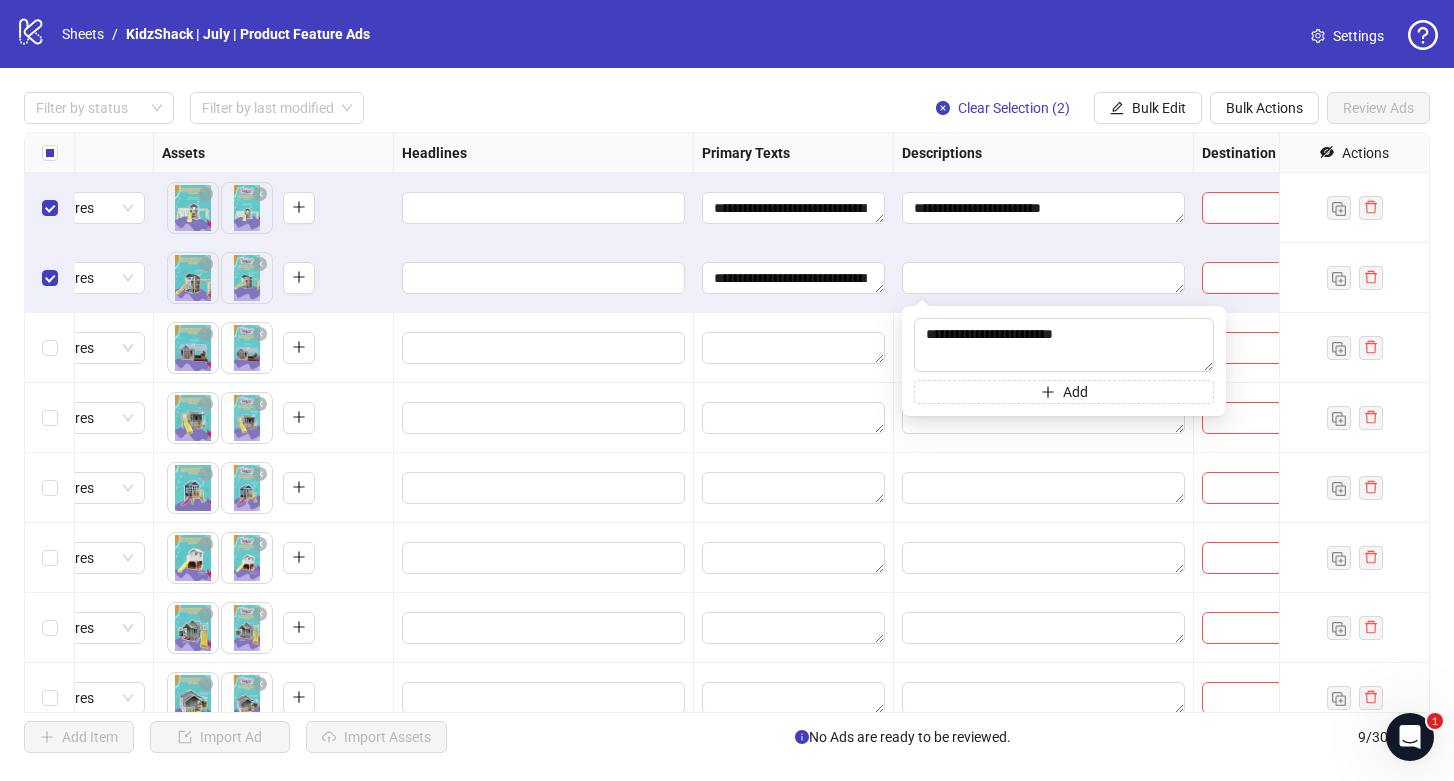 click on "**********" at bounding box center [1044, 208] 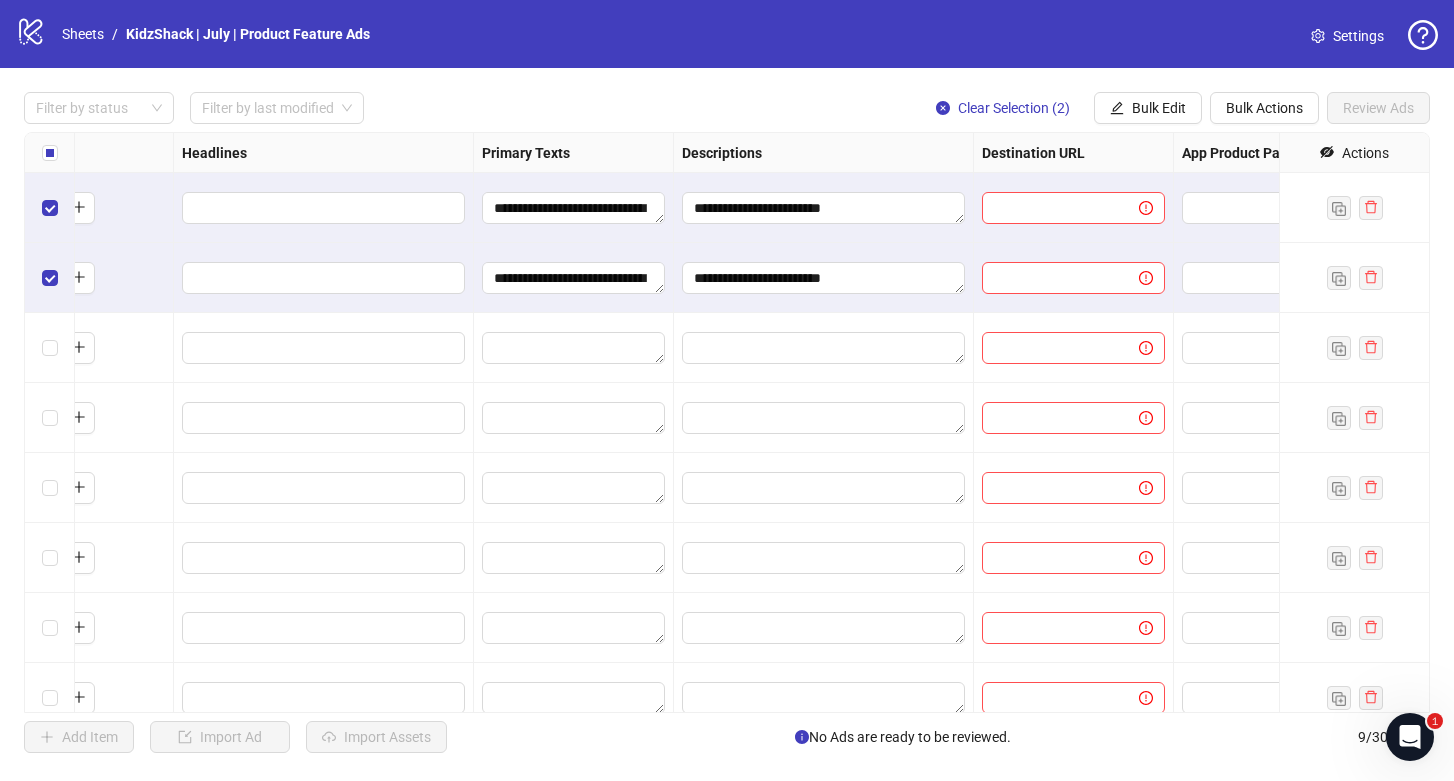 scroll, scrollTop: 0, scrollLeft: 1112, axis: horizontal 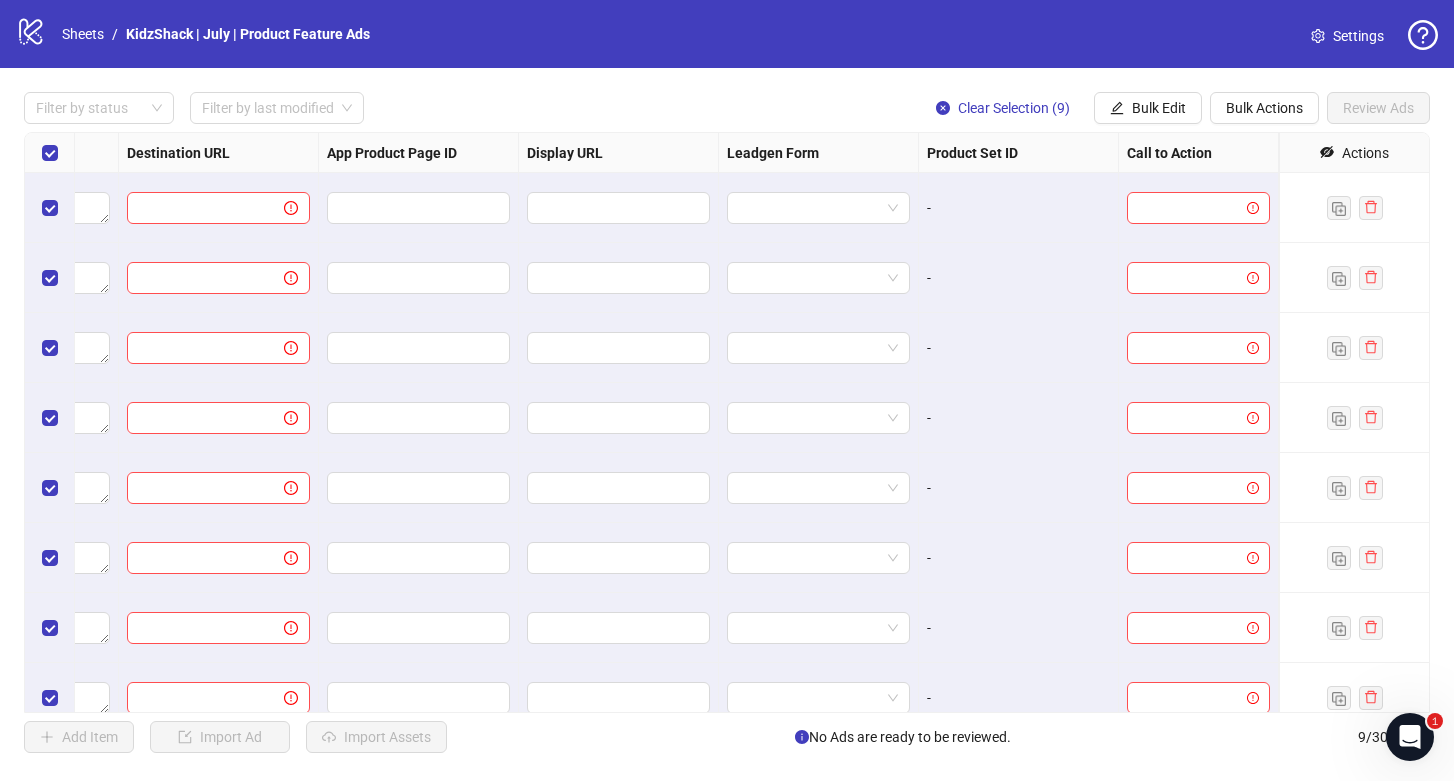 click on "**********" at bounding box center [727, 422] 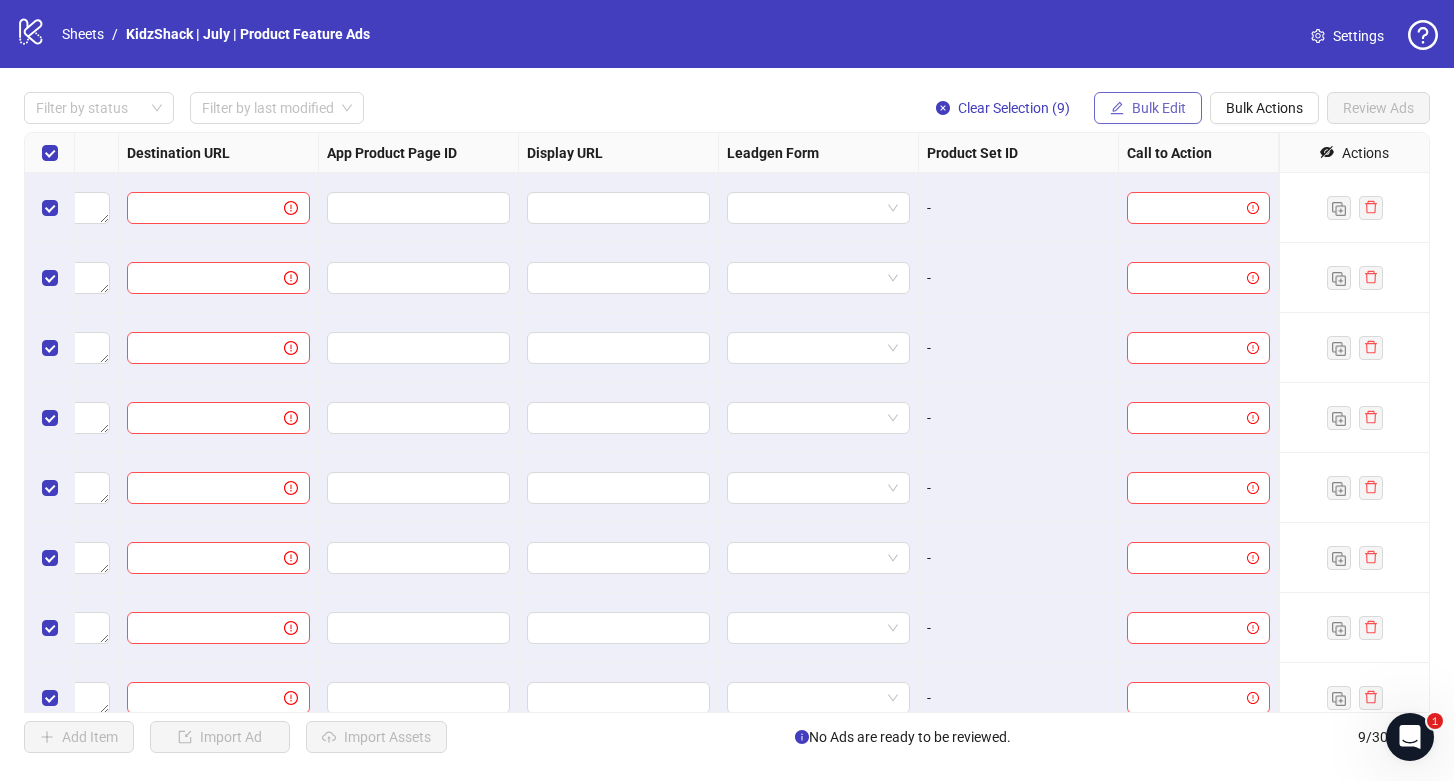 click on "Bulk Edit" at bounding box center (1159, 108) 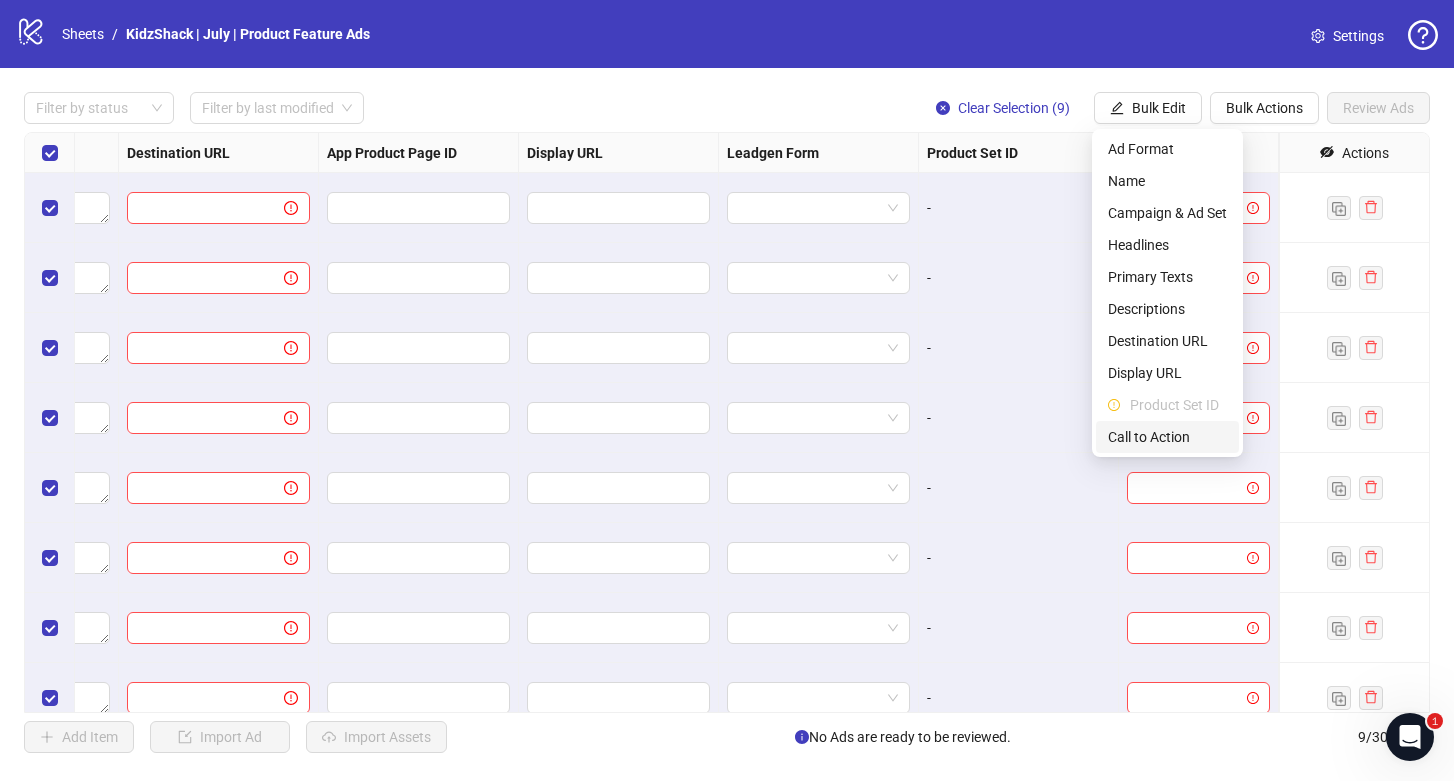 click on "Call to Action" at bounding box center [1167, 437] 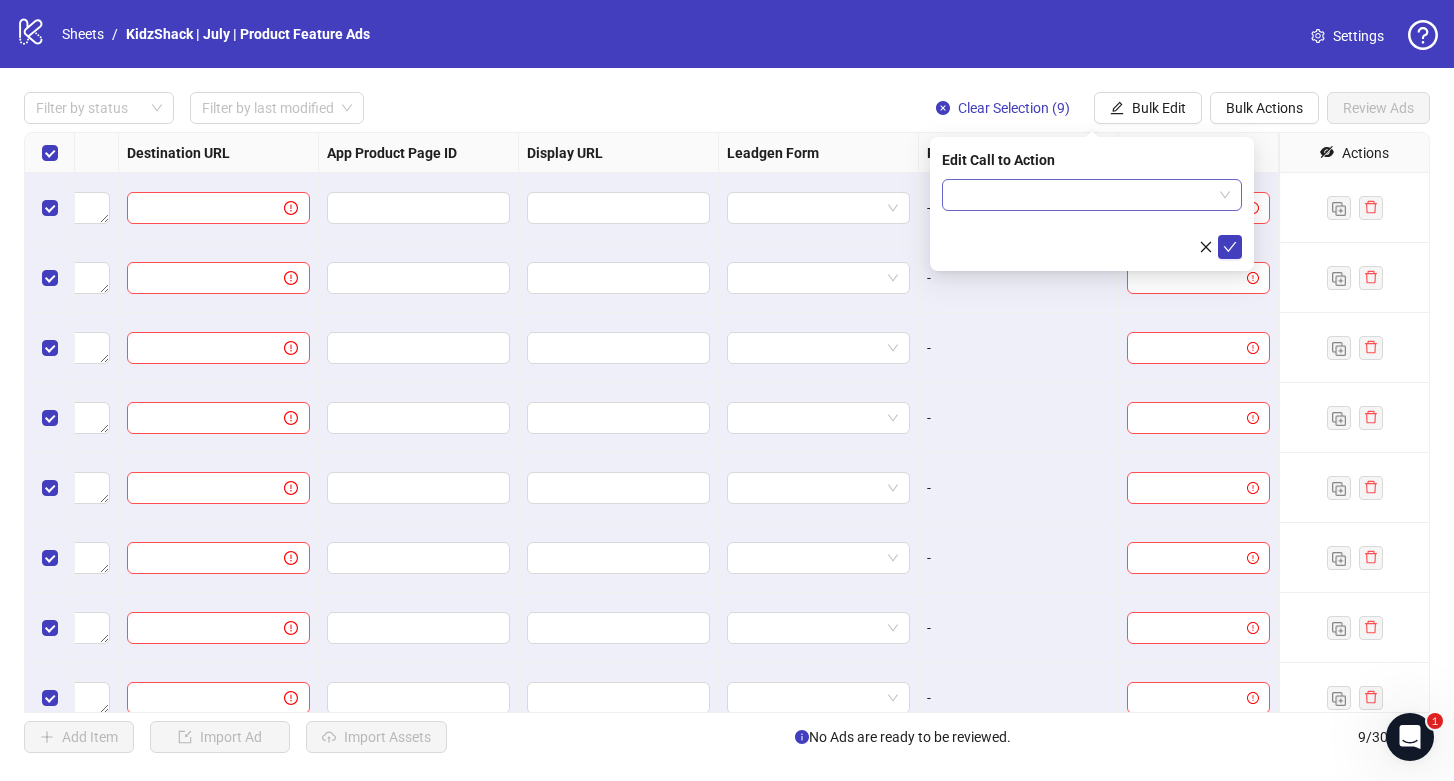 click at bounding box center (1083, 195) 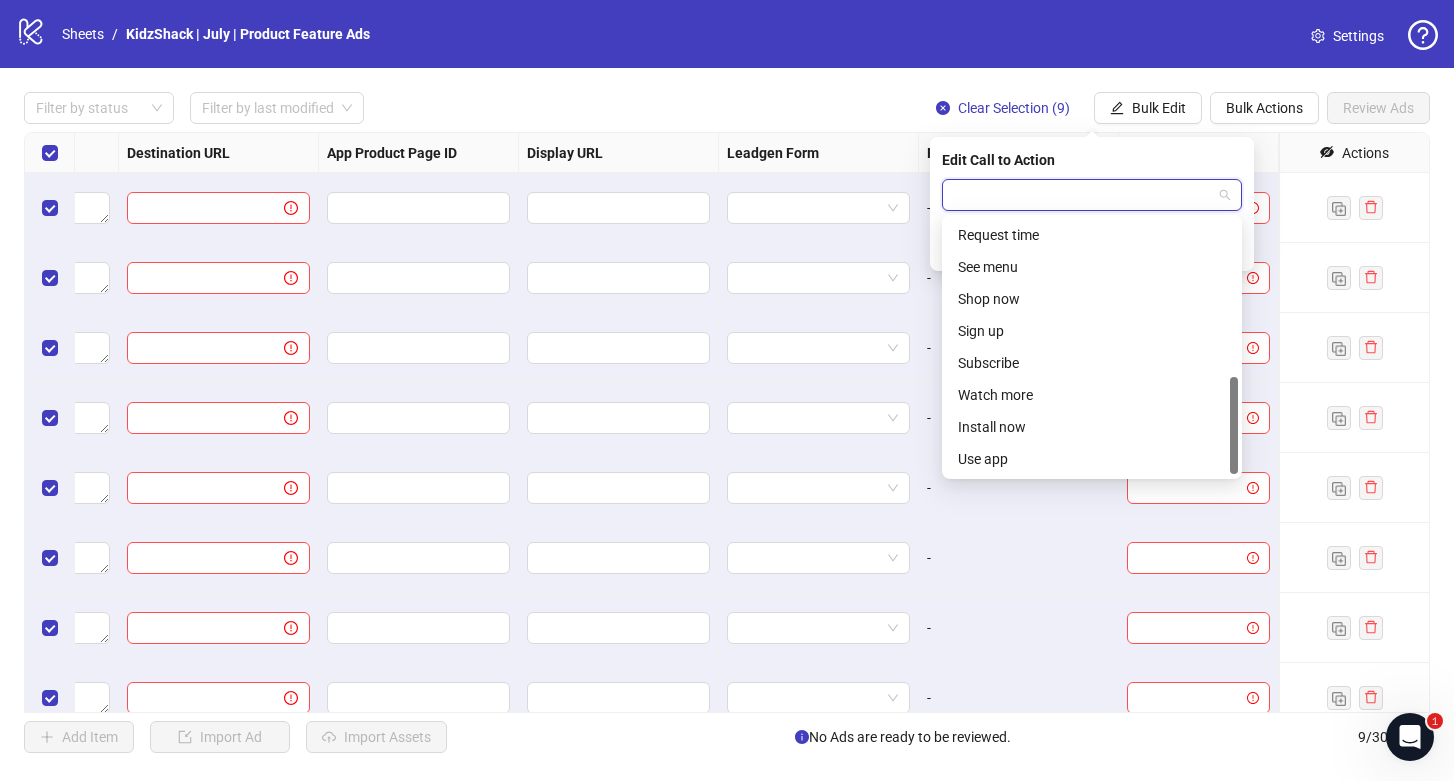 scroll, scrollTop: 414, scrollLeft: 0, axis: vertical 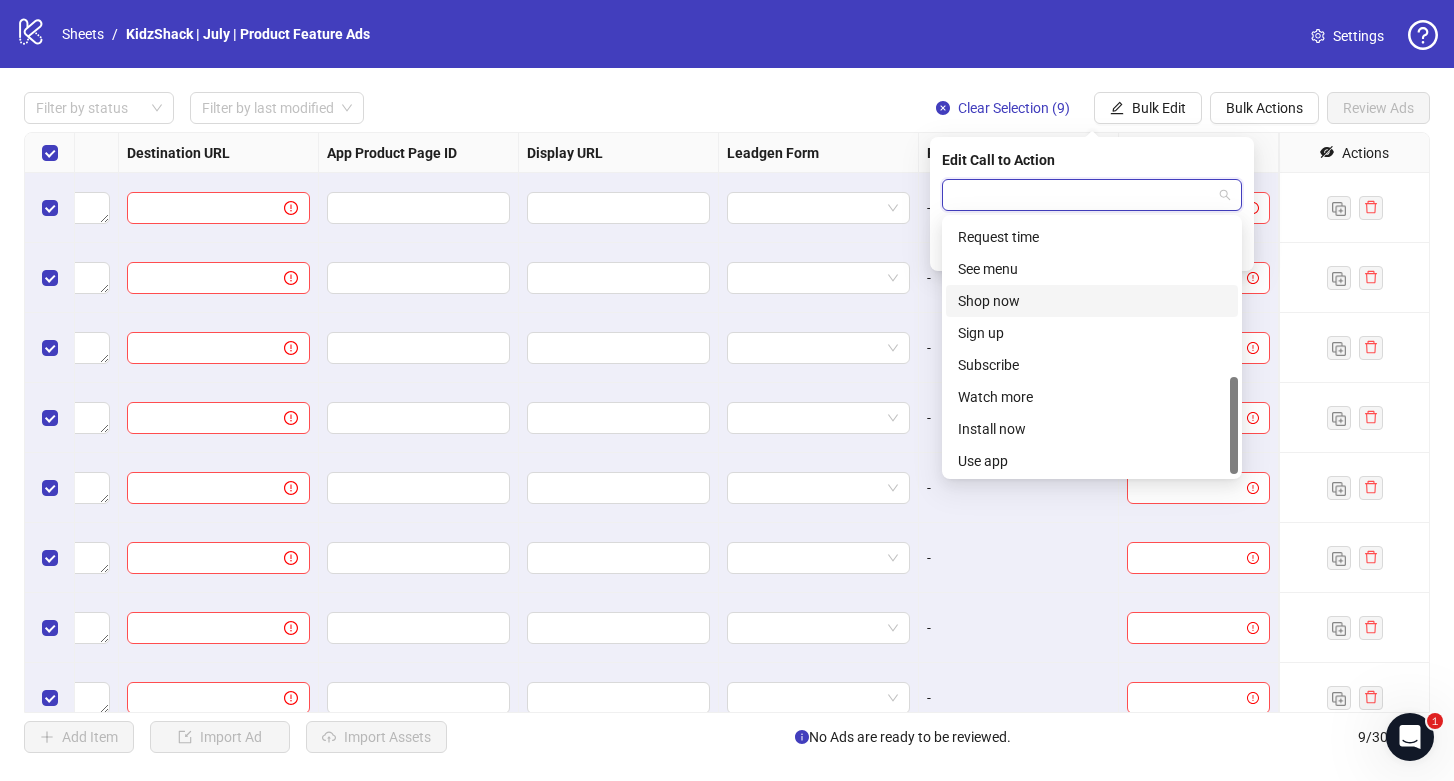 click on "Shop now" at bounding box center (1092, 301) 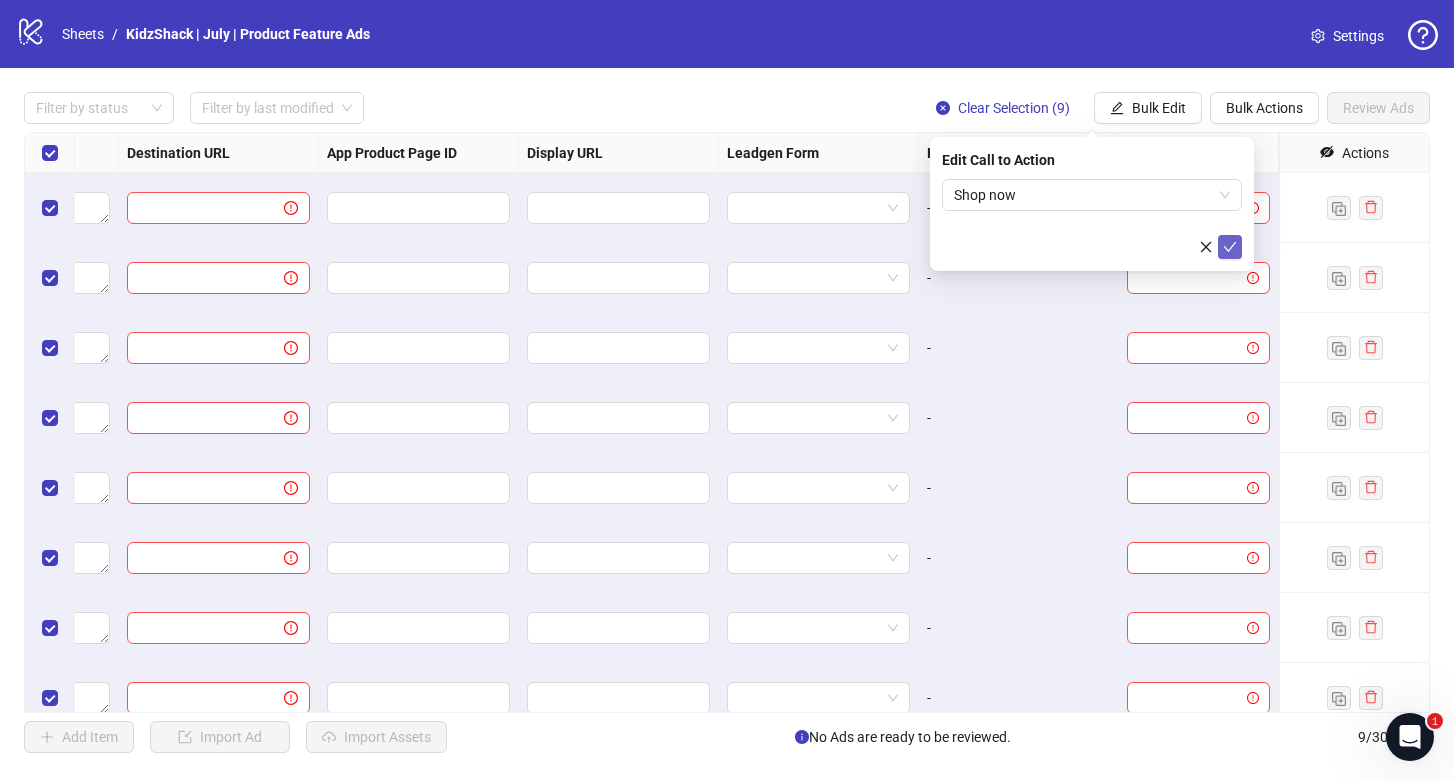 click at bounding box center [1230, 247] 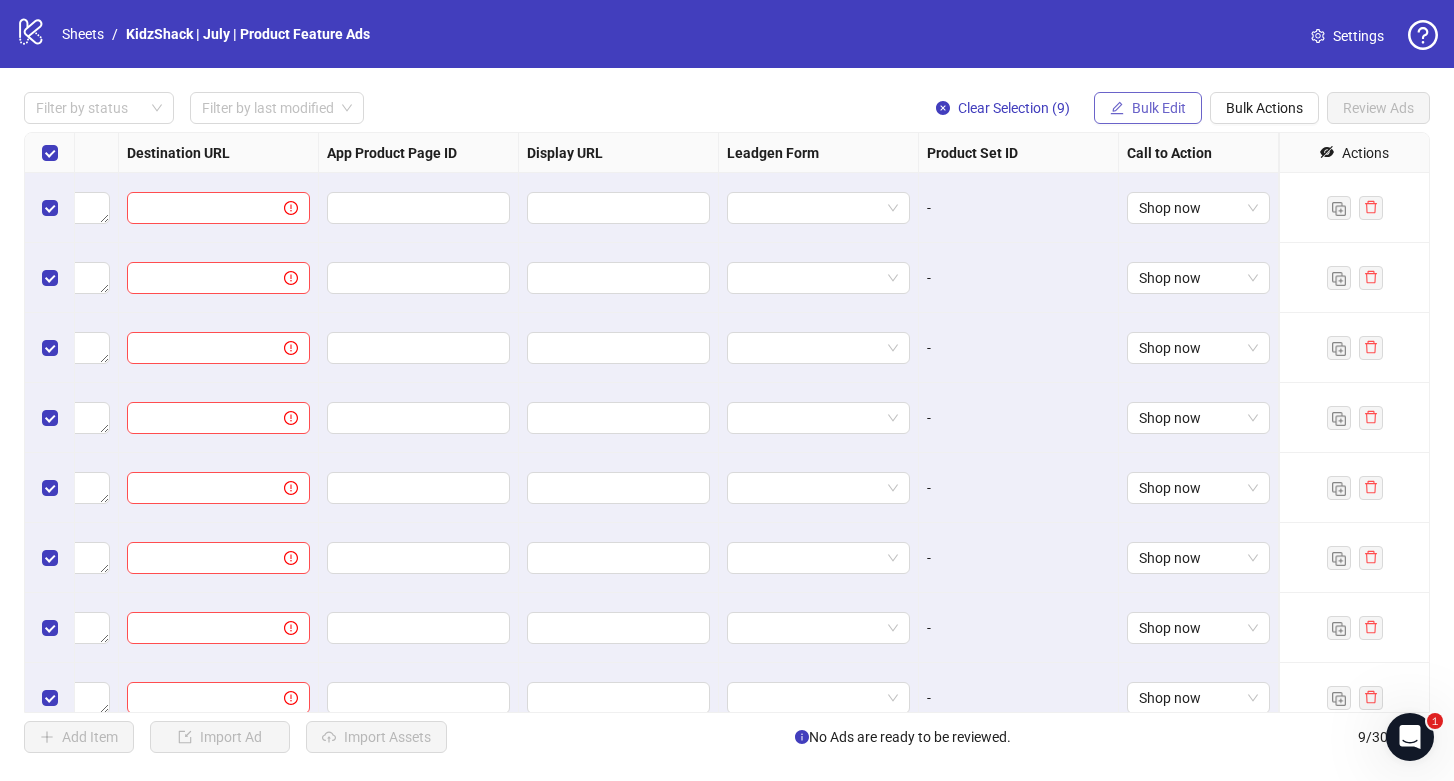 click on "Bulk Edit" at bounding box center (1148, 108) 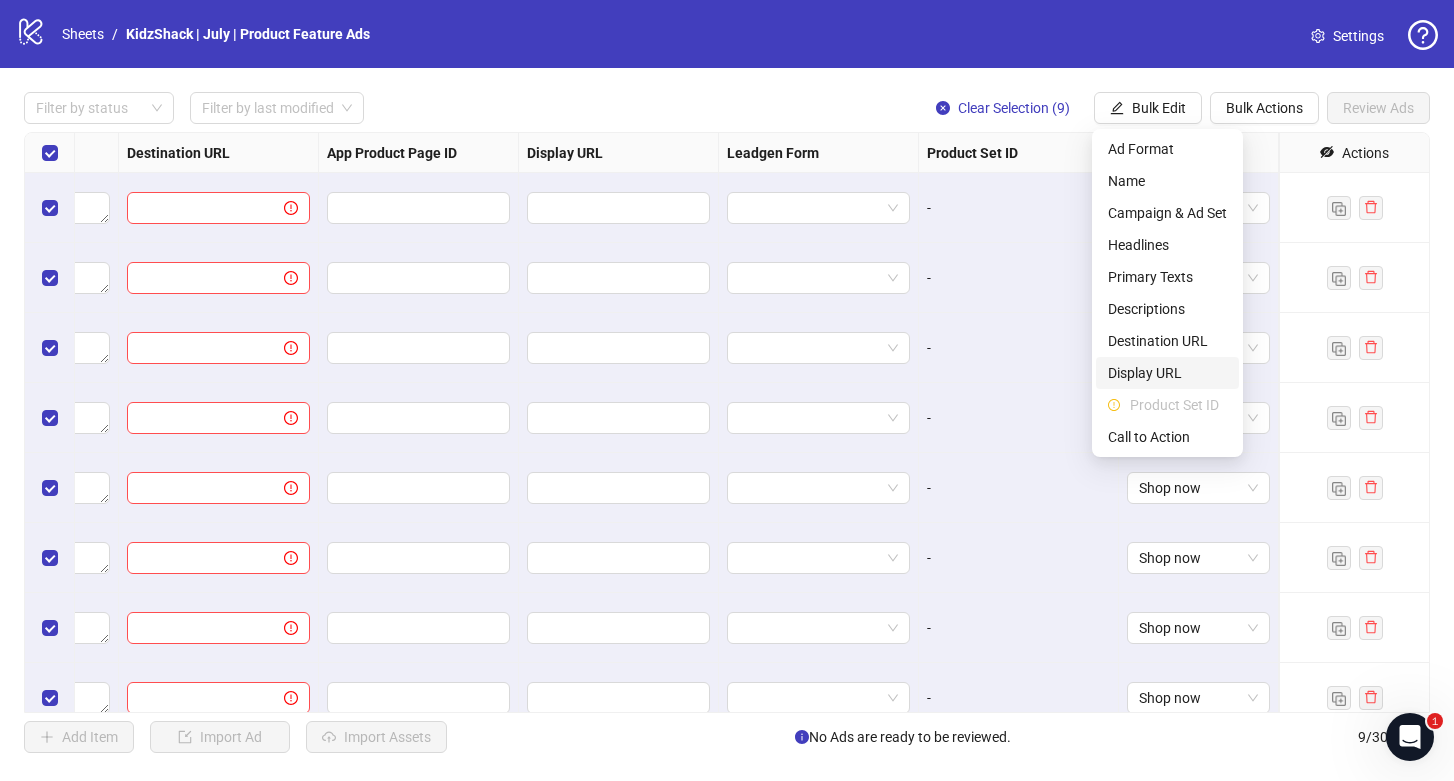 click on "Display URL" at bounding box center (1167, 373) 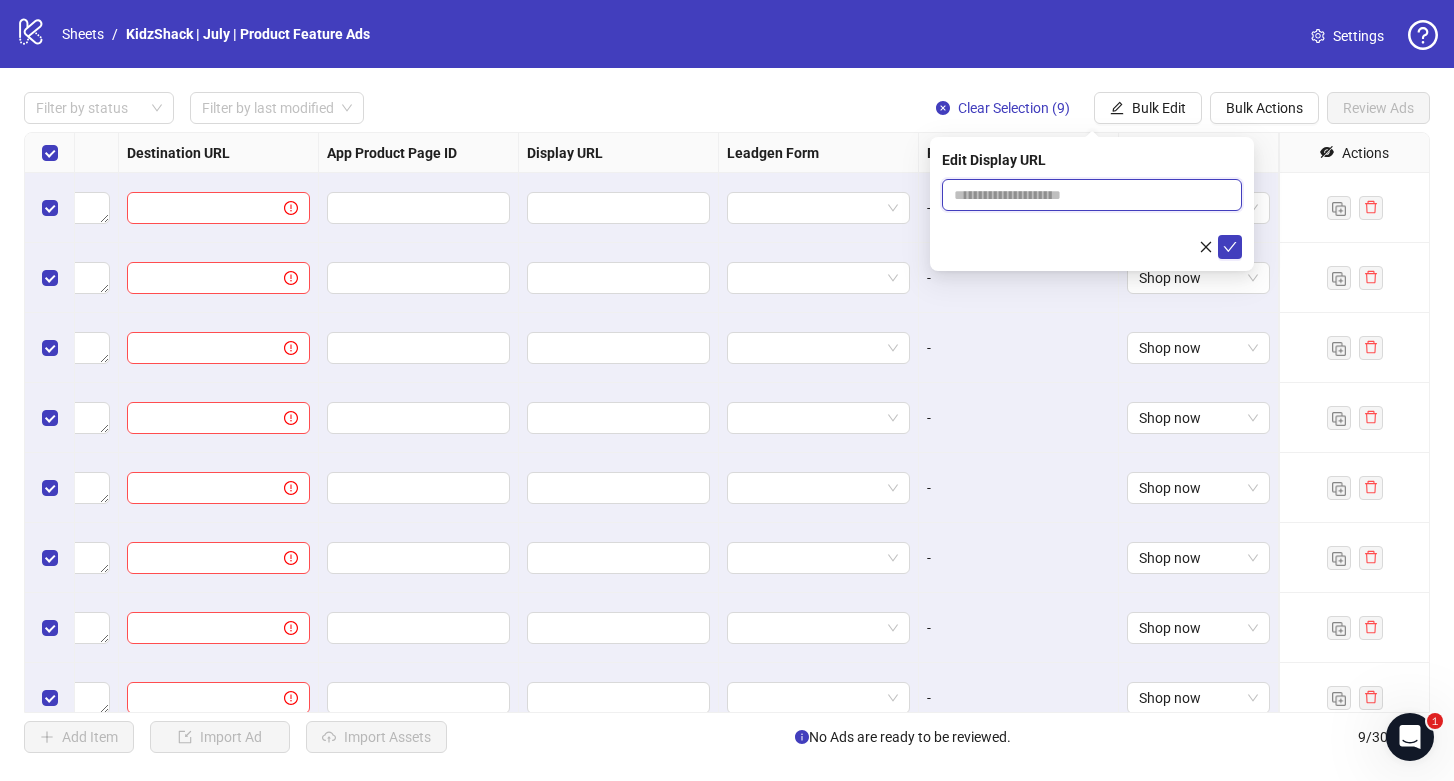 click at bounding box center [1092, 195] 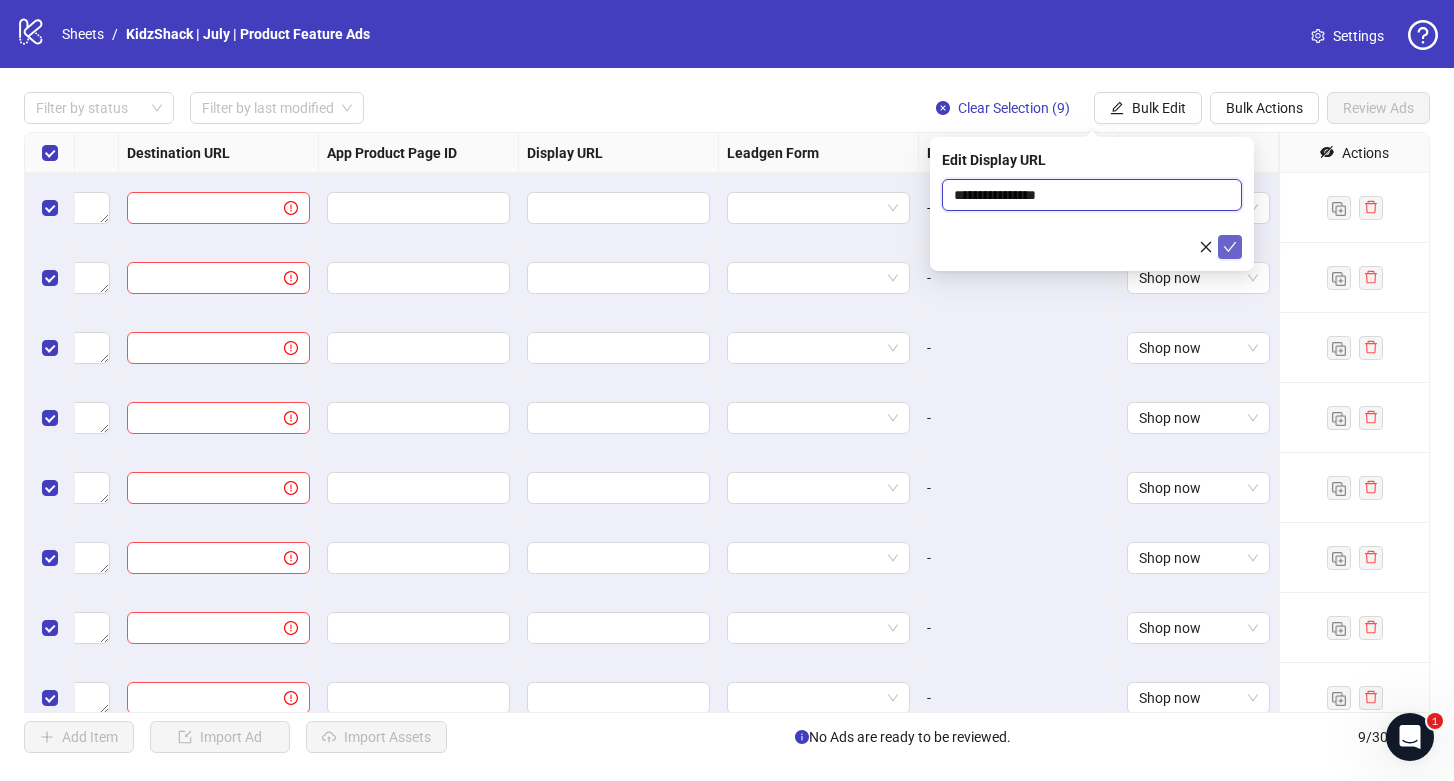 type on "**********" 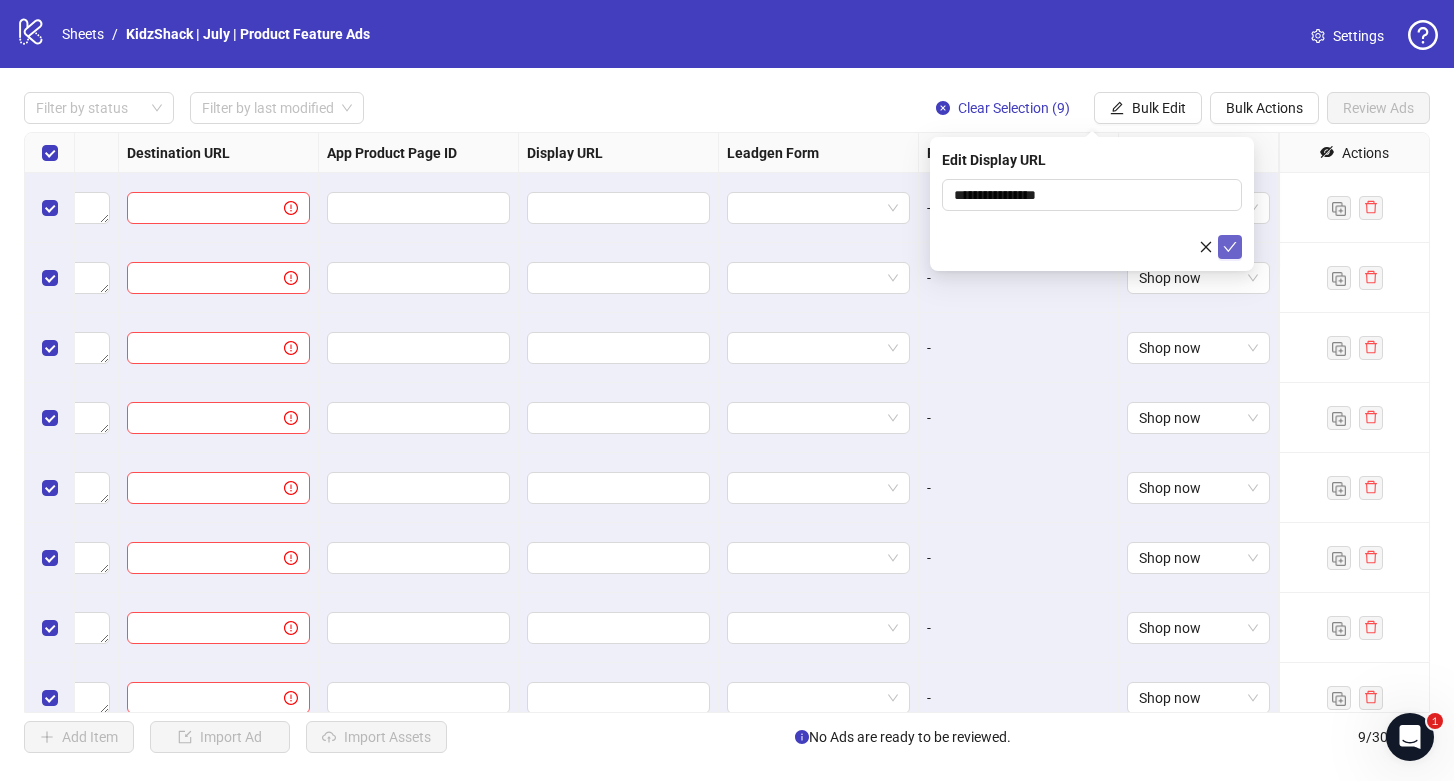 click at bounding box center [1230, 247] 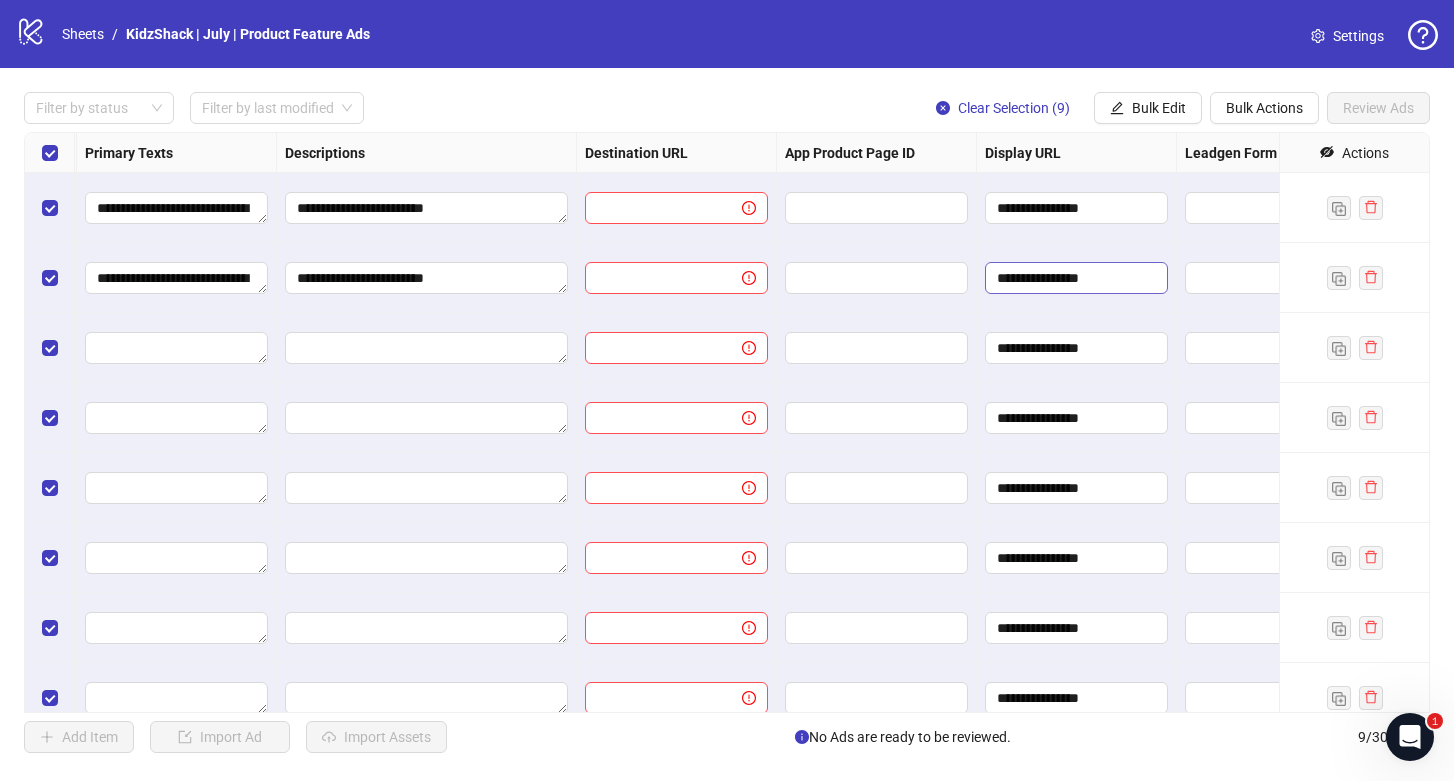 scroll, scrollTop: 0, scrollLeft: 1550, axis: horizontal 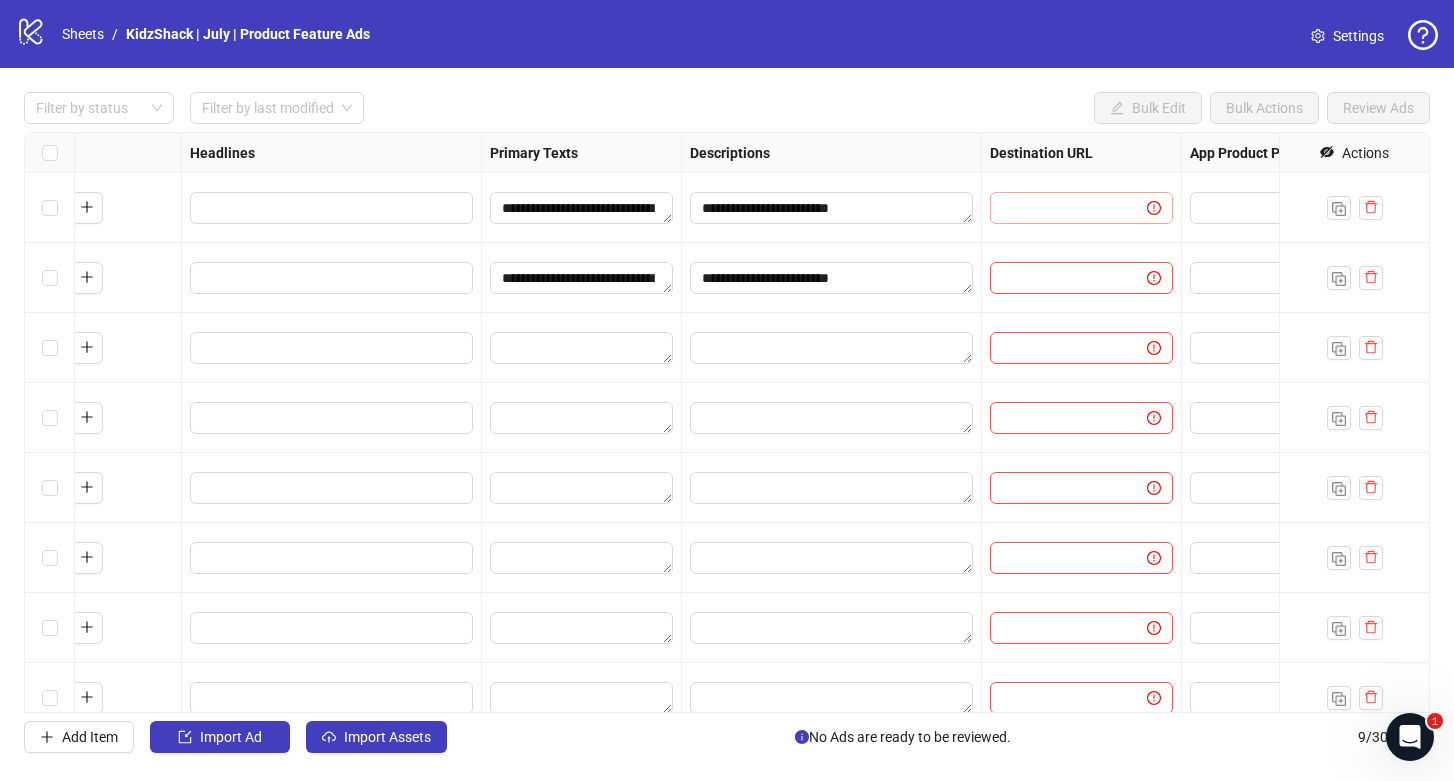 click at bounding box center [1081, 208] 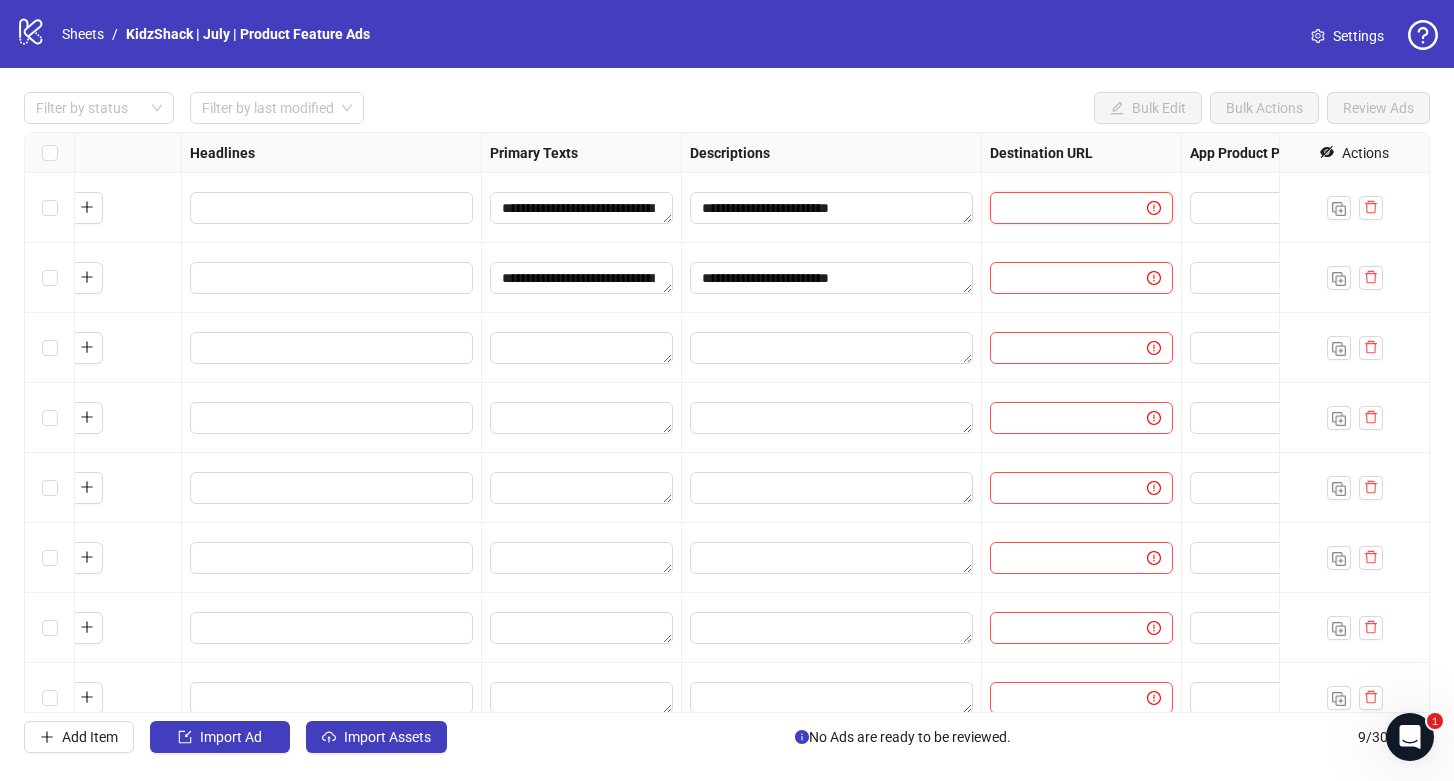 paste on "**********" 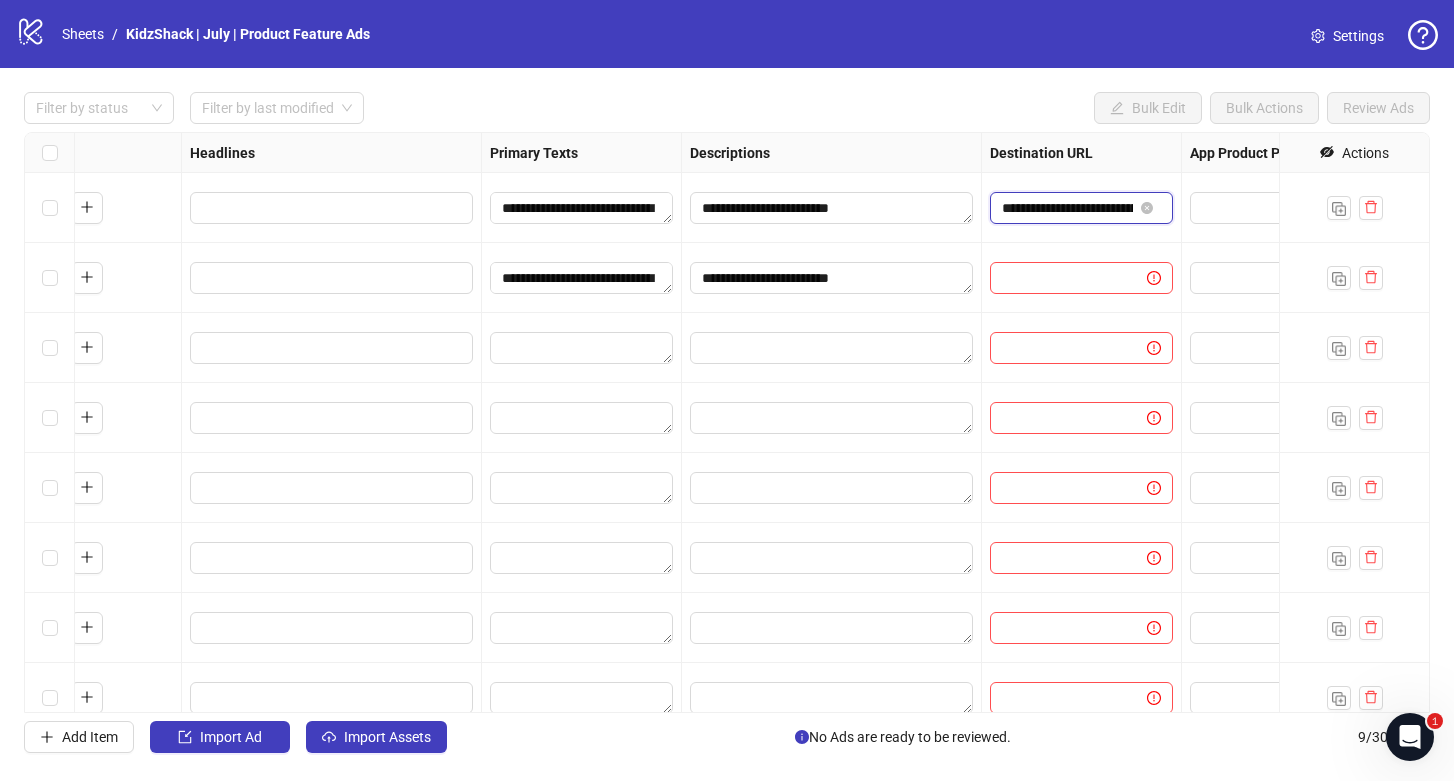scroll, scrollTop: 0, scrollLeft: 560, axis: horizontal 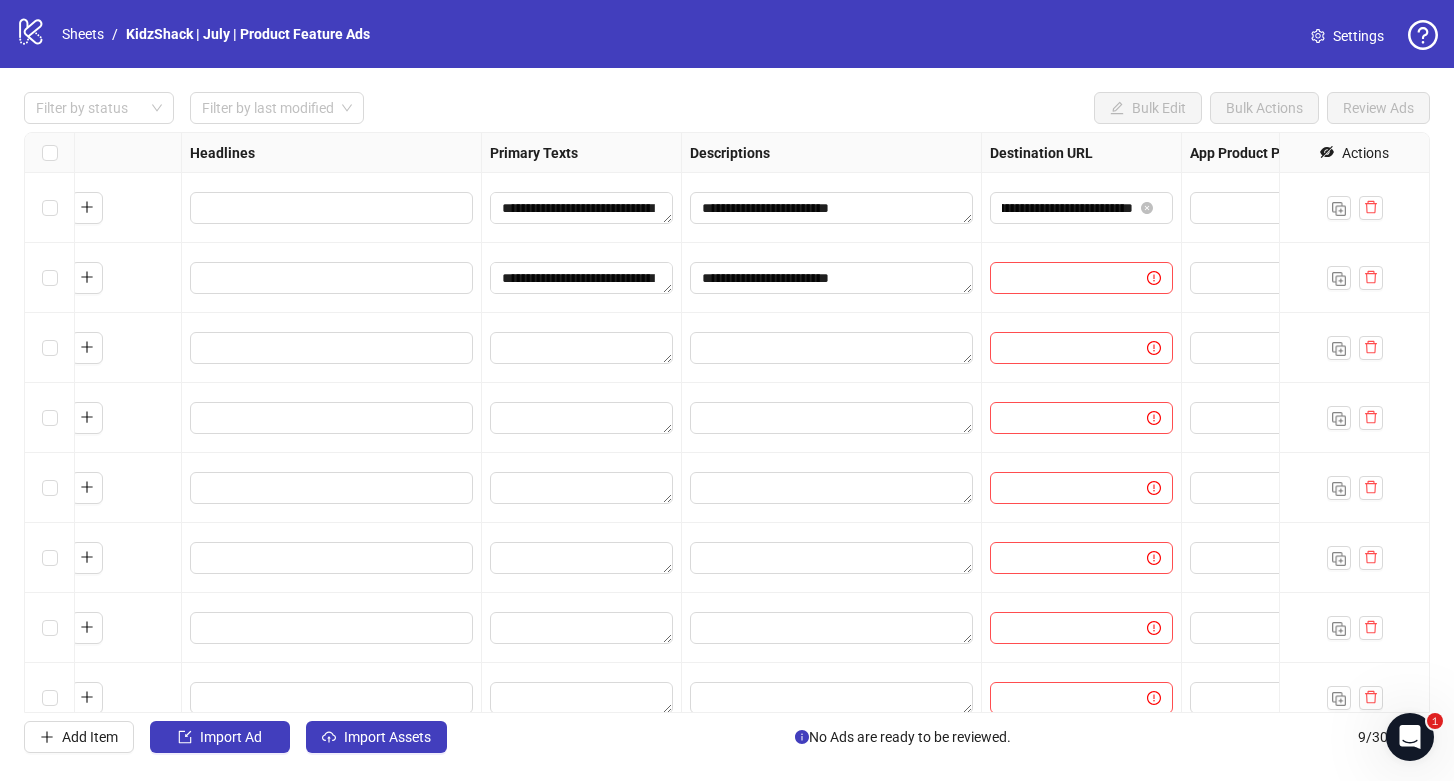 click at bounding box center [1082, 278] 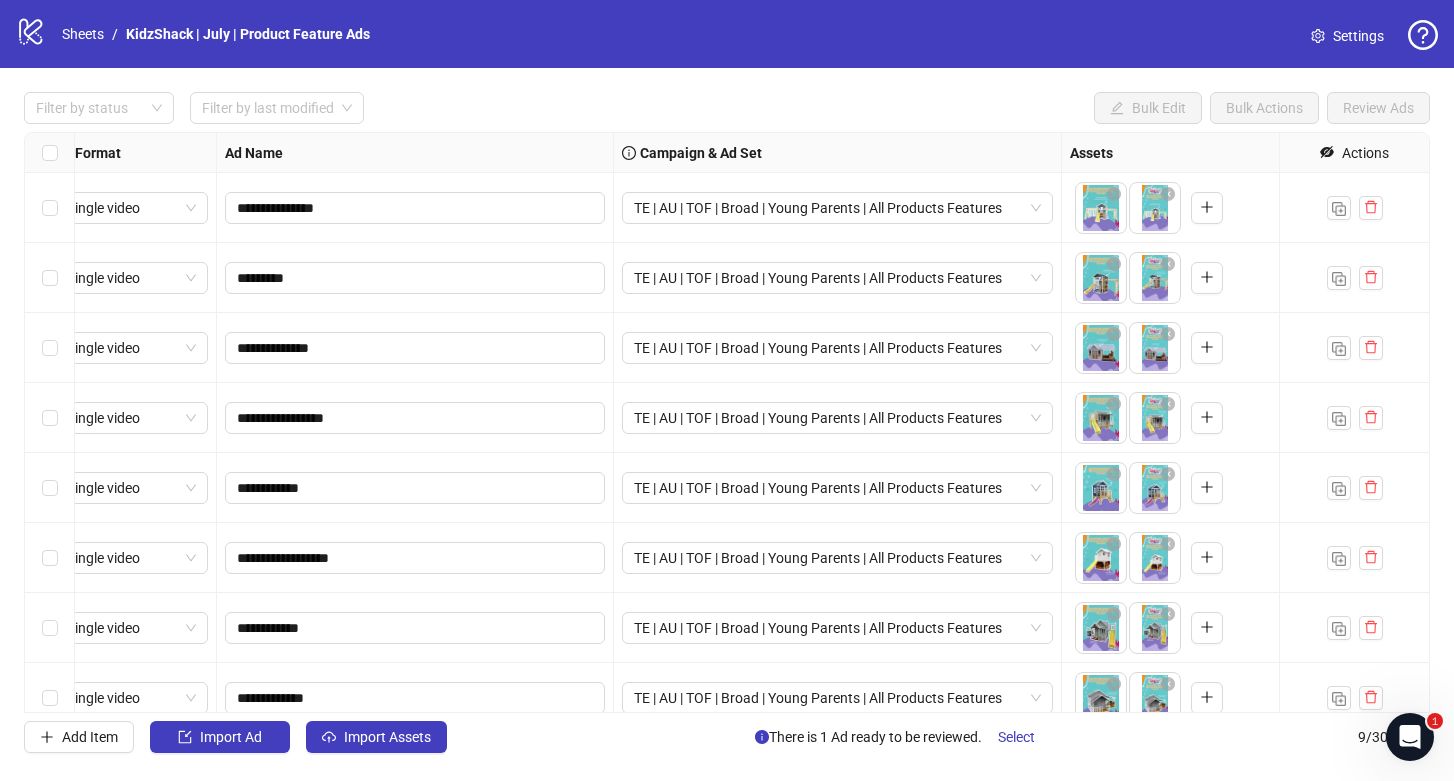 scroll, scrollTop: 0, scrollLeft: 0, axis: both 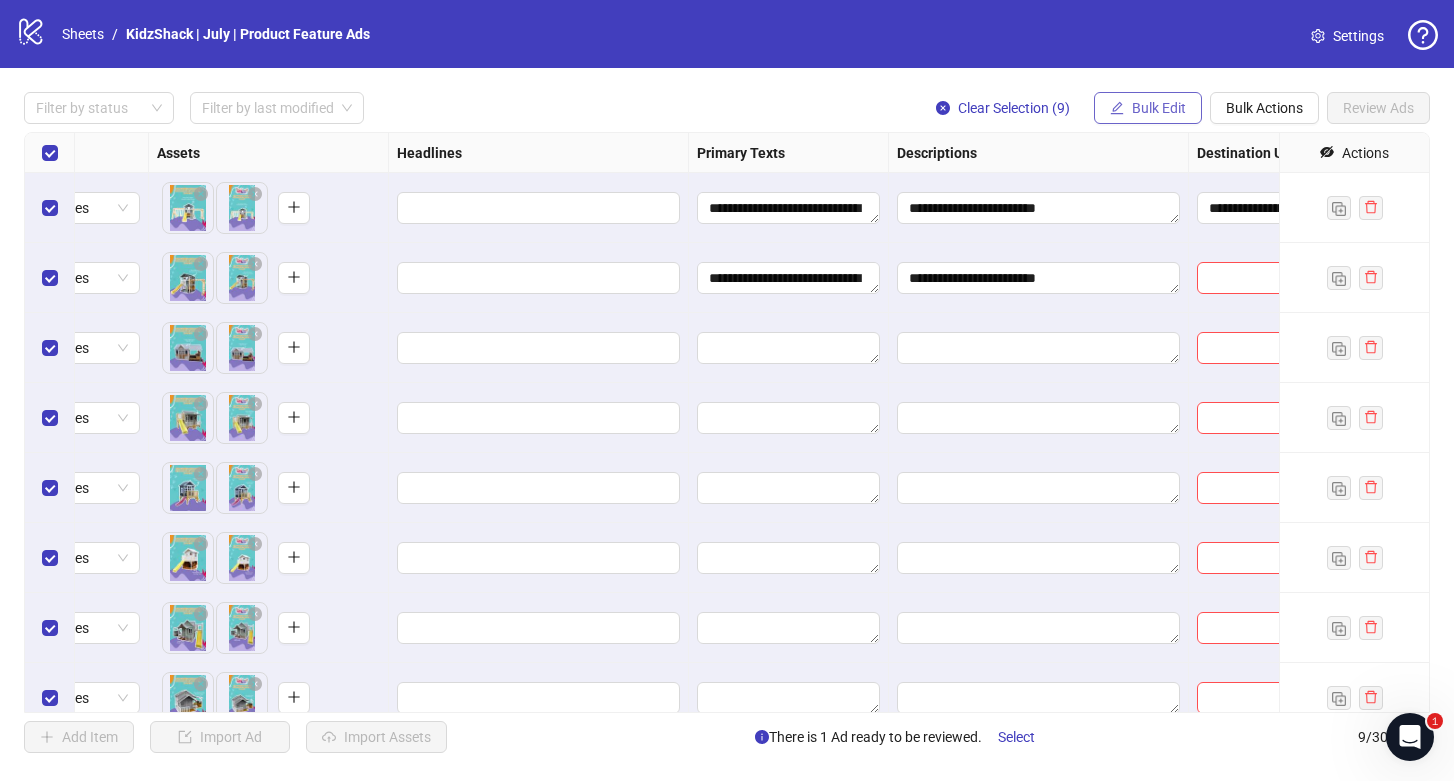 click on "Bulk Edit" at bounding box center (1159, 108) 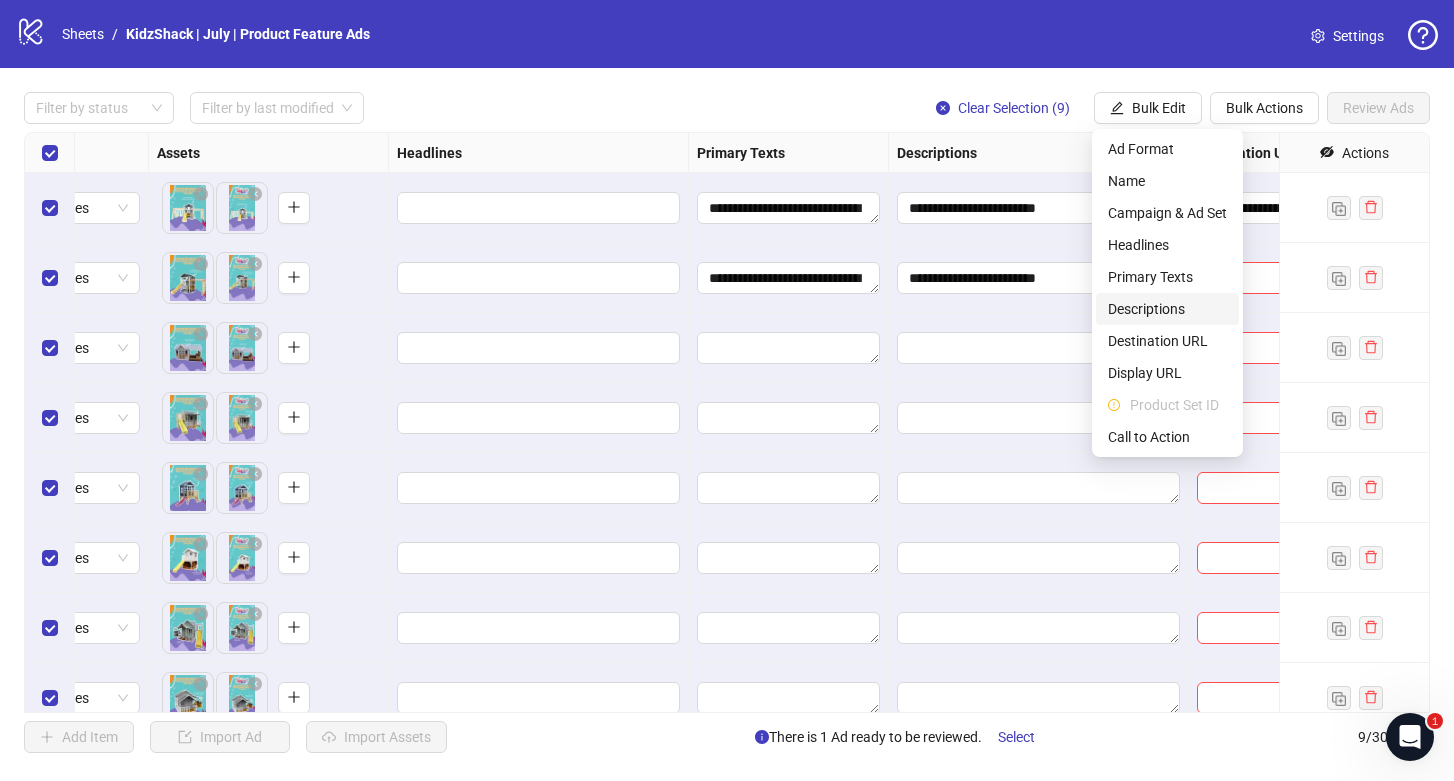 click on "Descriptions" at bounding box center [1167, 309] 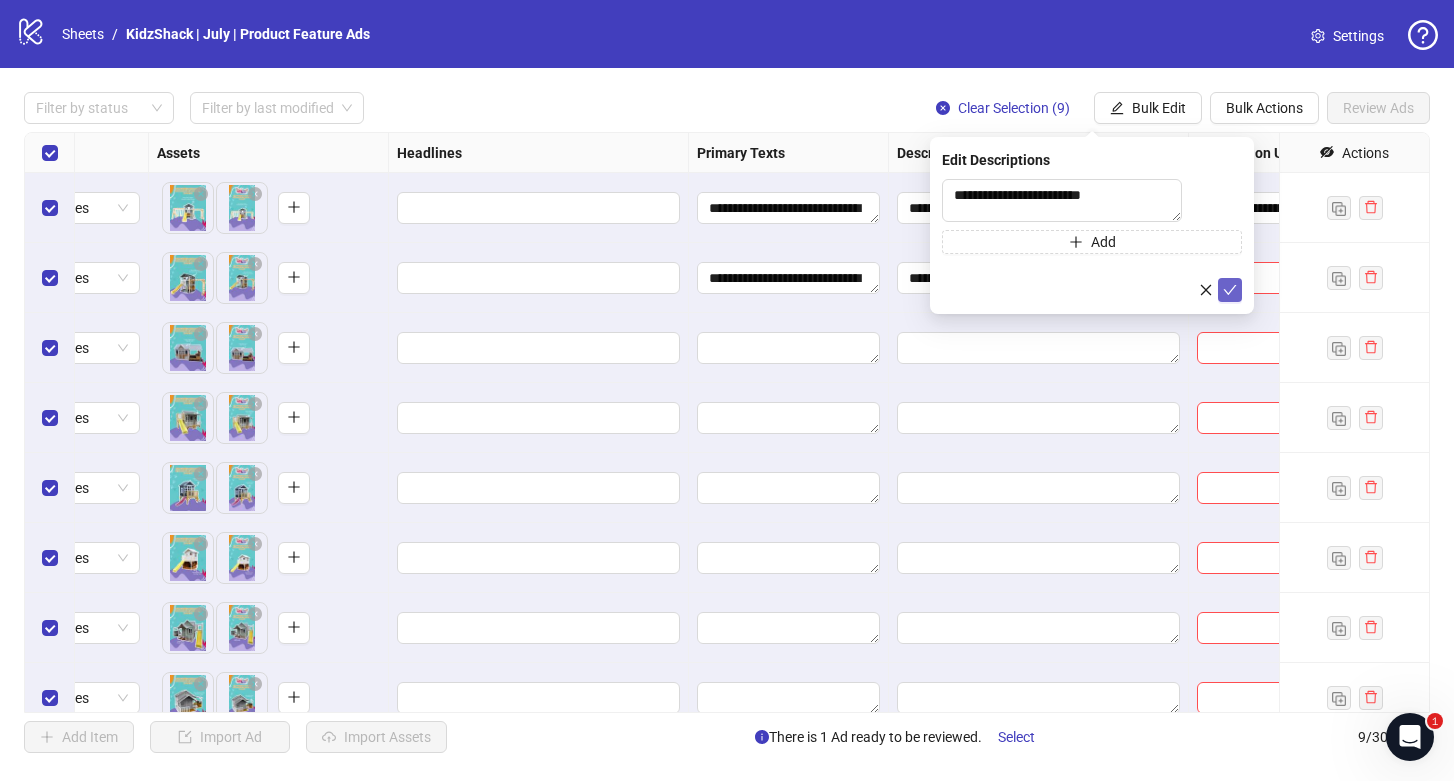 click at bounding box center [1230, 290] 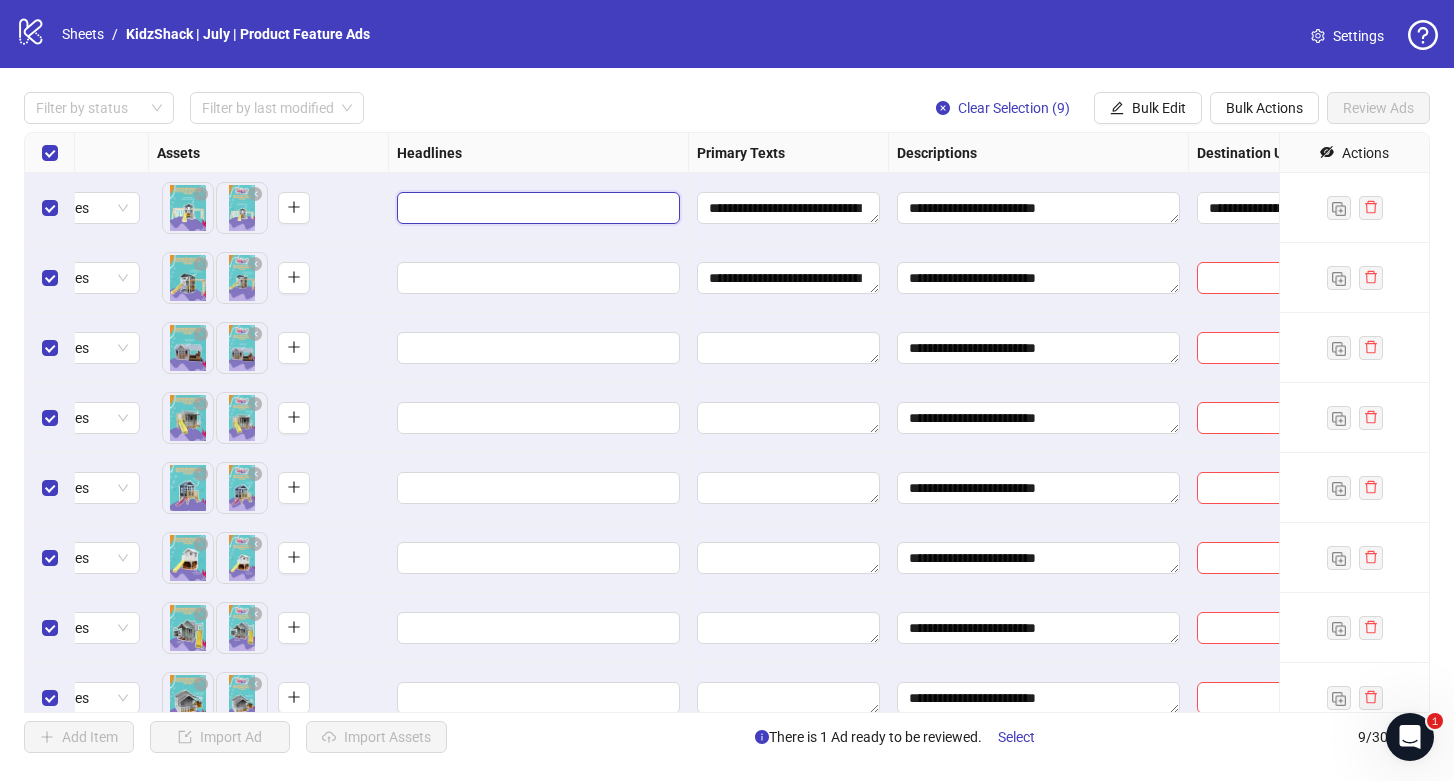 click at bounding box center (536, 208) 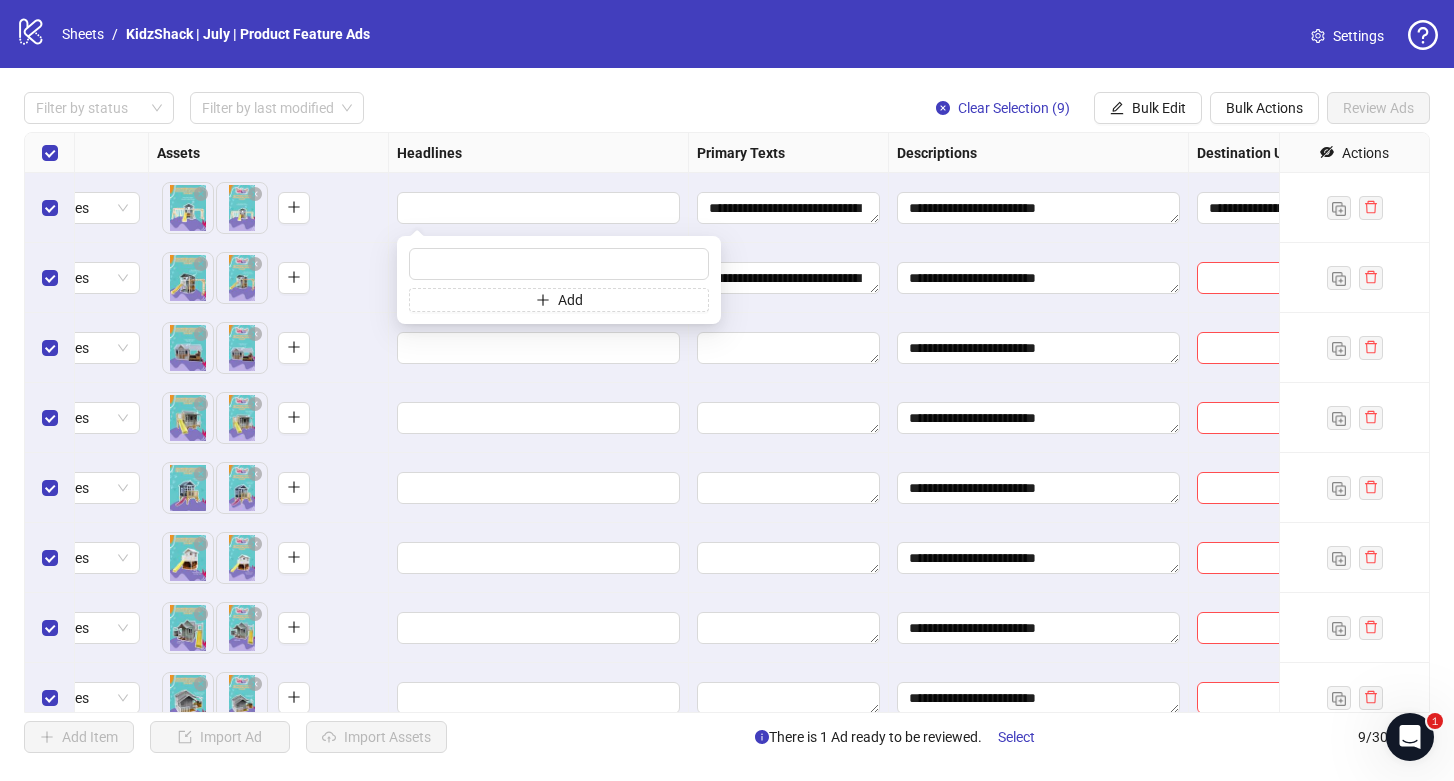 click at bounding box center (539, 208) 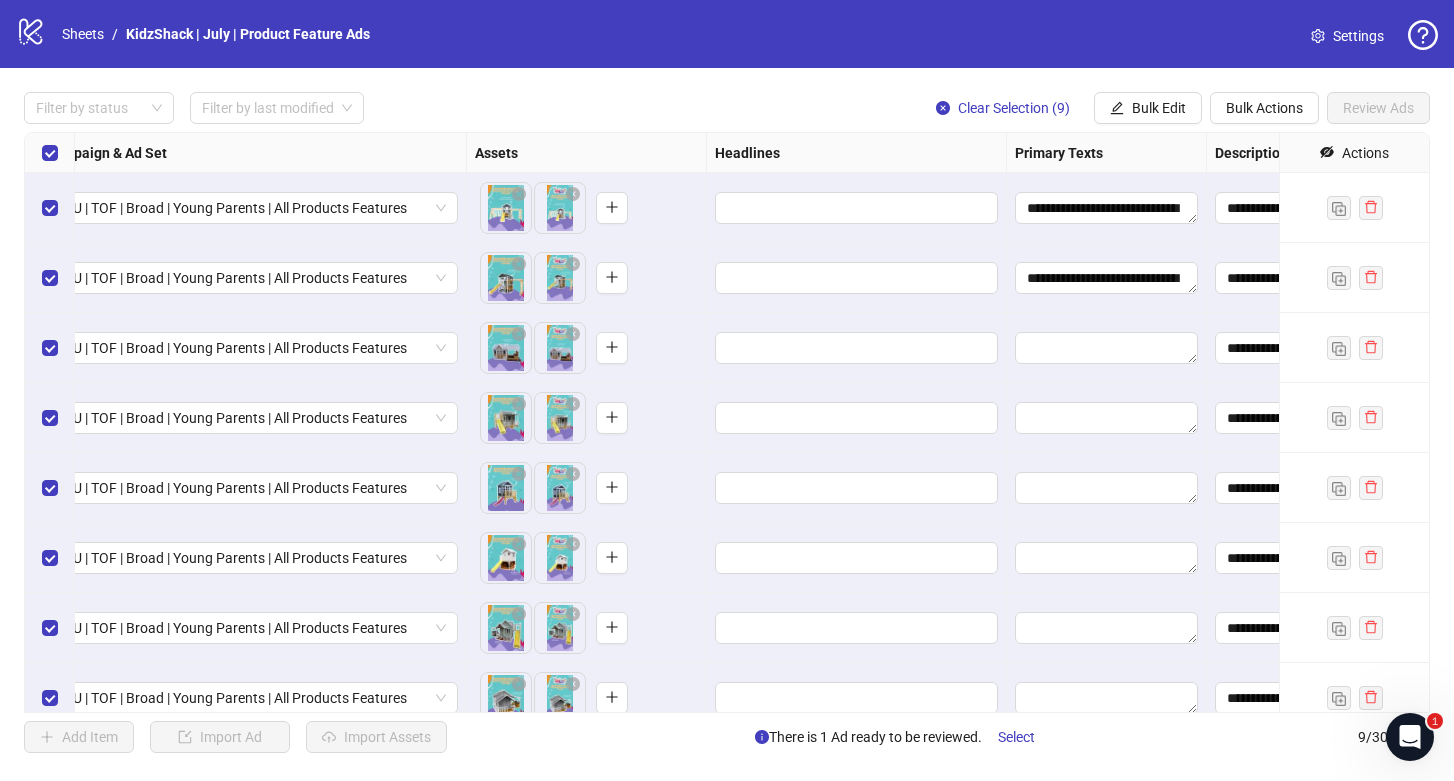 scroll, scrollTop: 0, scrollLeft: 618, axis: horizontal 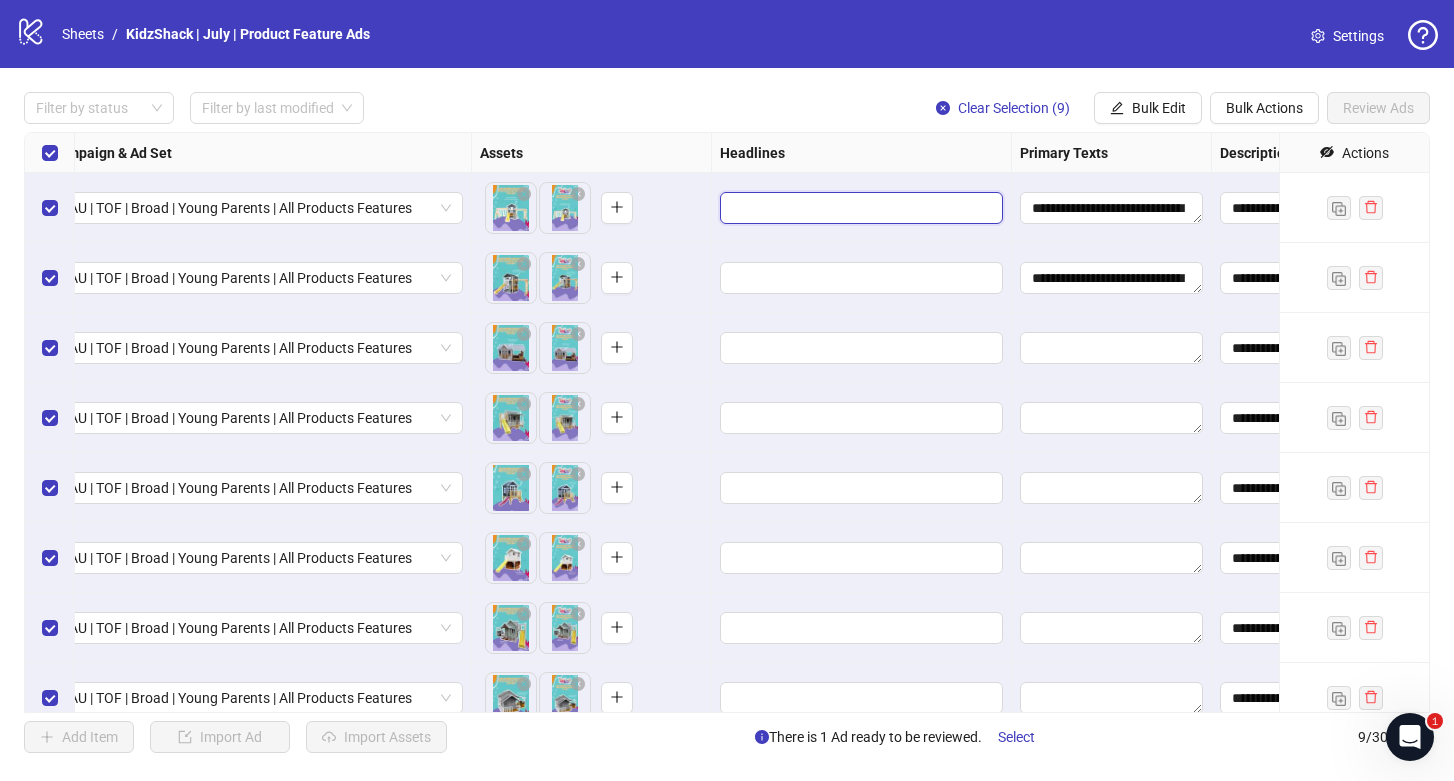 click at bounding box center [859, 208] 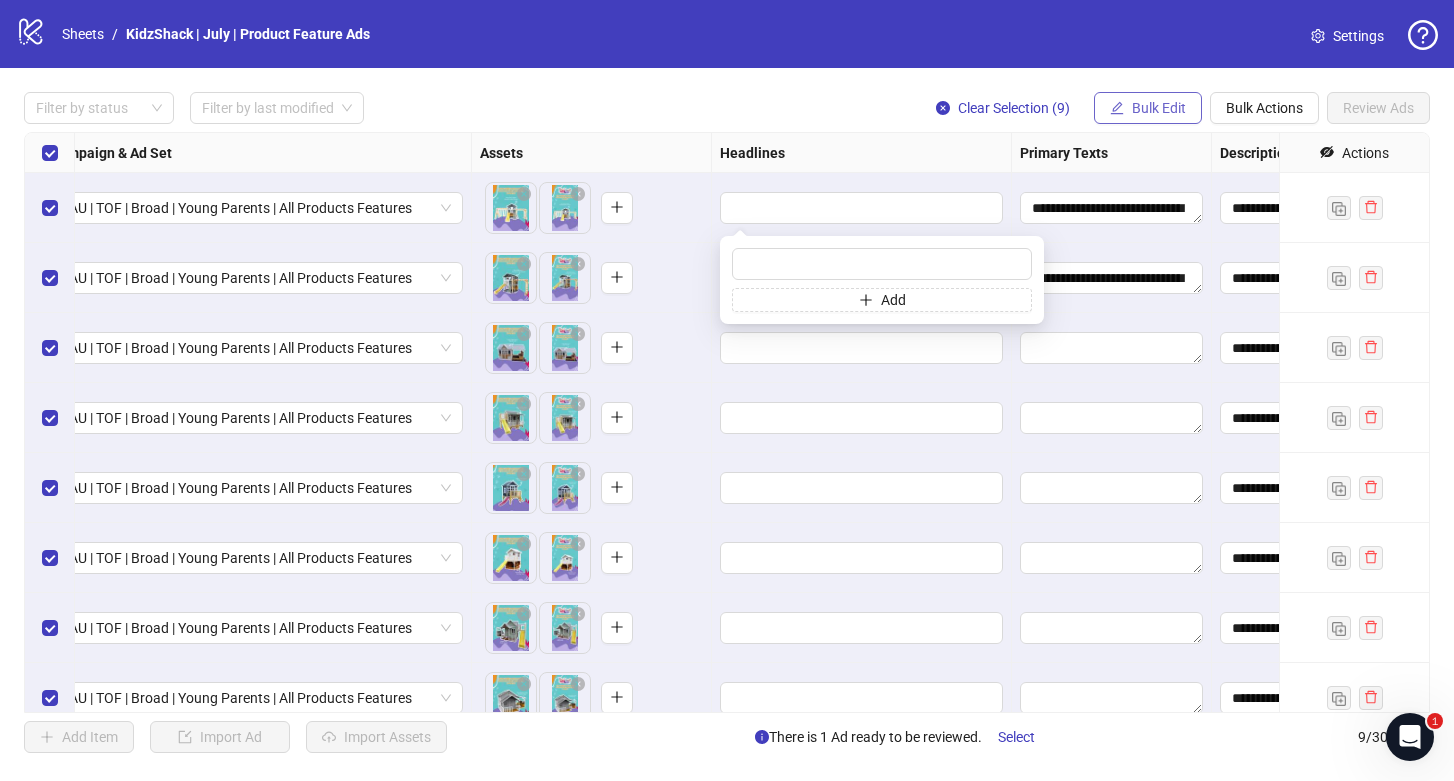 click on "Bulk Edit" at bounding box center (1159, 108) 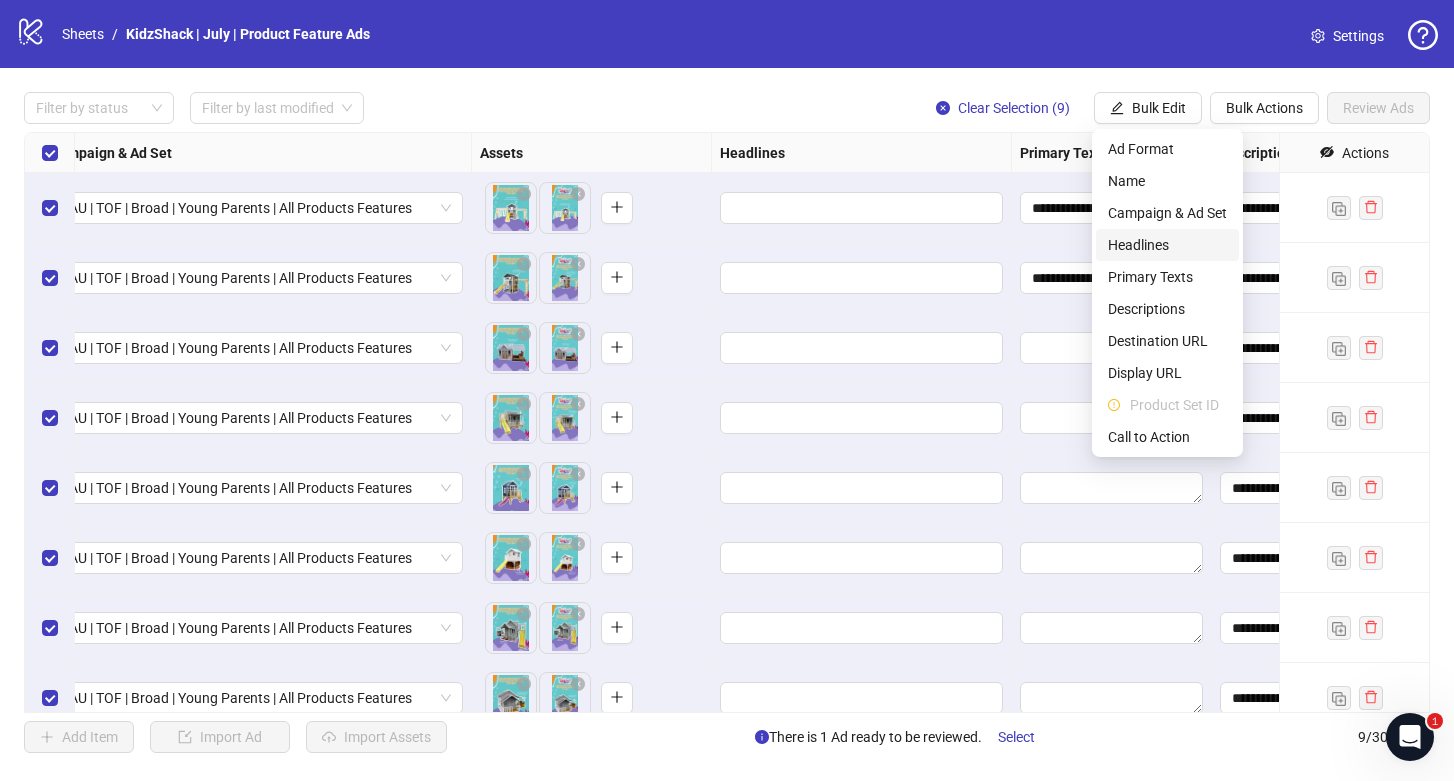 click on "Headlines" at bounding box center [1167, 245] 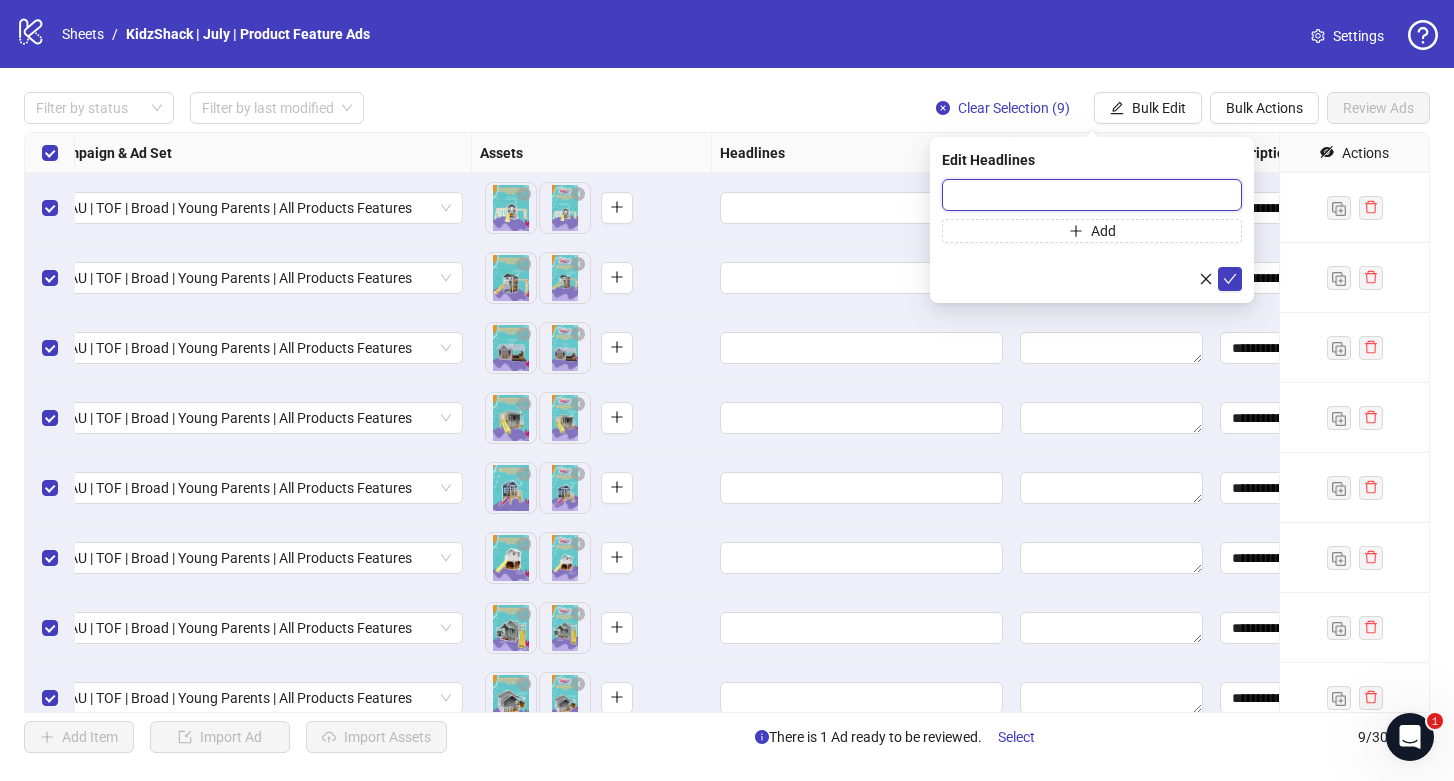 click at bounding box center [1092, 195] 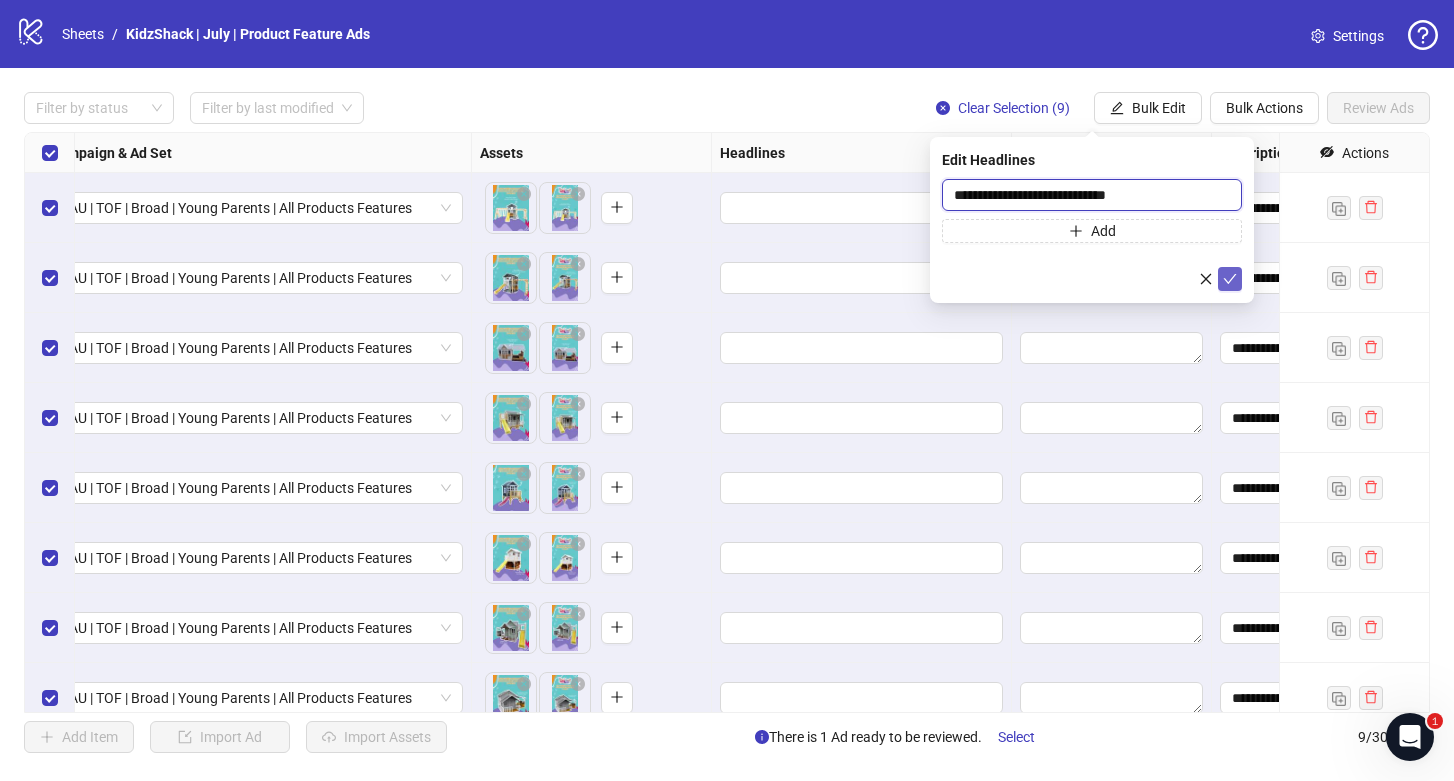 type on "**********" 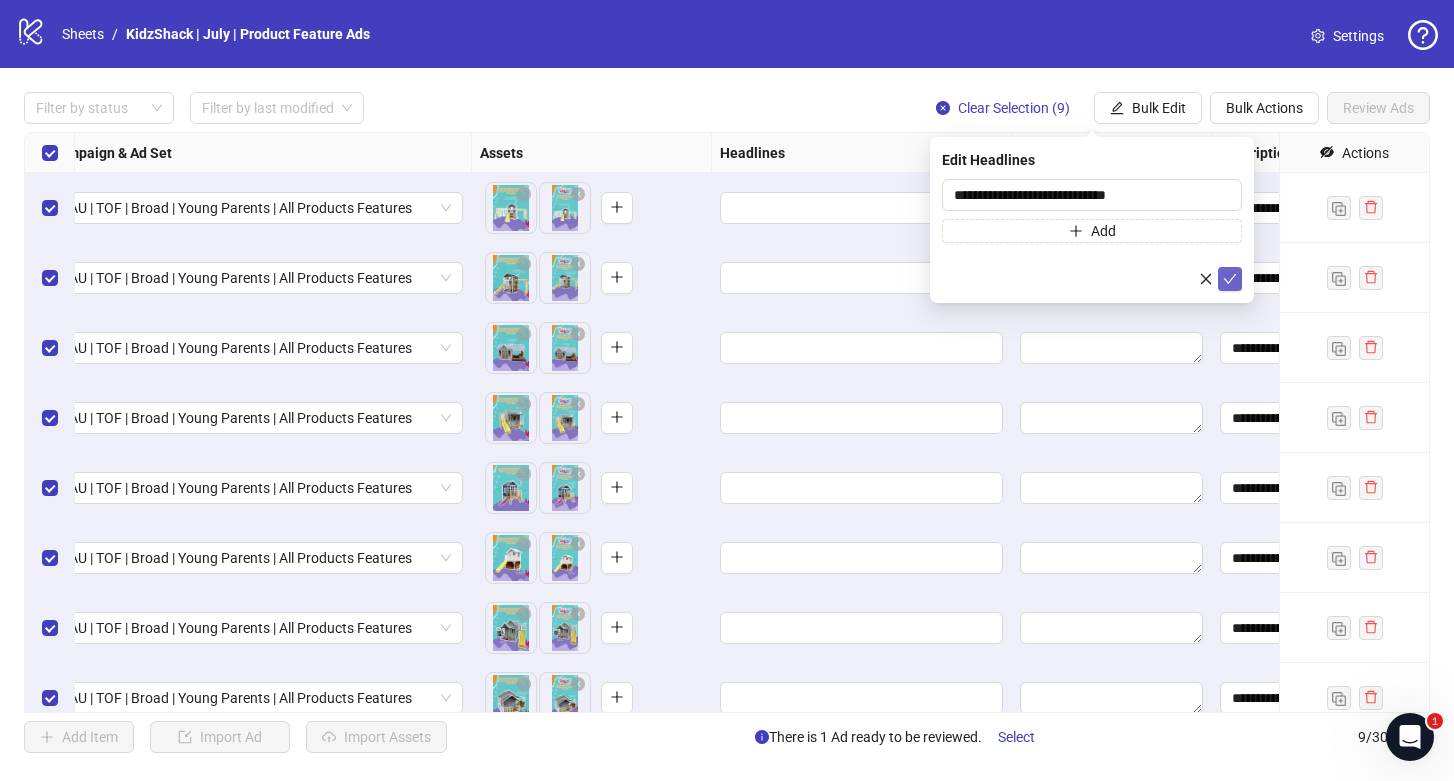 click at bounding box center (1230, 279) 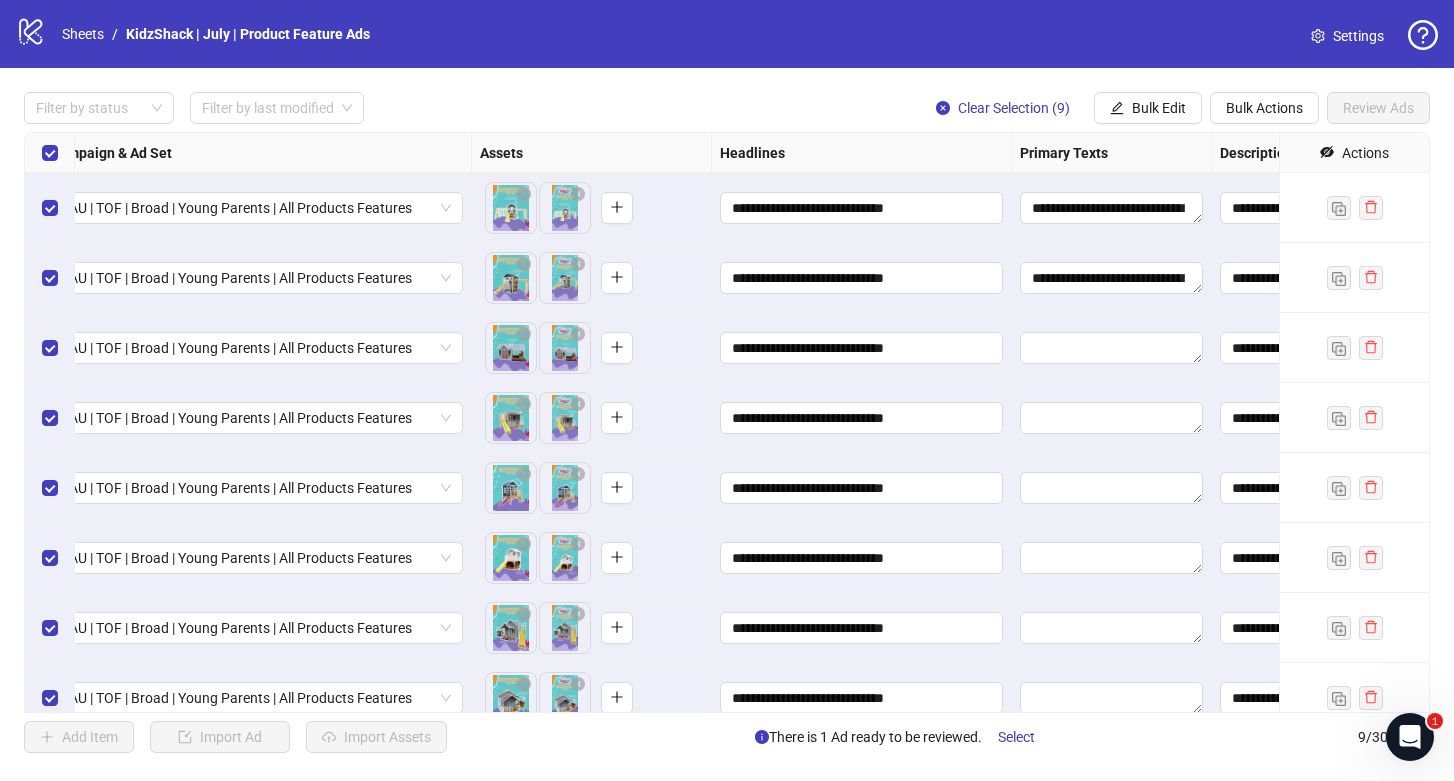 click on "To pick up a draggable item, press the space bar.
While dragging, use the arrow keys to move the item.
Press space again to drop the item in its new position, or press escape to cancel." at bounding box center [592, 278] 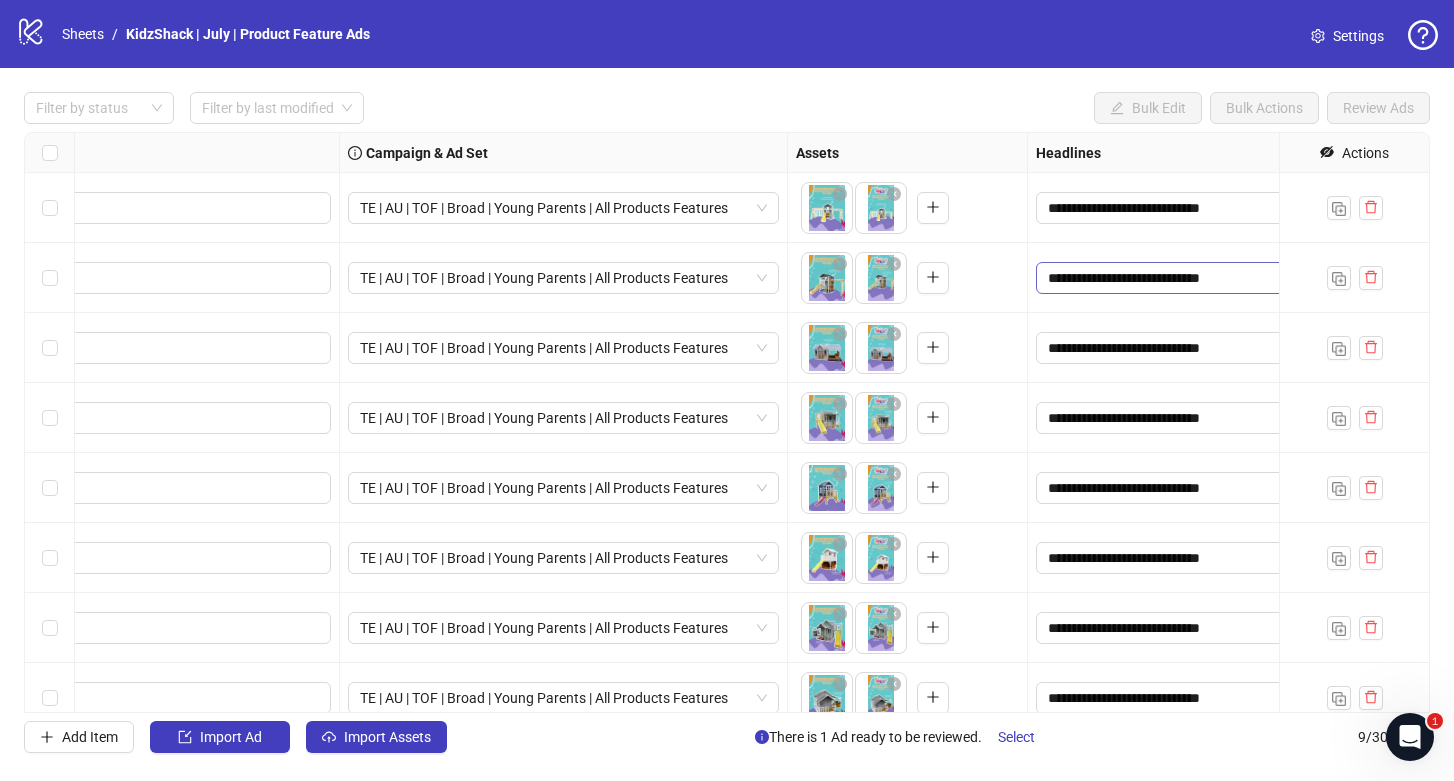 scroll, scrollTop: 0, scrollLeft: 0, axis: both 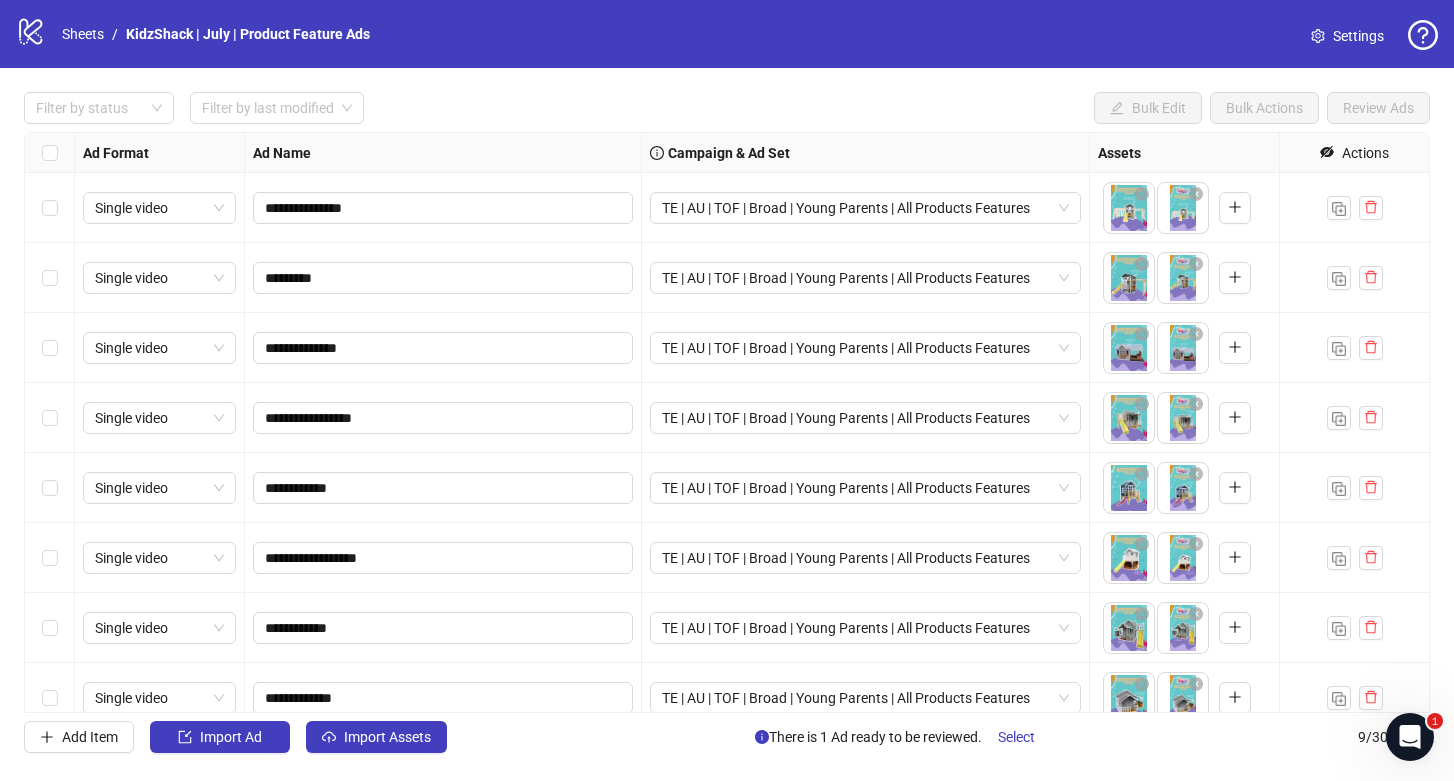 click on "Ad Name" at bounding box center (443, 153) 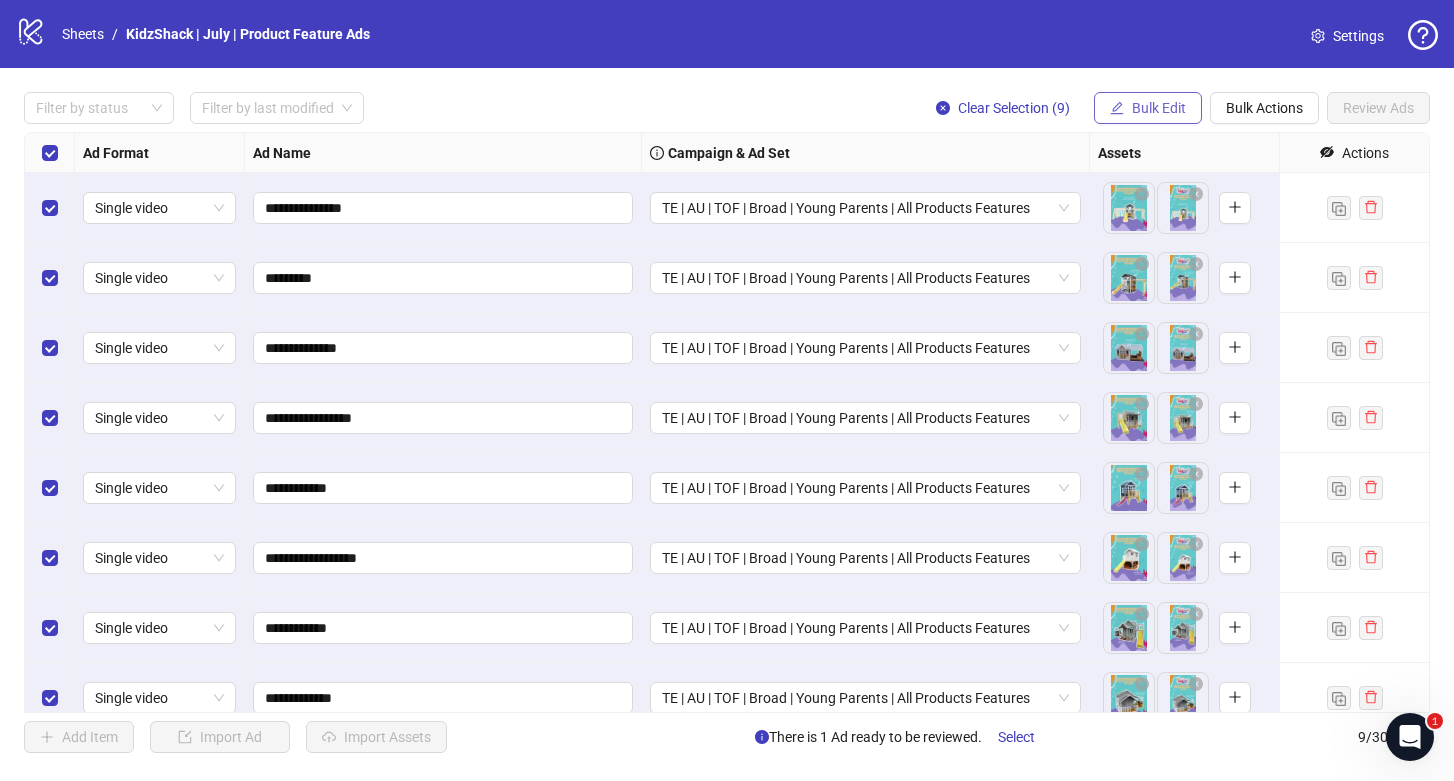 click on "Bulk Edit" at bounding box center (1159, 108) 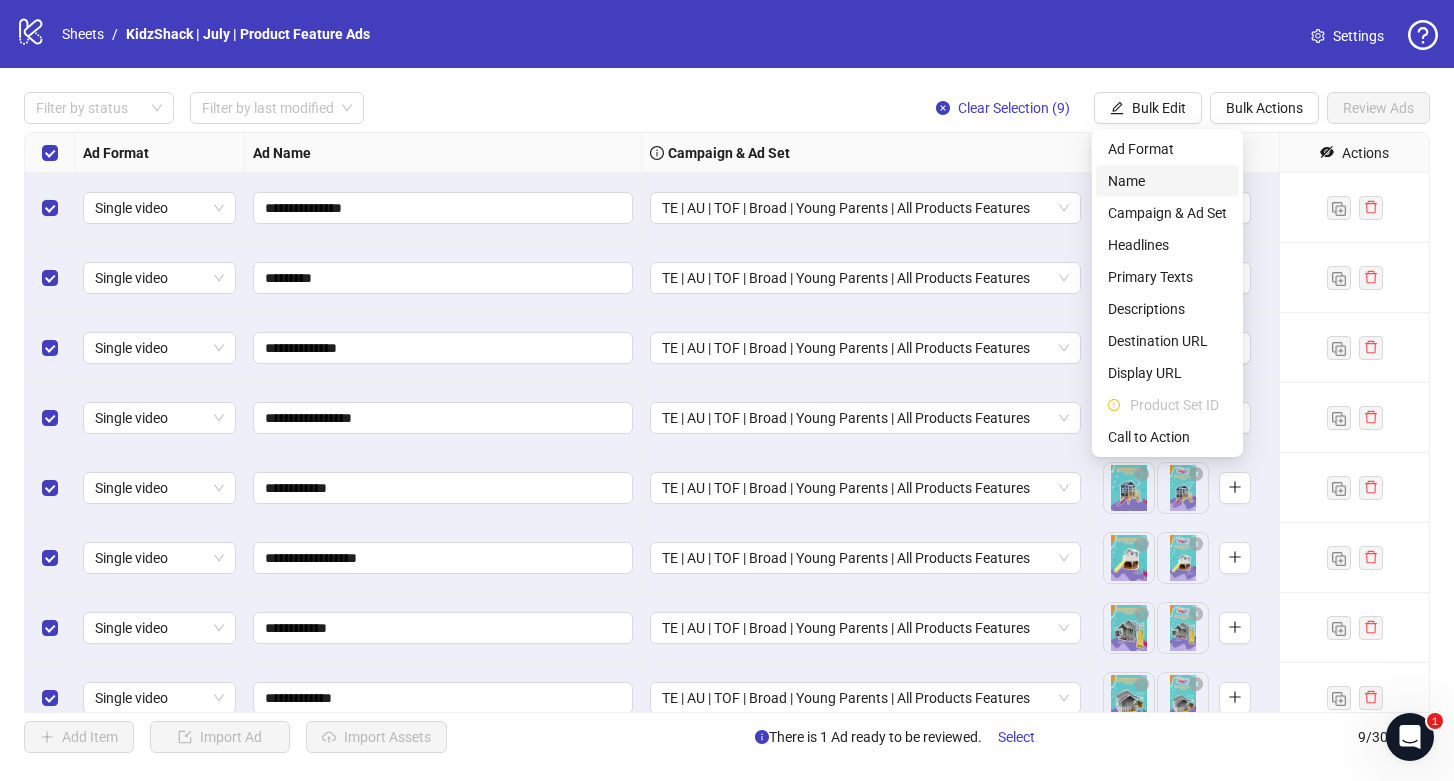 click on "Name" at bounding box center [1167, 181] 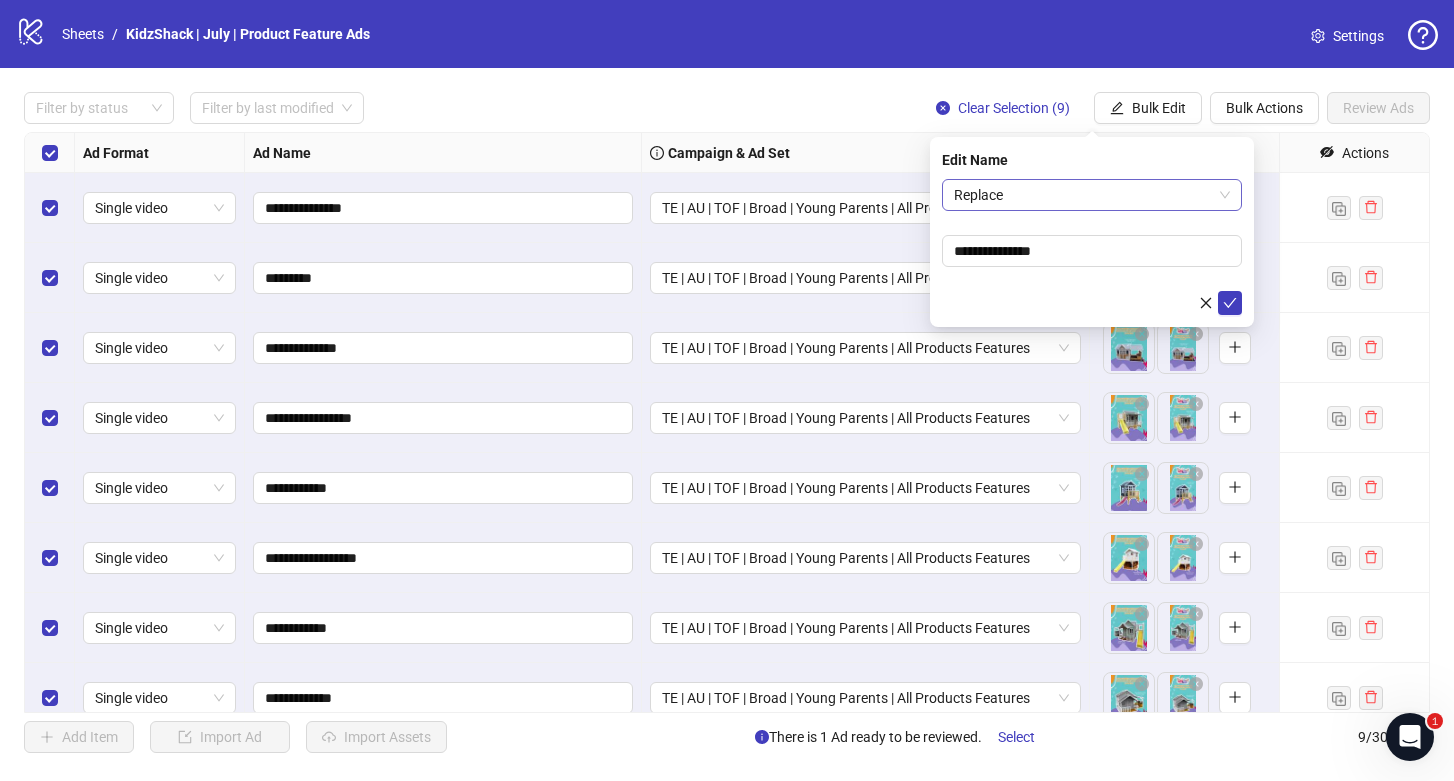 click on "Replace" at bounding box center [1092, 195] 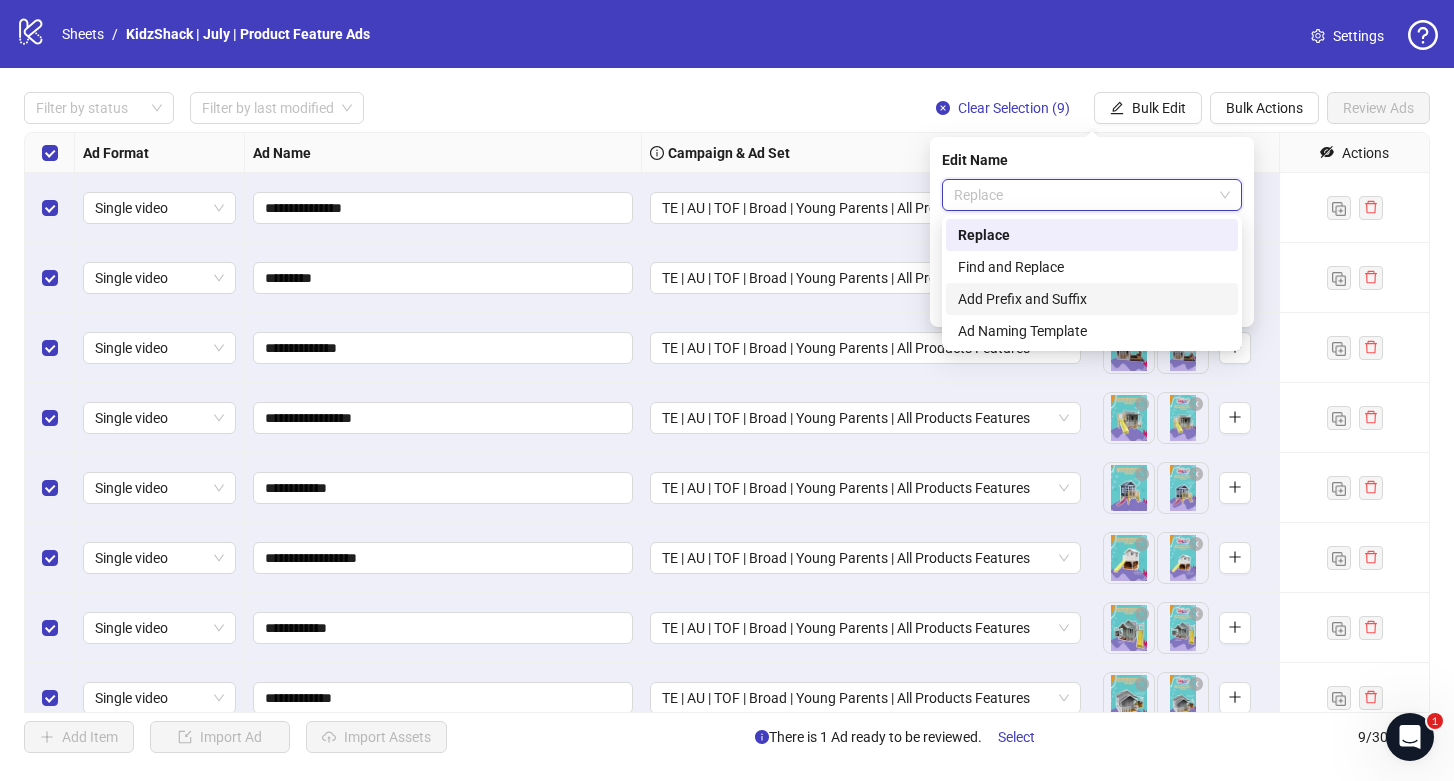 click on "Add Prefix and Suffix" at bounding box center (1092, 299) 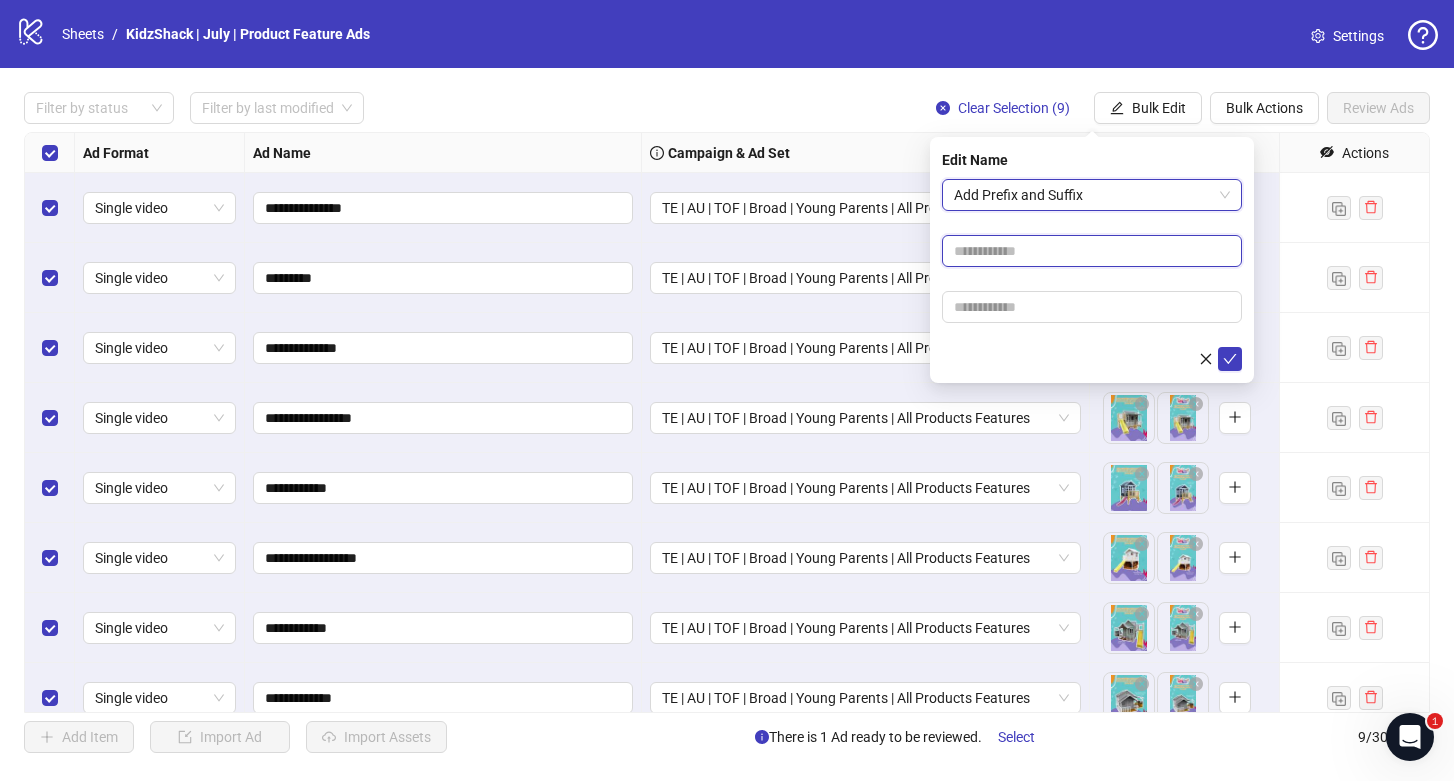 click at bounding box center [1092, 251] 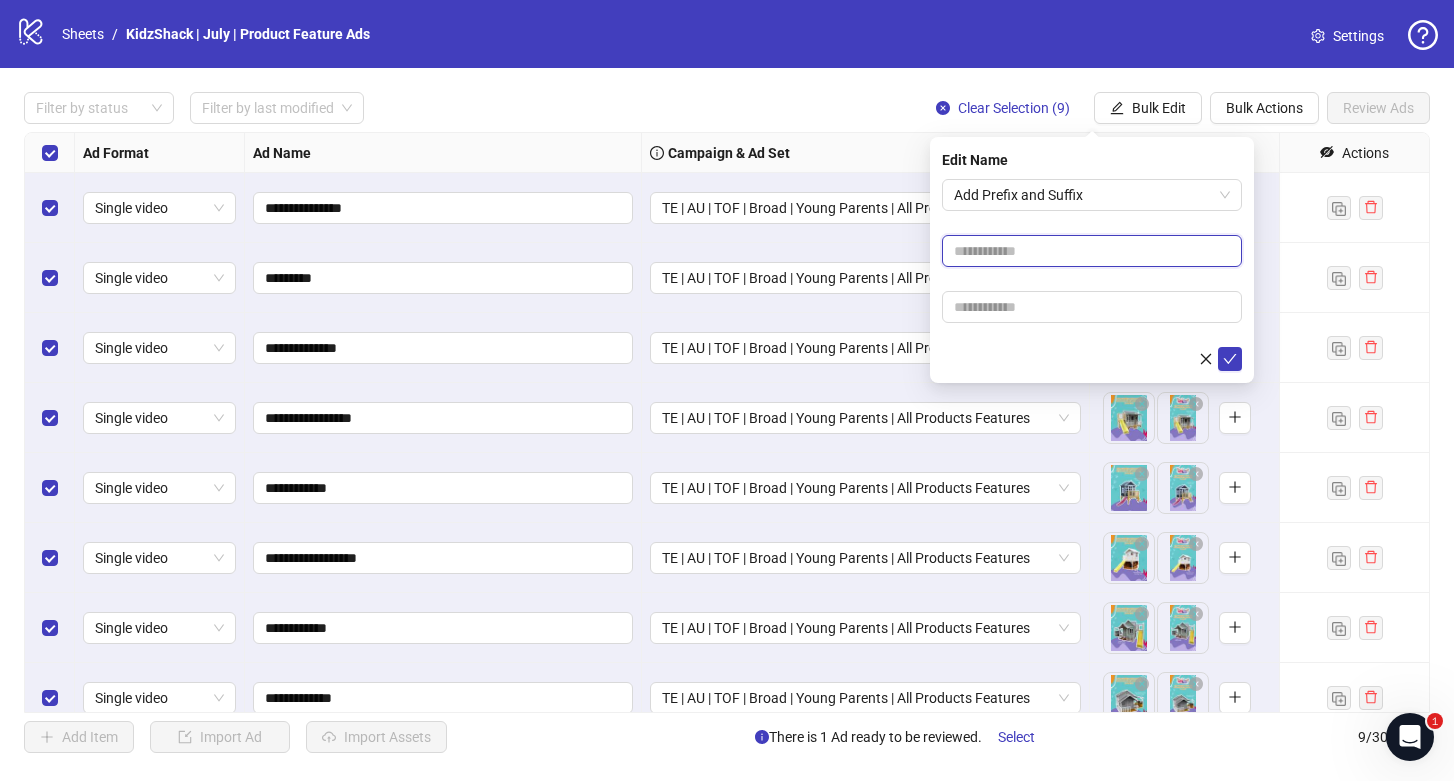 click at bounding box center (1092, 251) 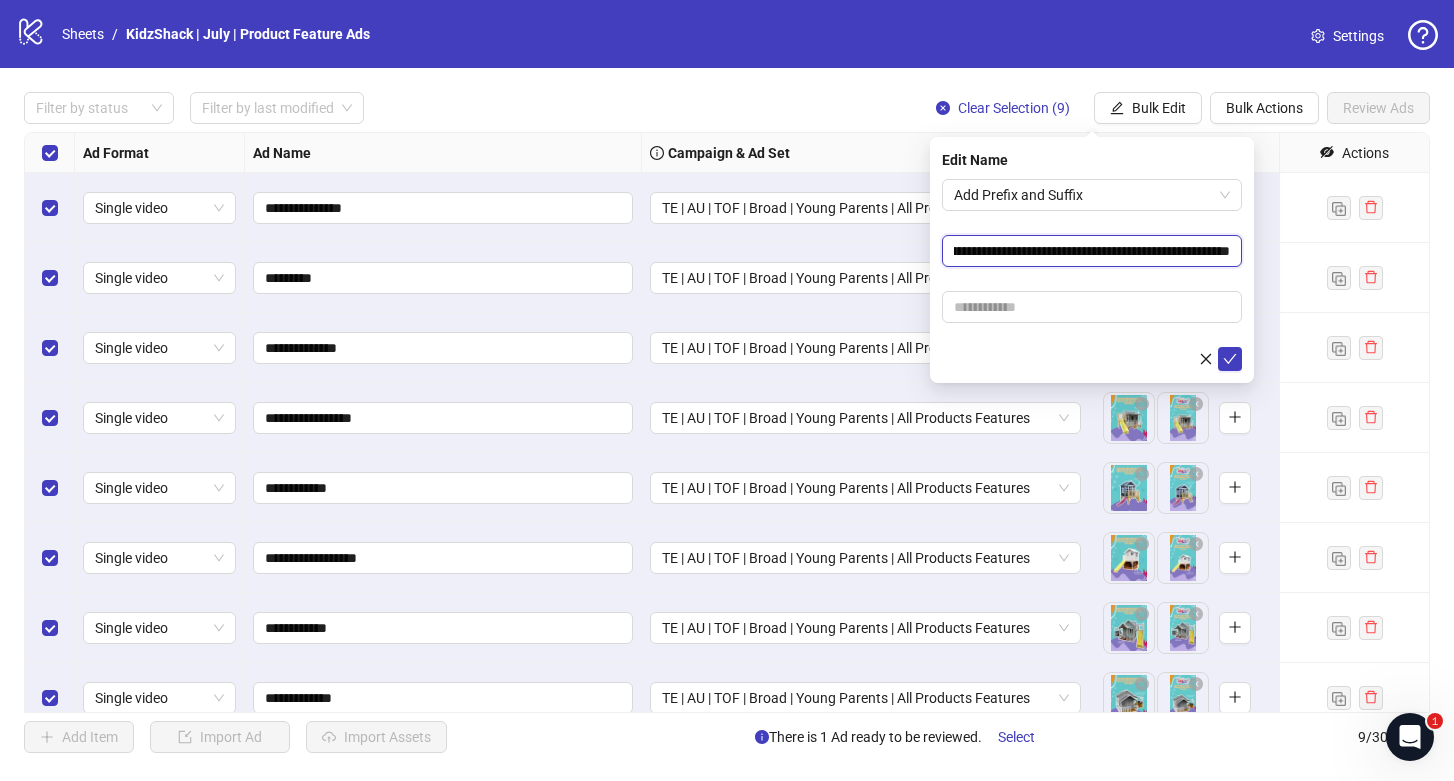 scroll, scrollTop: 0, scrollLeft: 106, axis: horizontal 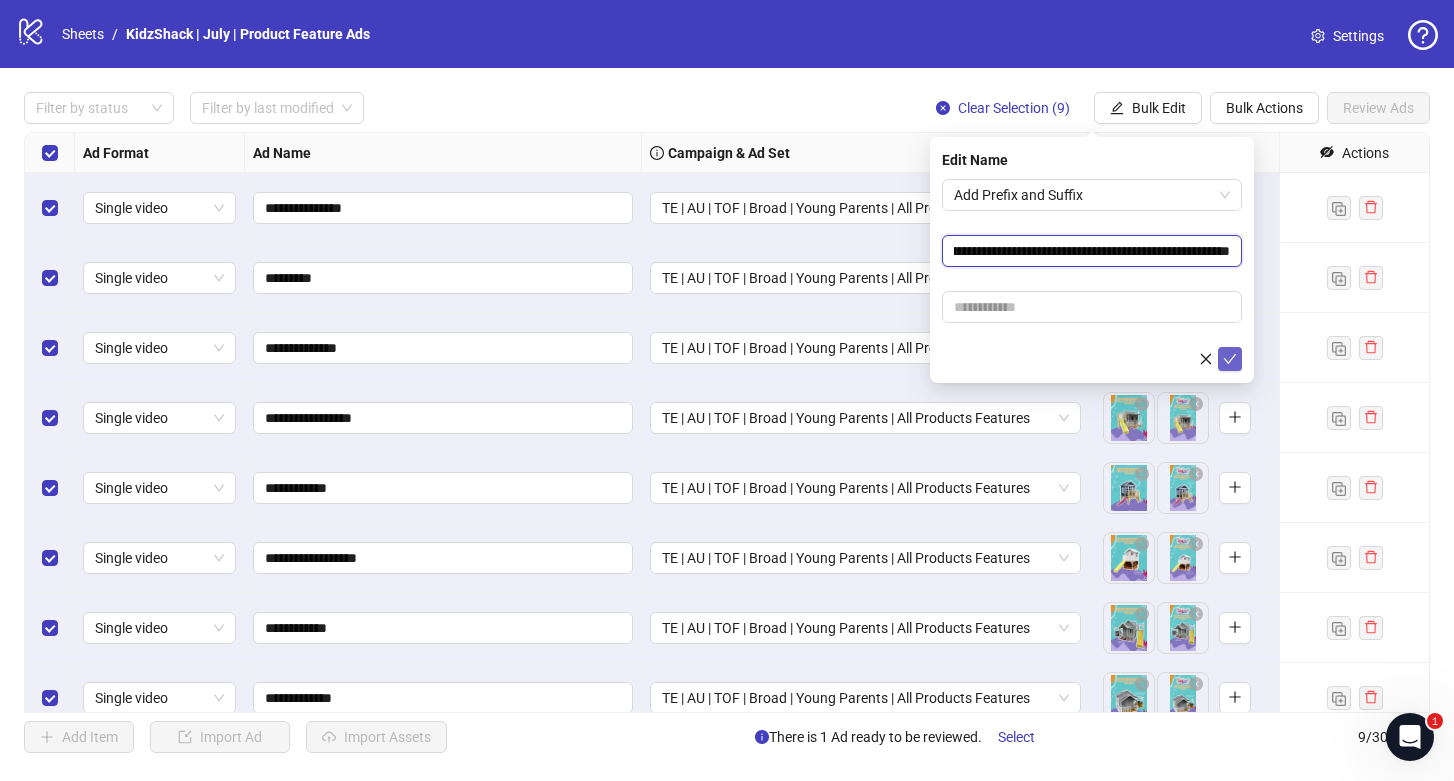 type on "**********" 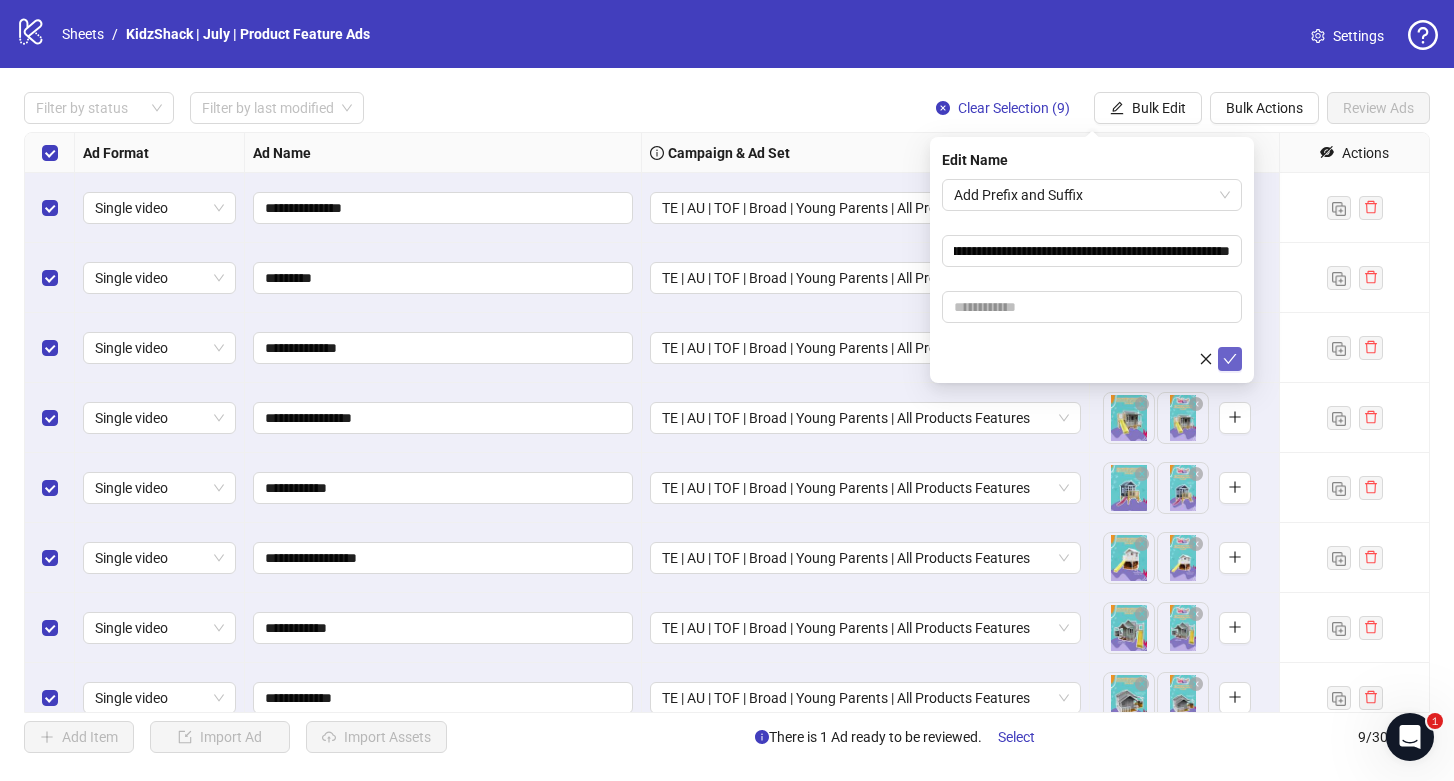 scroll, scrollTop: 0, scrollLeft: 0, axis: both 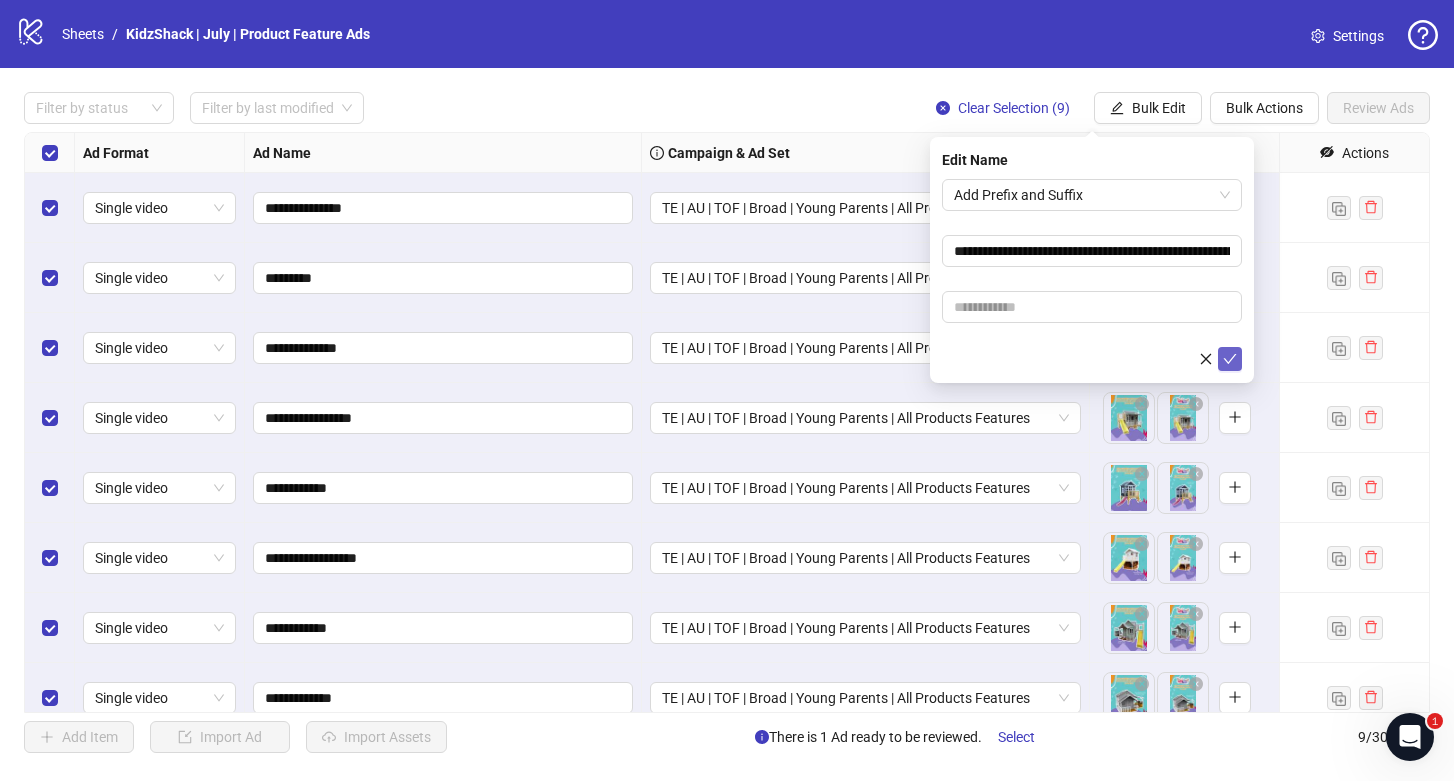 click at bounding box center [1230, 359] 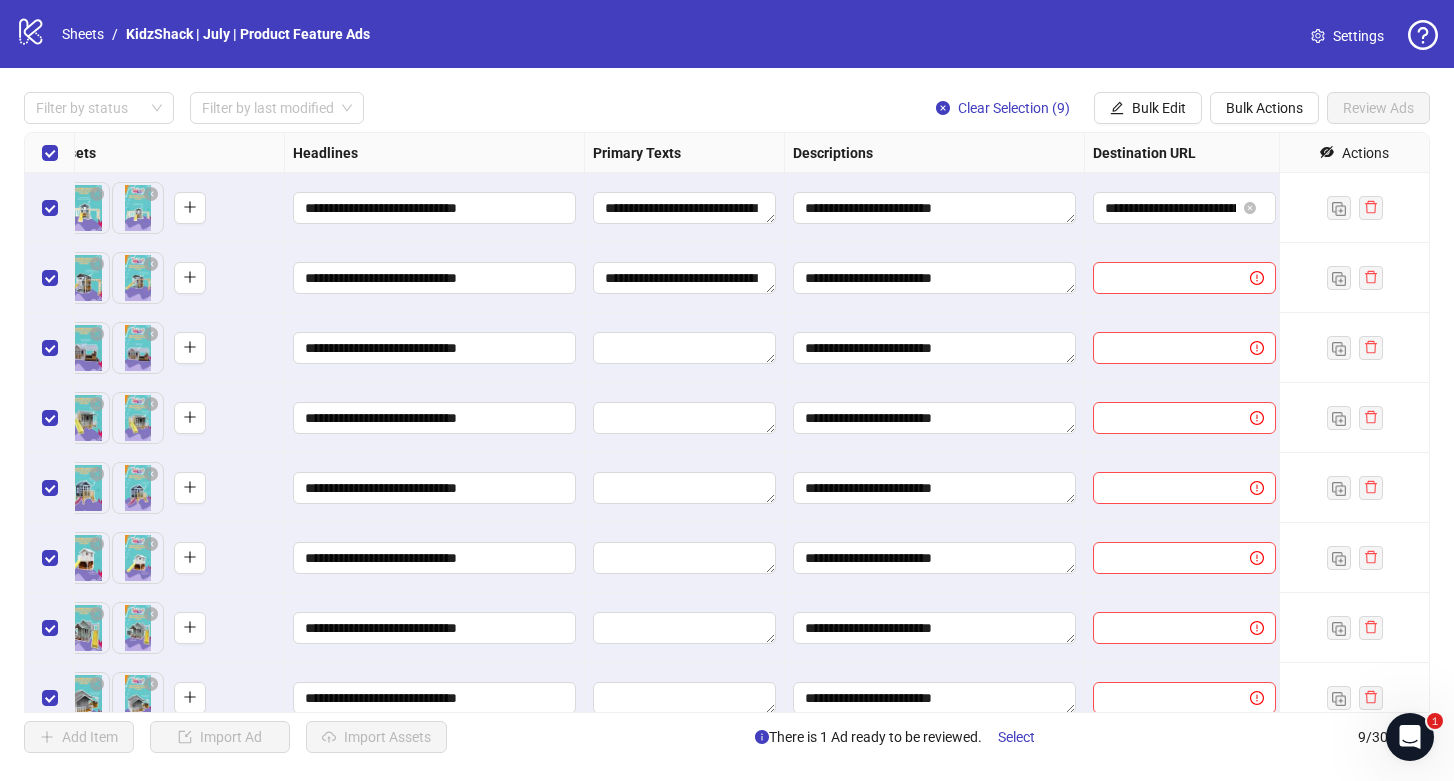 scroll, scrollTop: 0, scrollLeft: 980, axis: horizontal 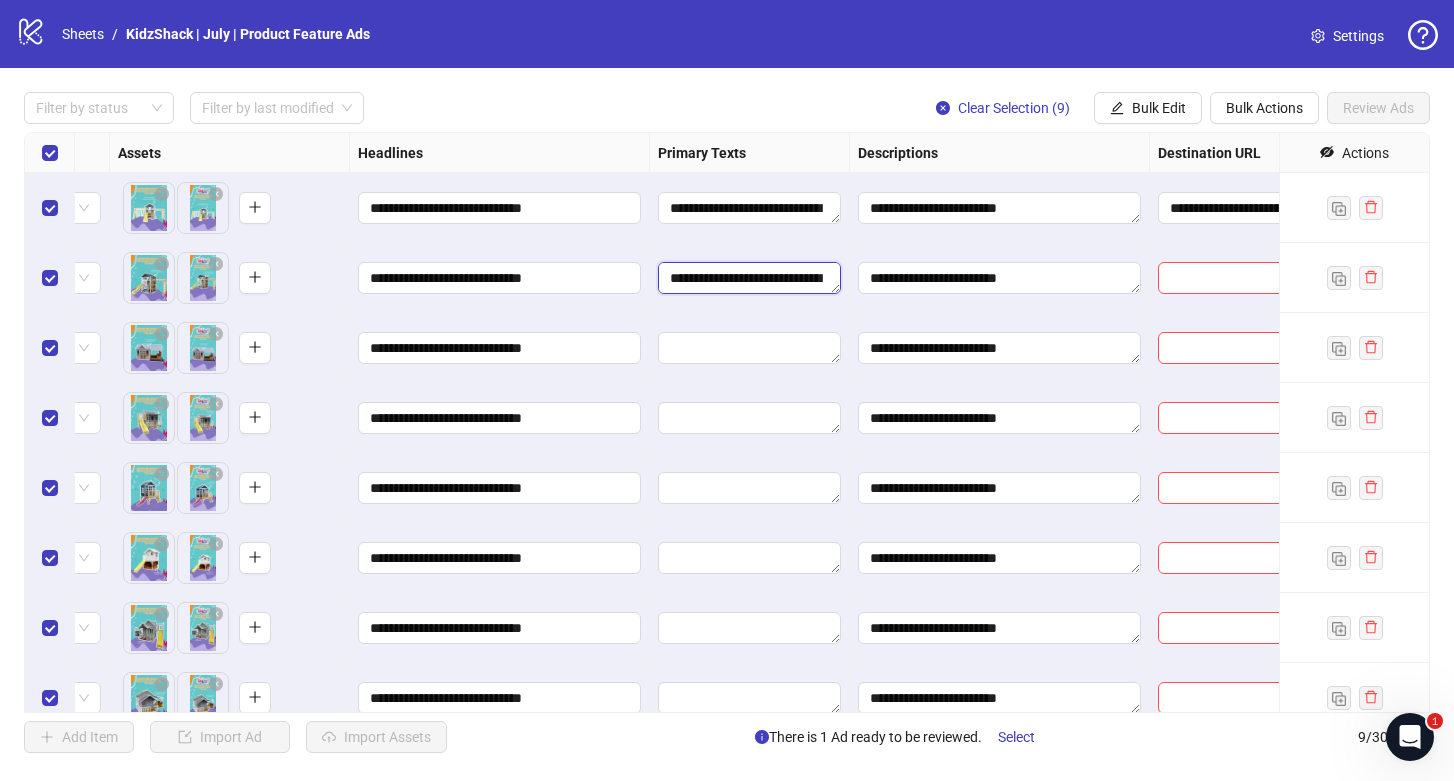 click on "**********" at bounding box center (749, 278) 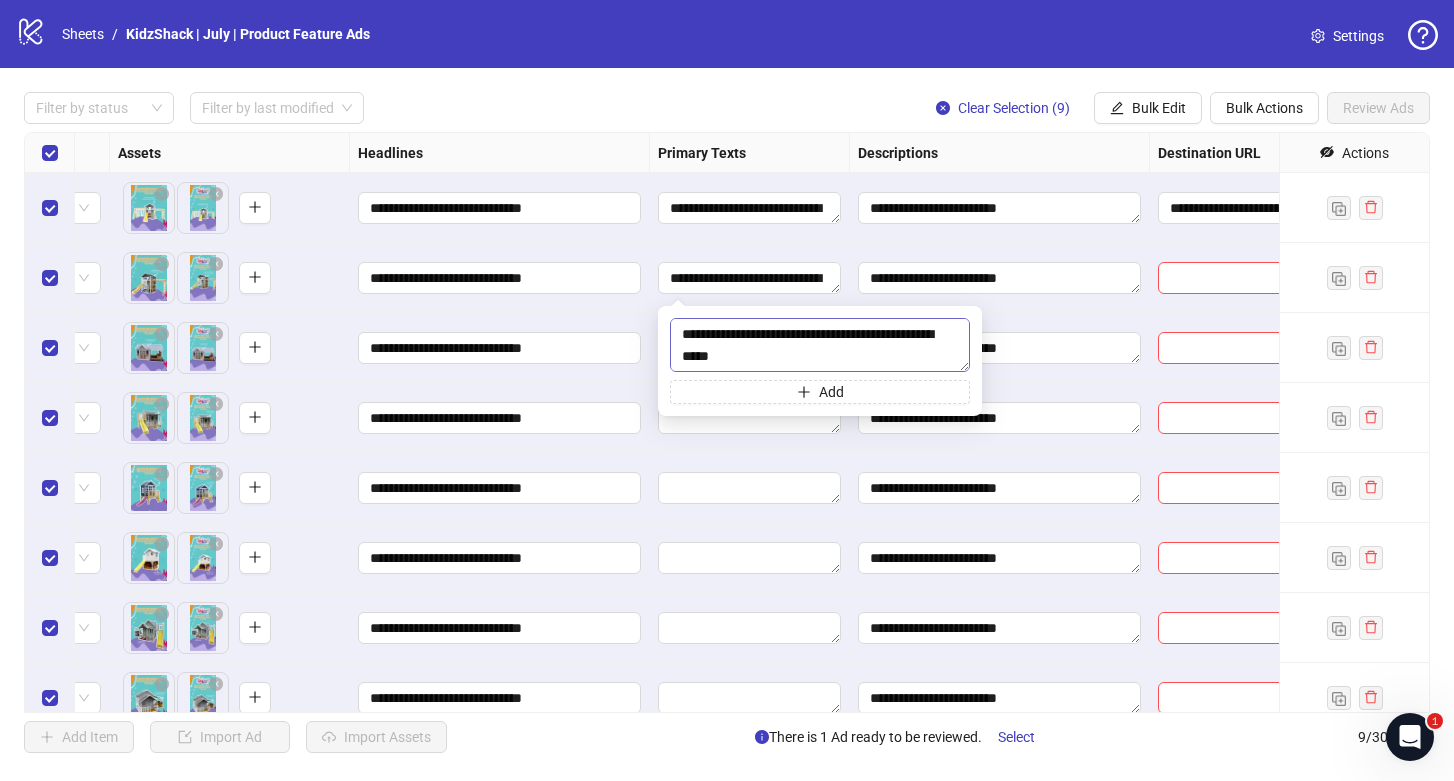 click on "**********" at bounding box center [820, 345] 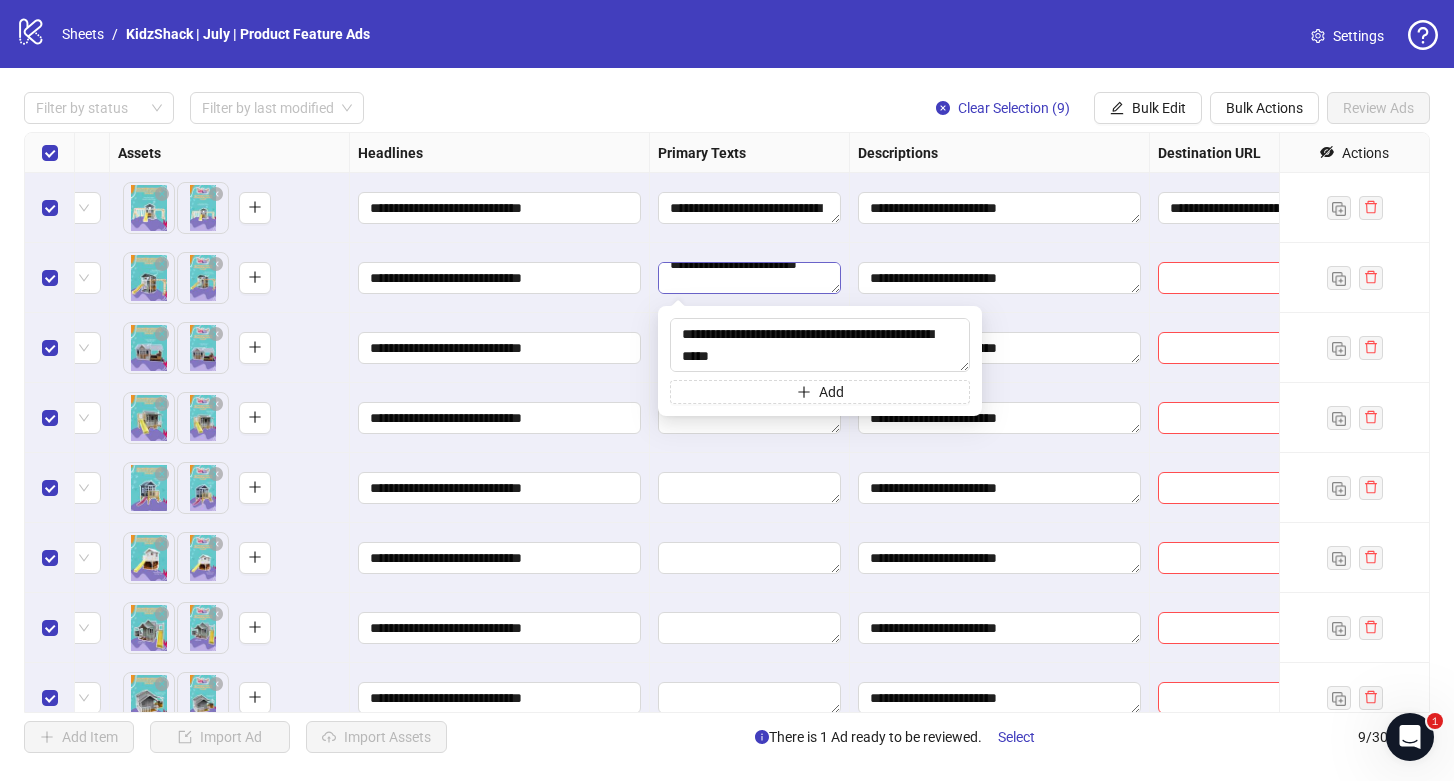scroll, scrollTop: 40, scrollLeft: 0, axis: vertical 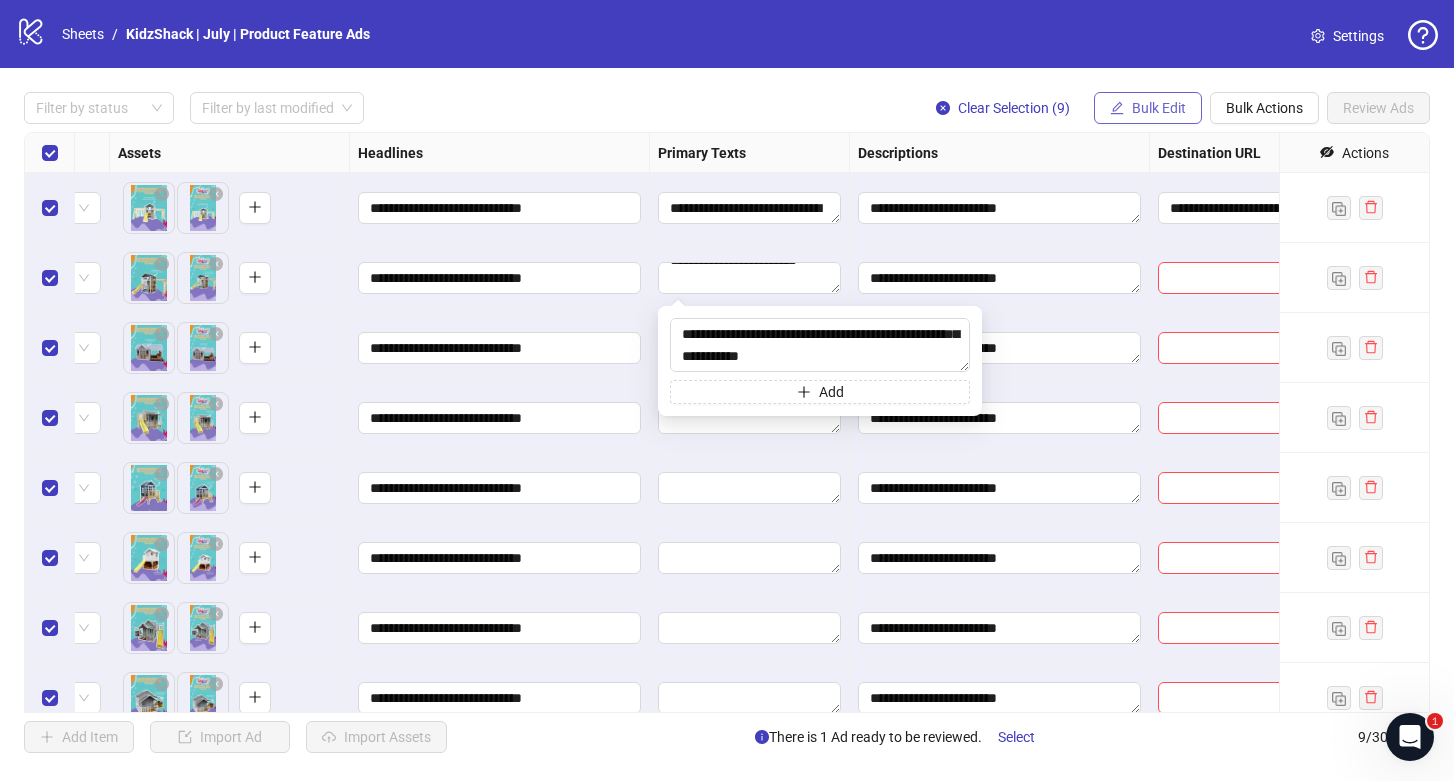 click on "Bulk Edit" at bounding box center [1159, 108] 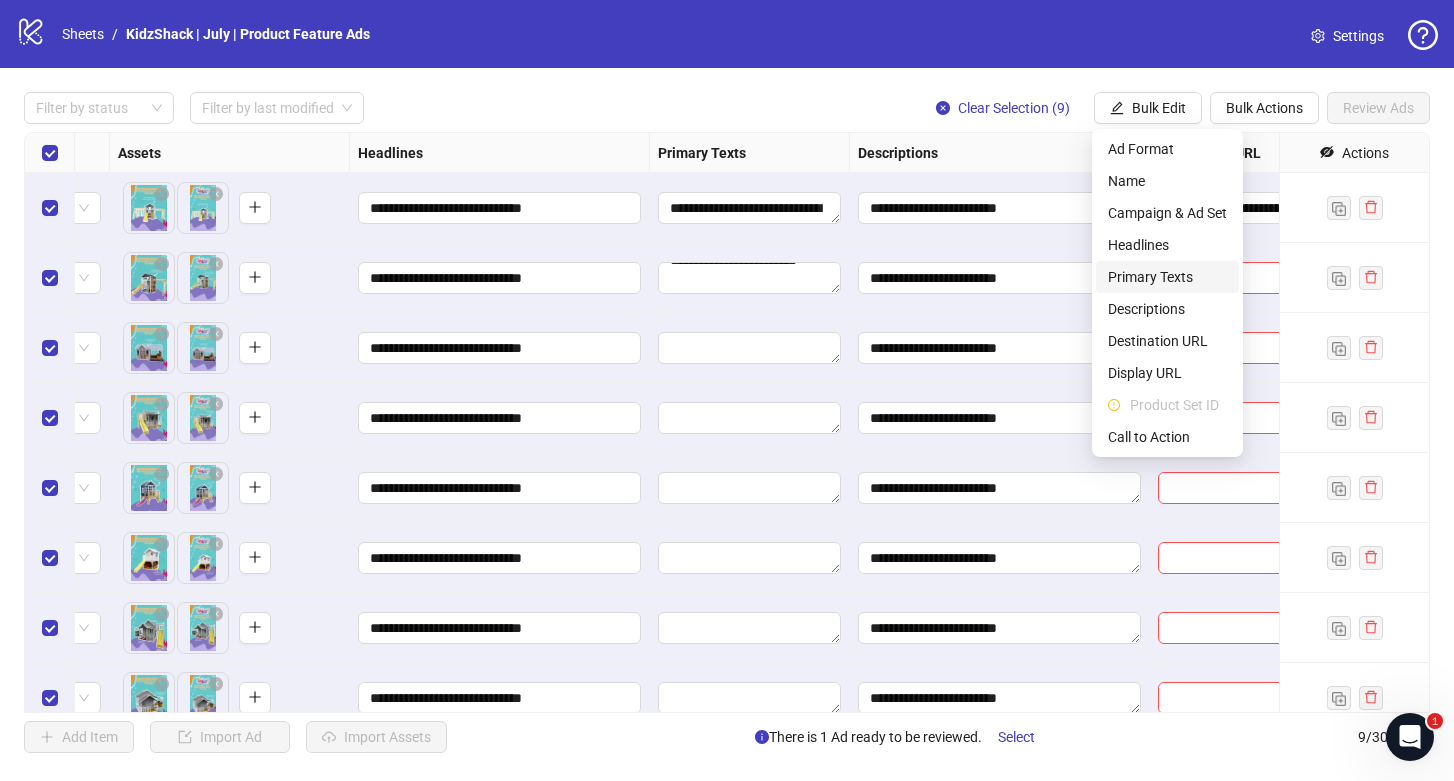 click on "Primary Texts" at bounding box center [1167, 277] 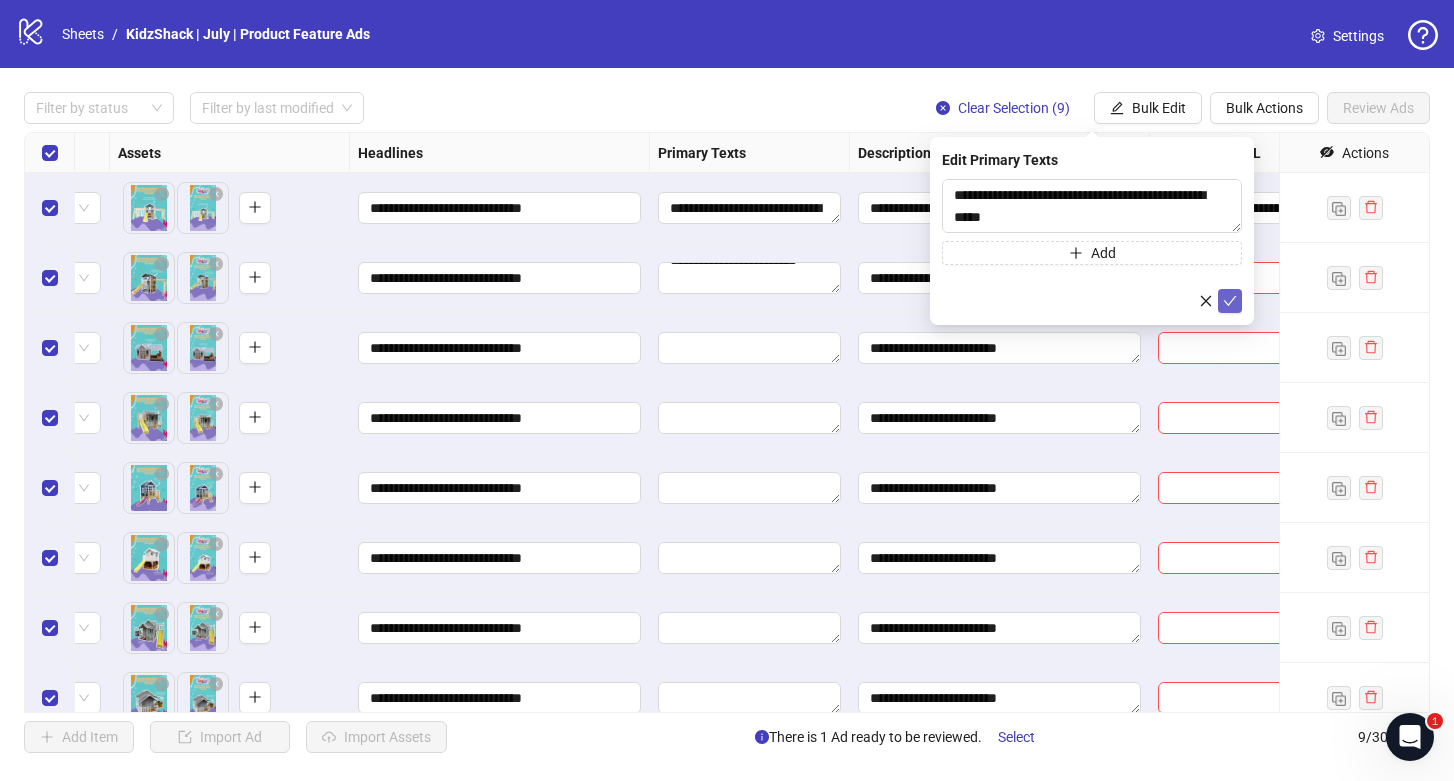 click at bounding box center (1230, 301) 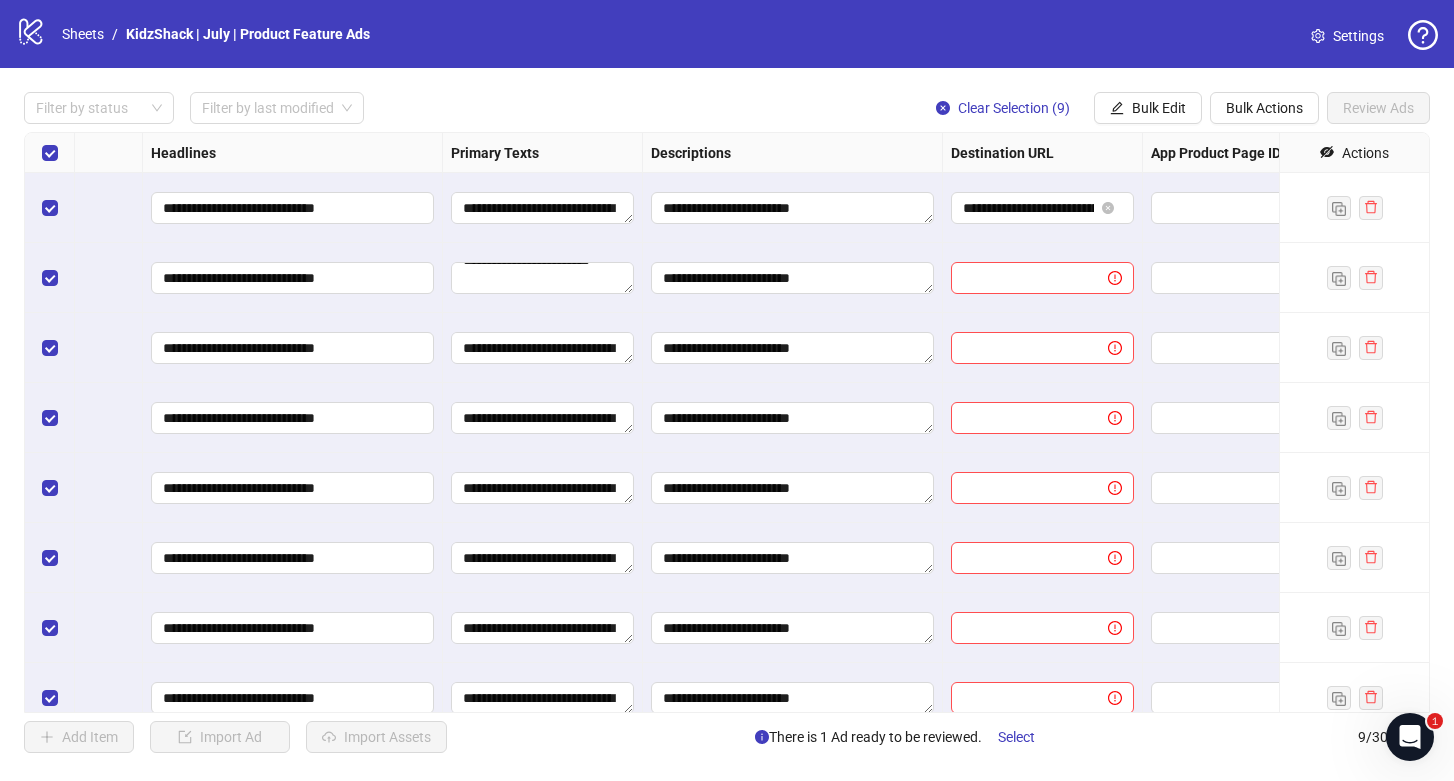 scroll, scrollTop: 0, scrollLeft: 1225, axis: horizontal 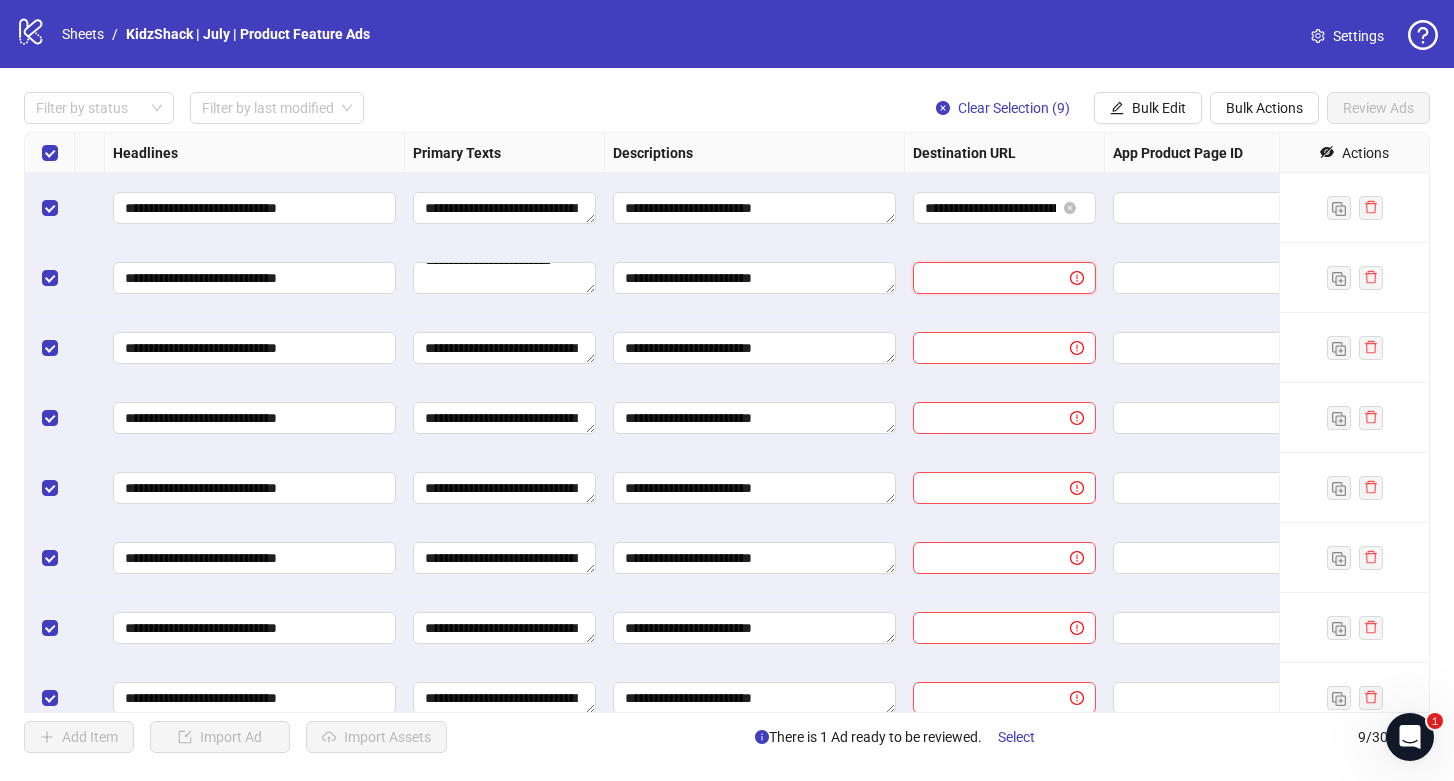 click at bounding box center [983, 278] 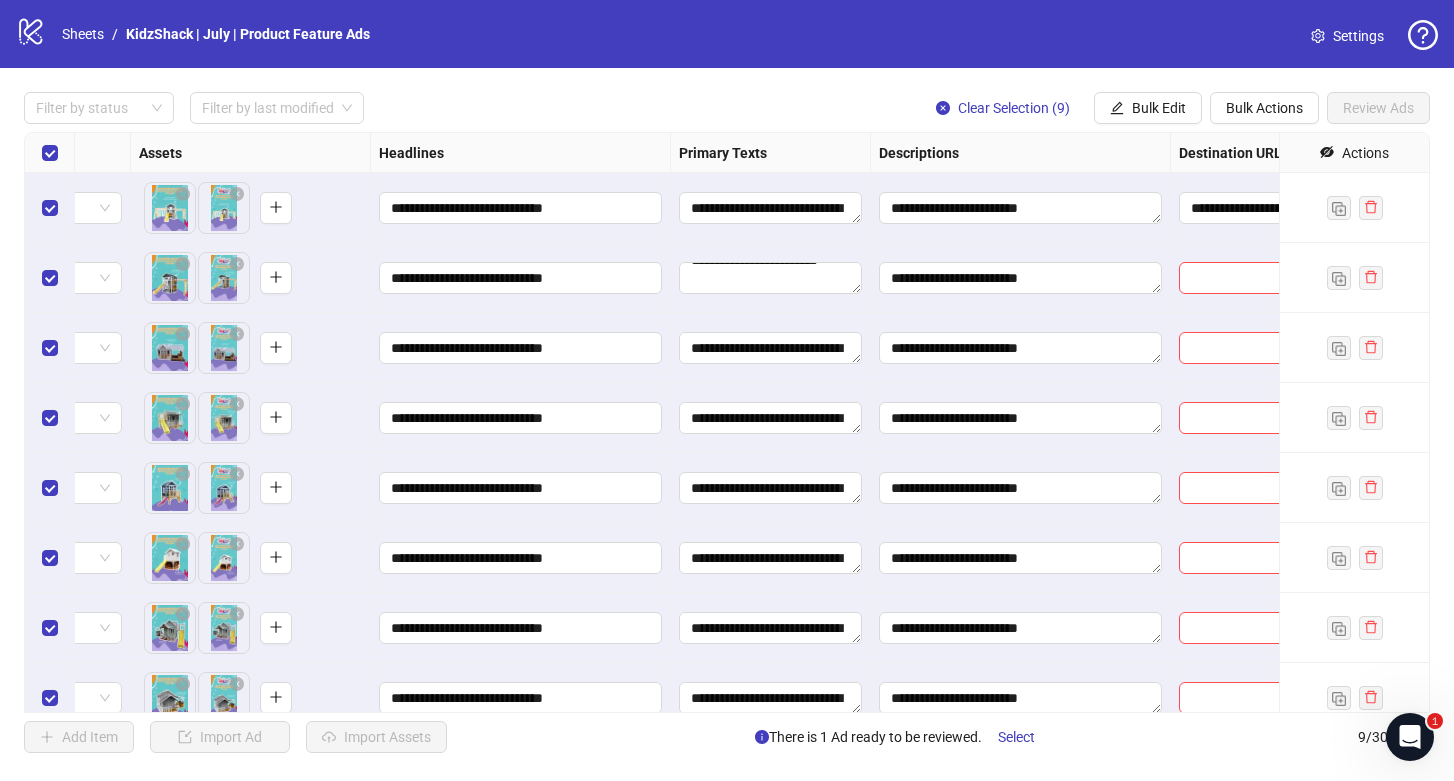 scroll, scrollTop: 0, scrollLeft: 979, axis: horizontal 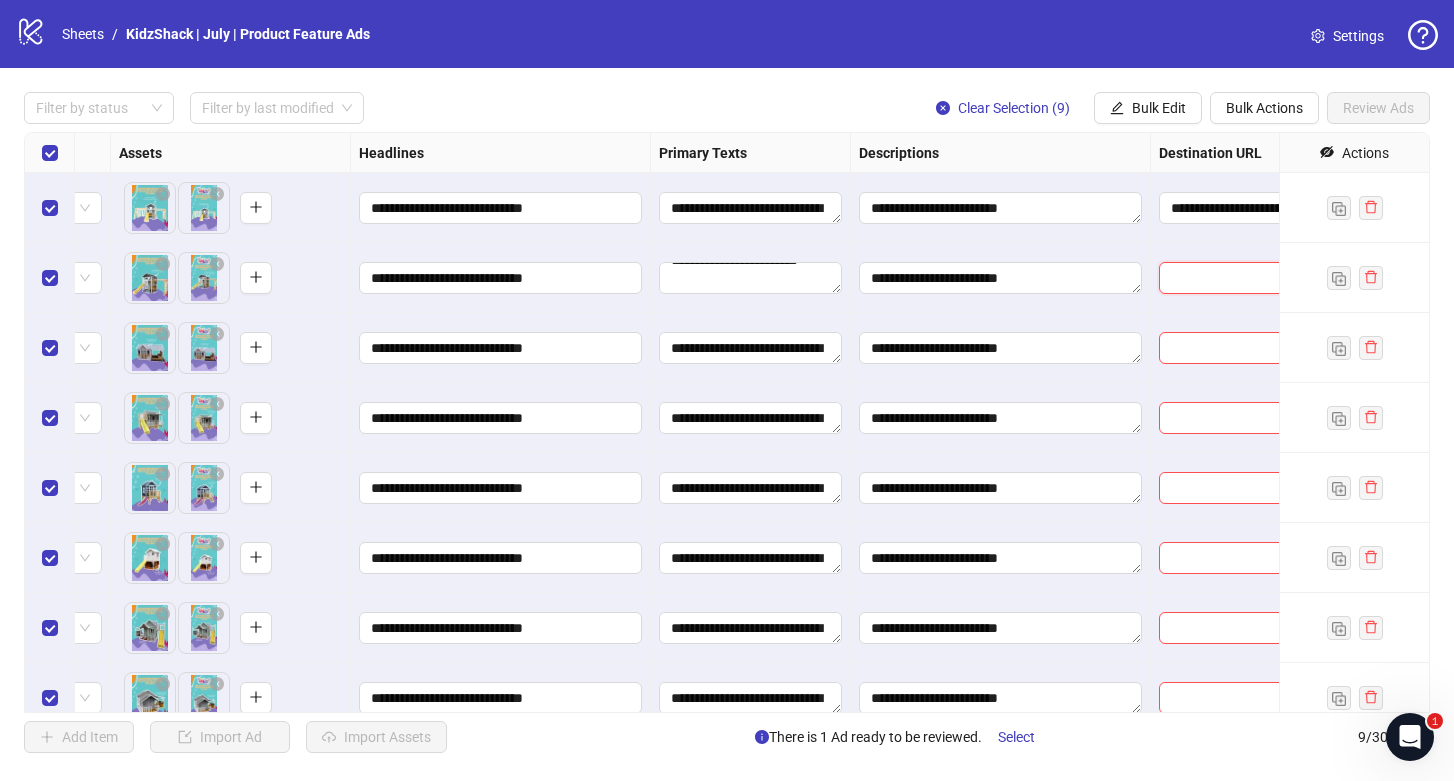 paste on "**********" 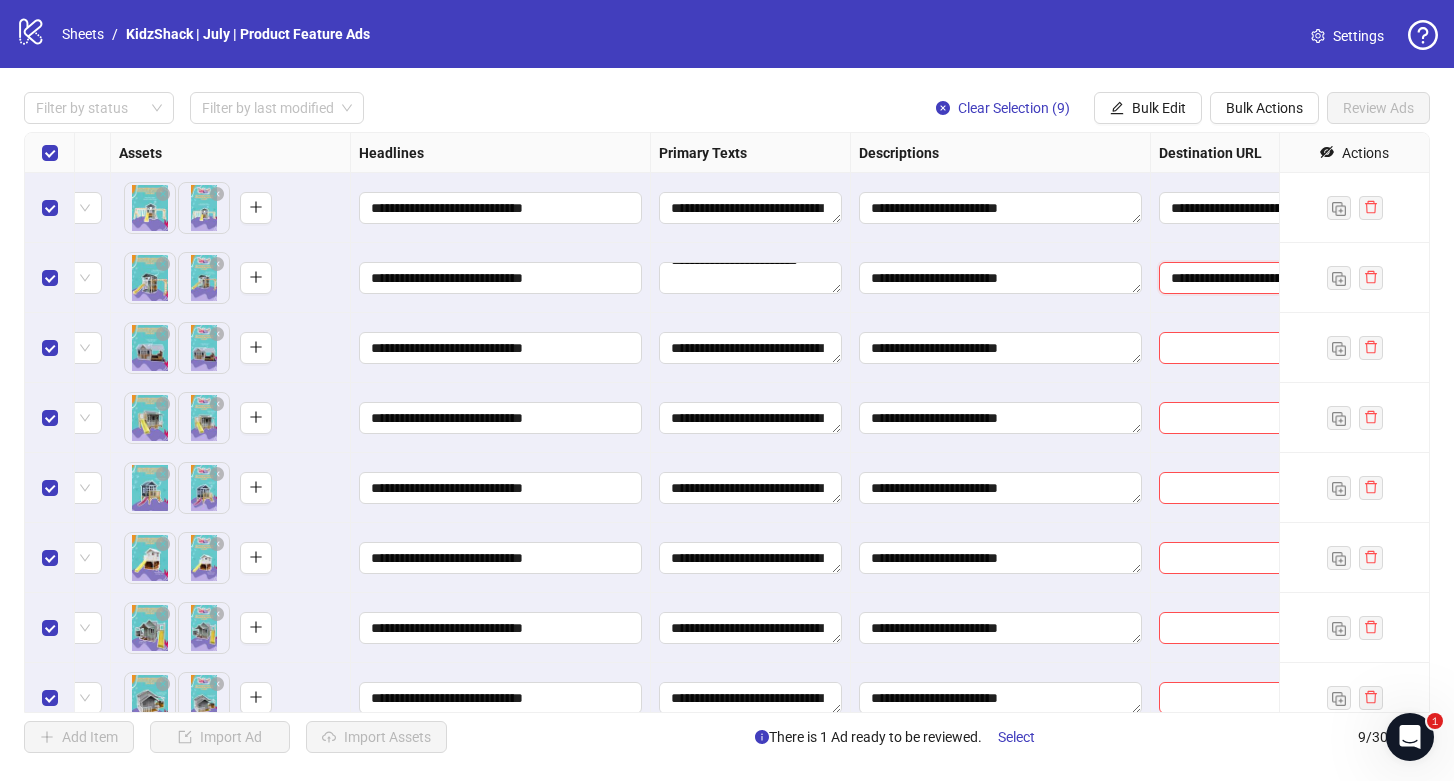 scroll, scrollTop: 0, scrollLeft: 496, axis: horizontal 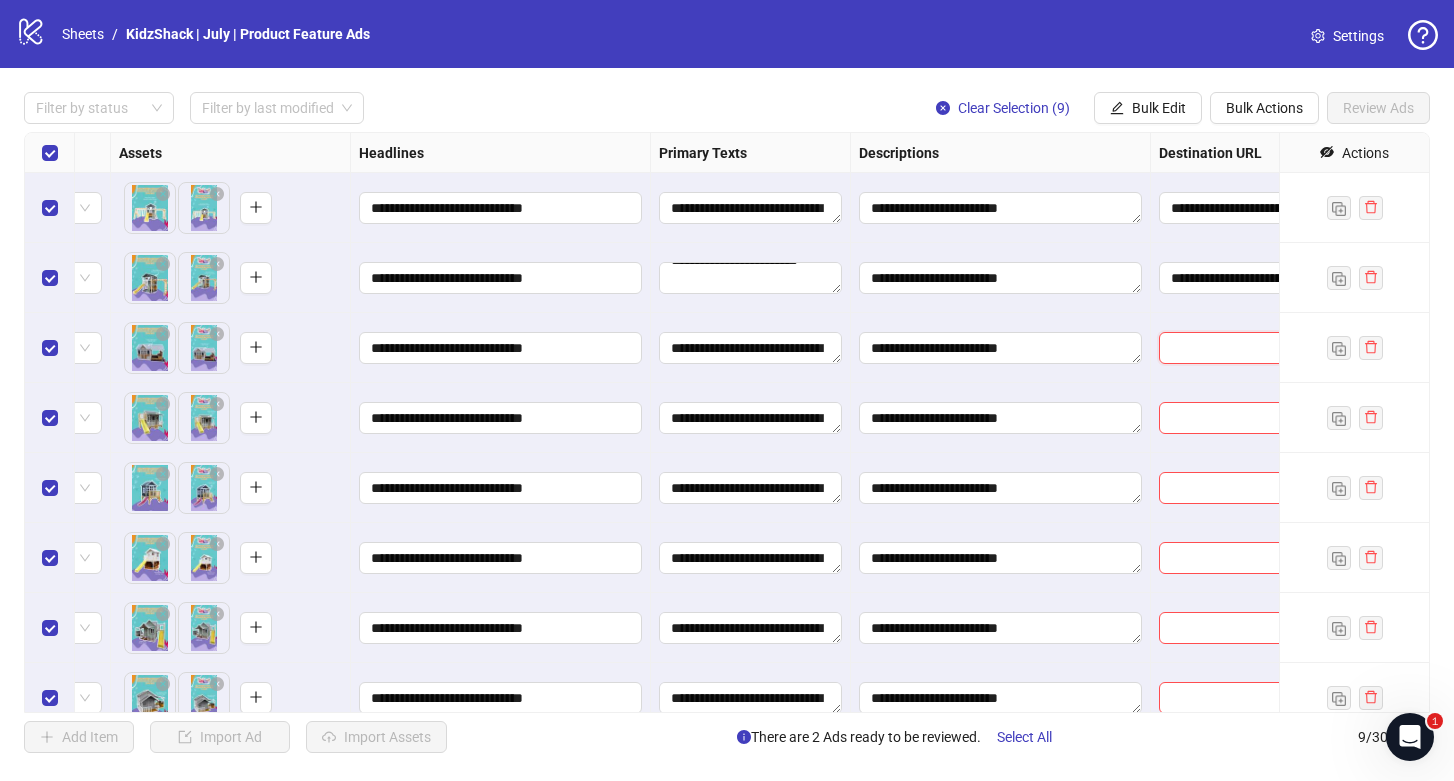 click at bounding box center [1229, 348] 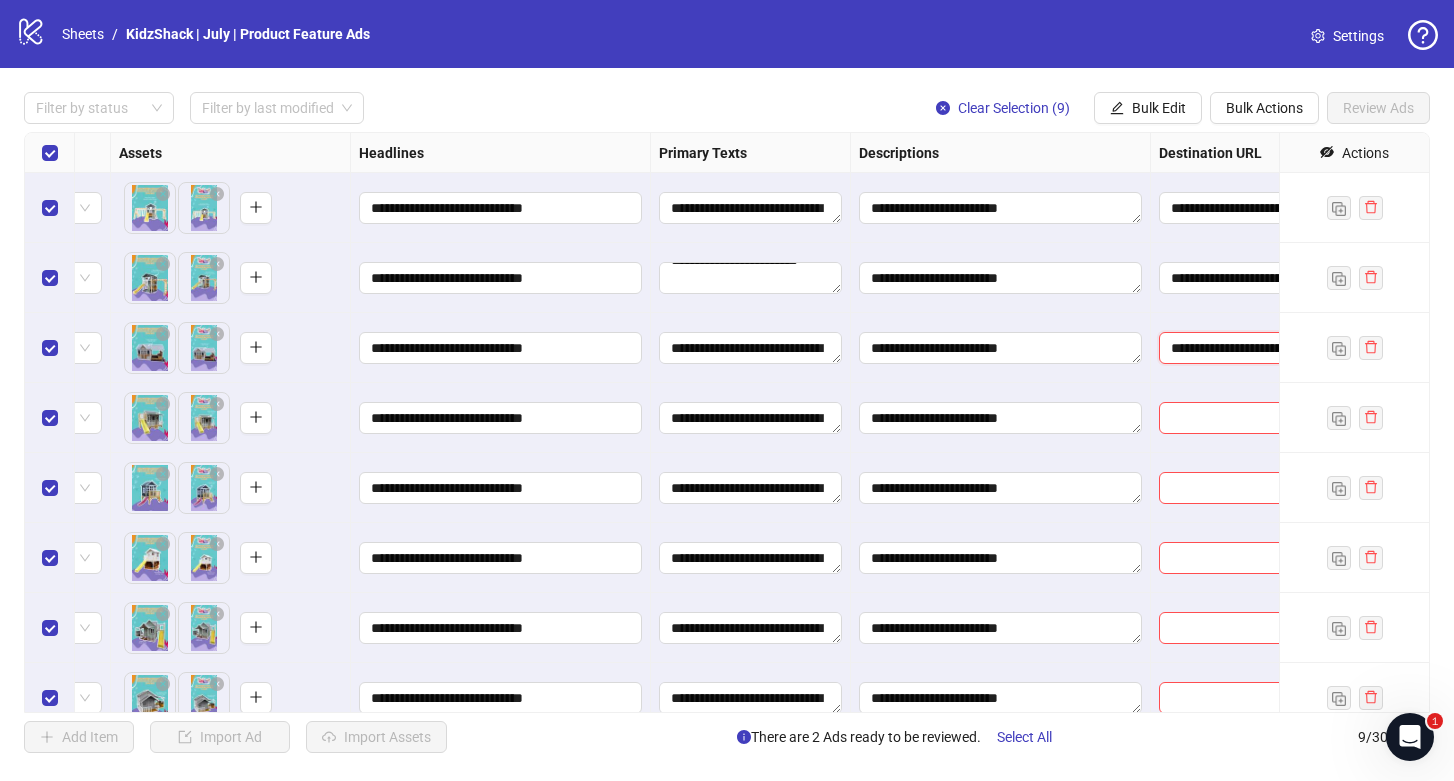 scroll, scrollTop: 0, scrollLeft: 443, axis: horizontal 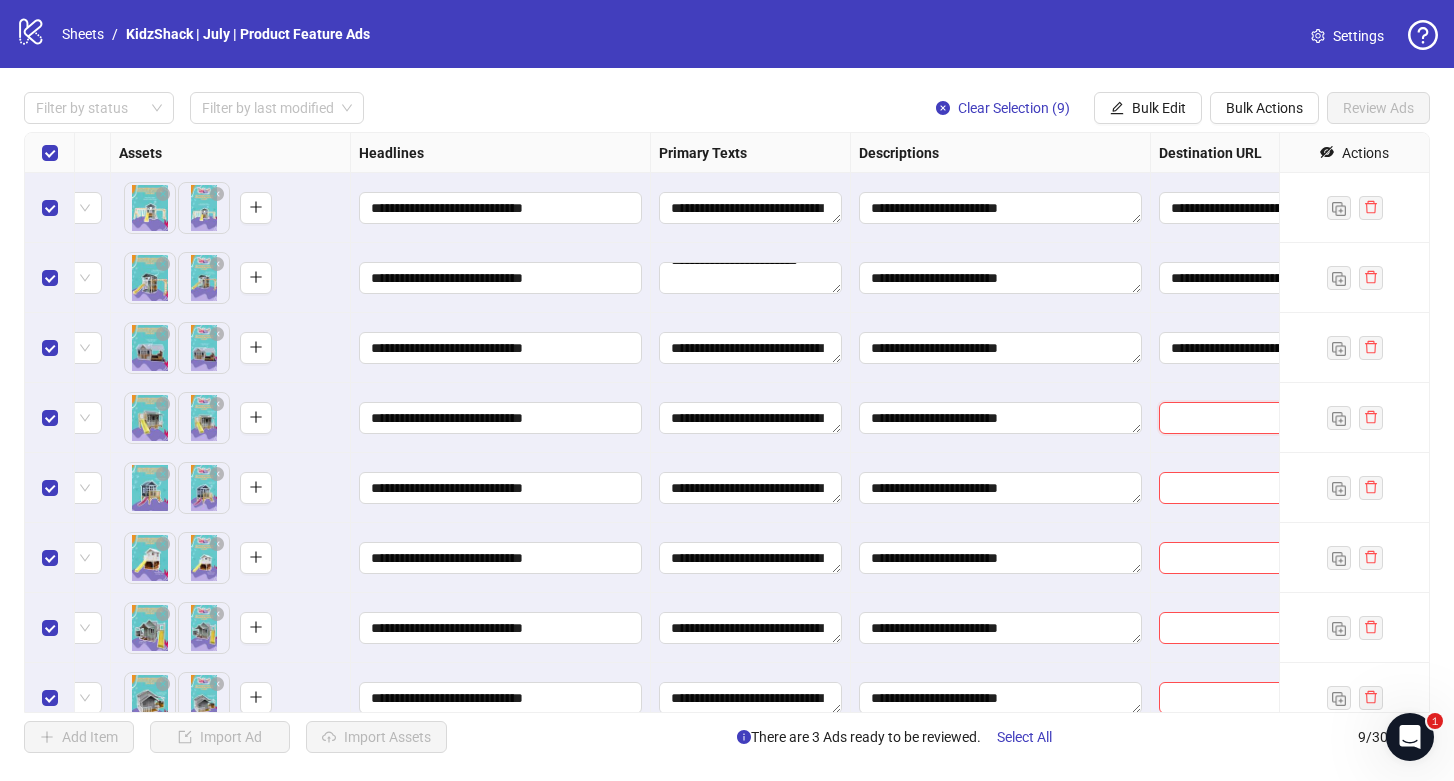 click at bounding box center (1229, 418) 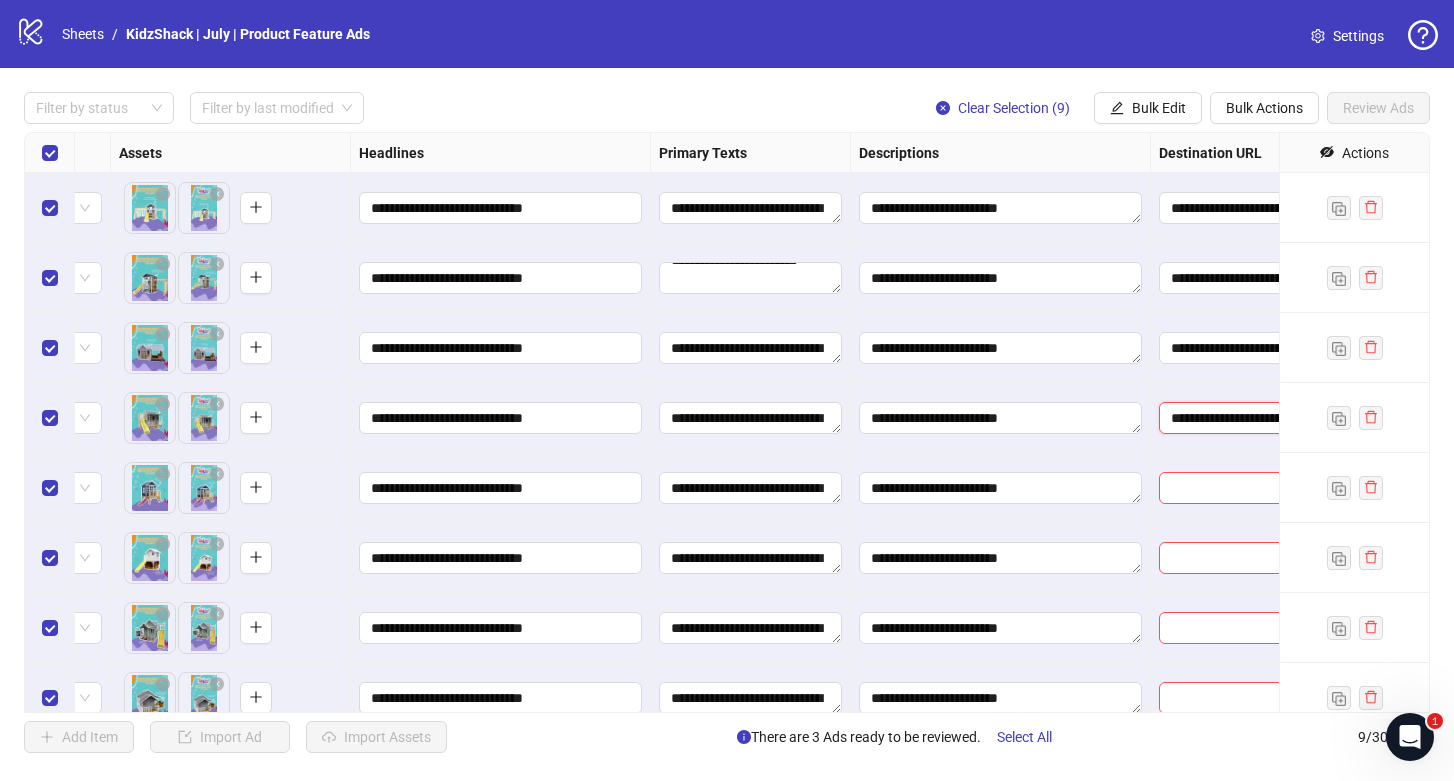 scroll, scrollTop: 0, scrollLeft: 309, axis: horizontal 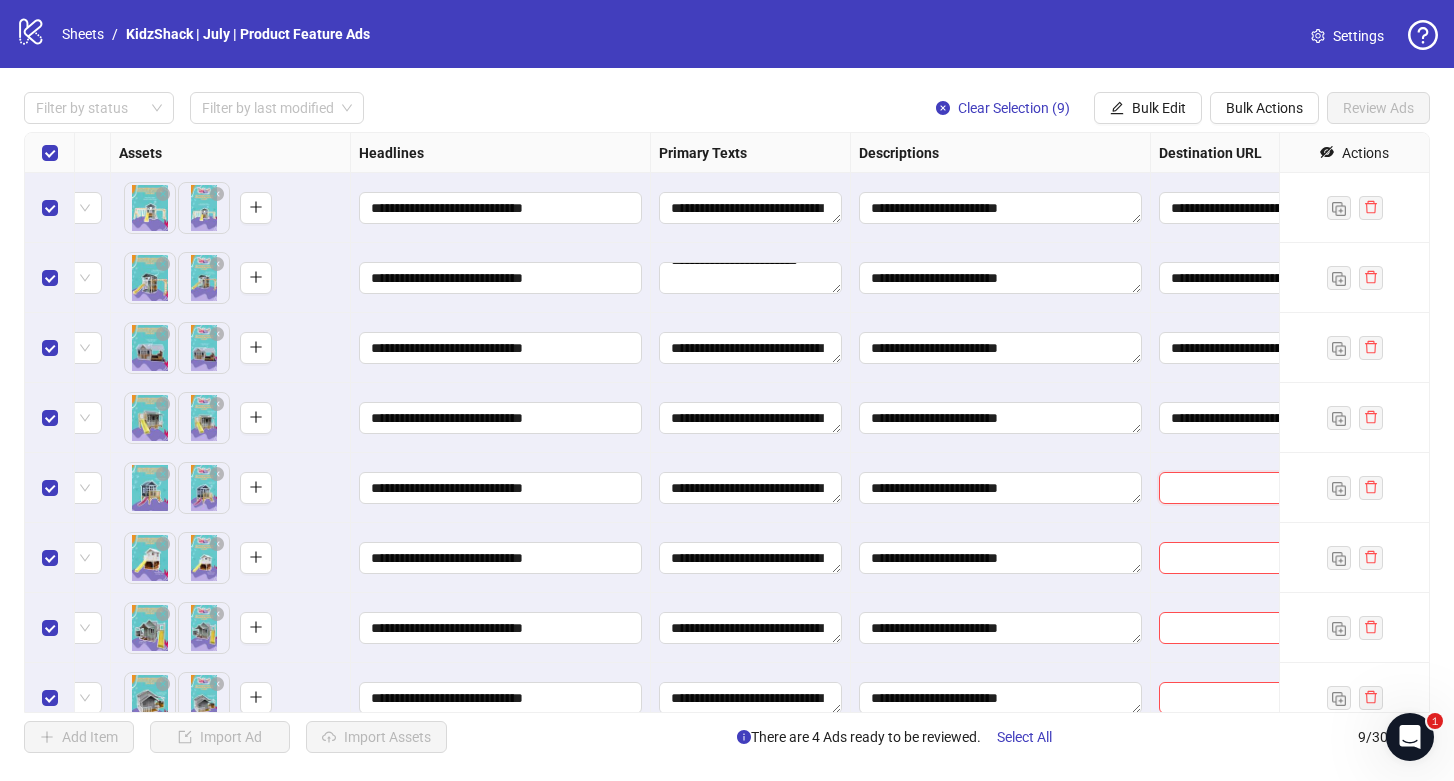 click at bounding box center (1229, 488) 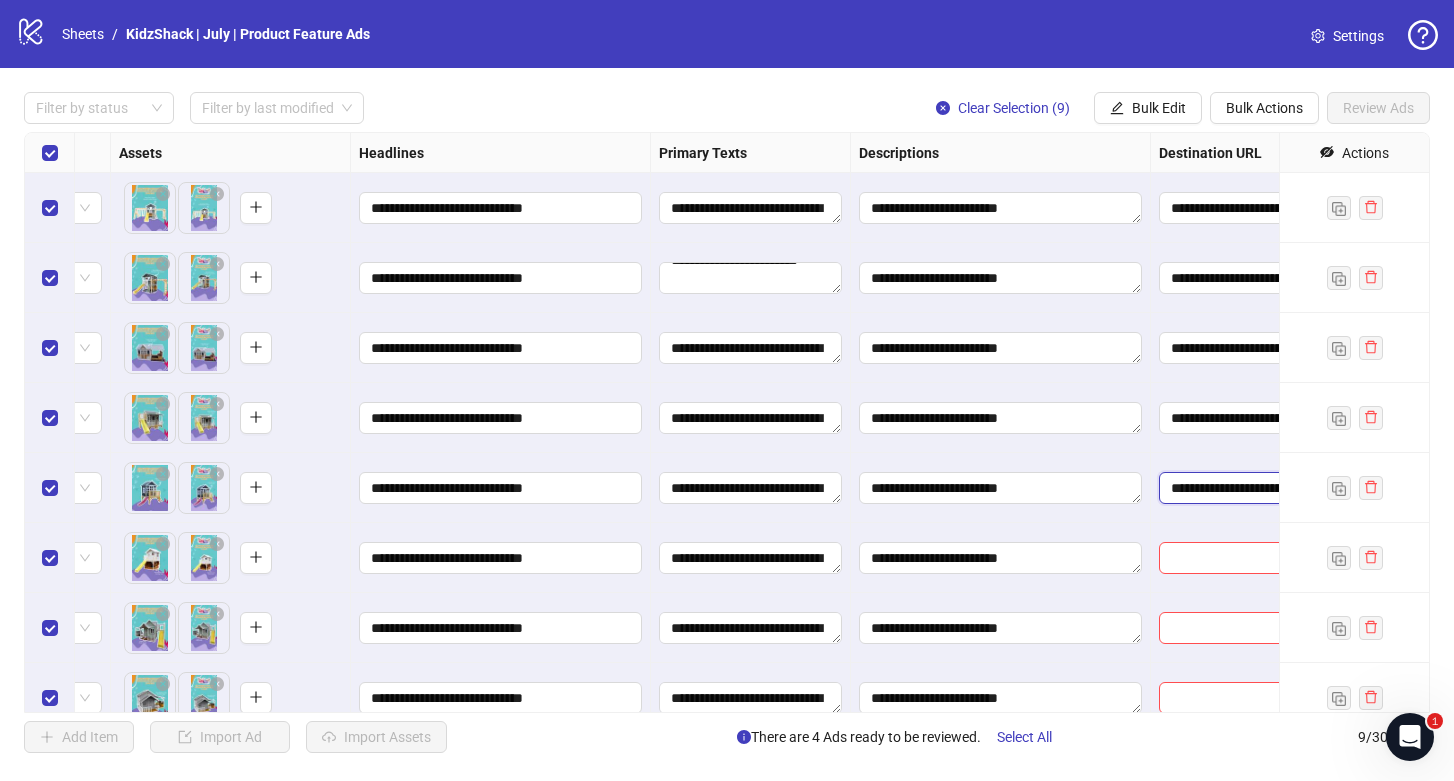 scroll, scrollTop: 0, scrollLeft: 434, axis: horizontal 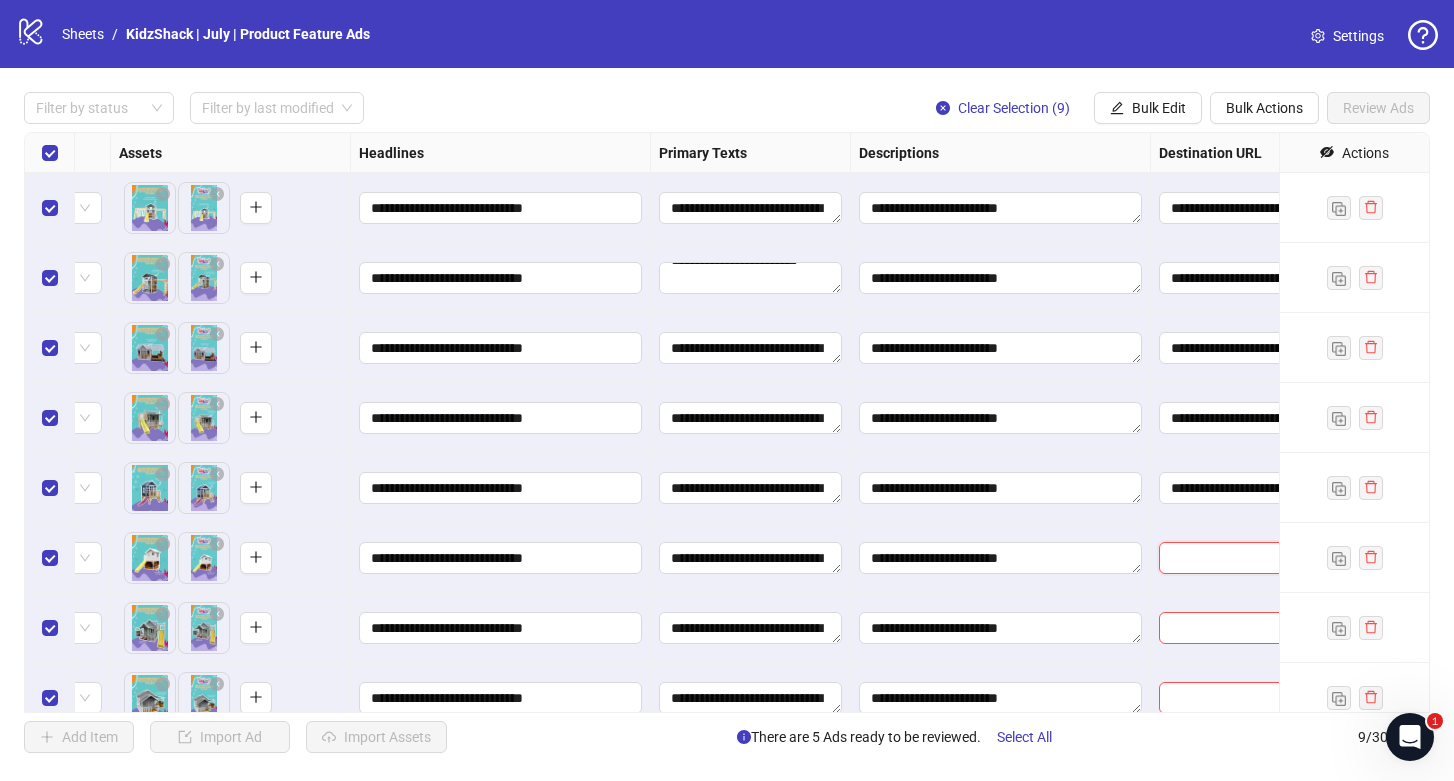 click at bounding box center (1229, 558) 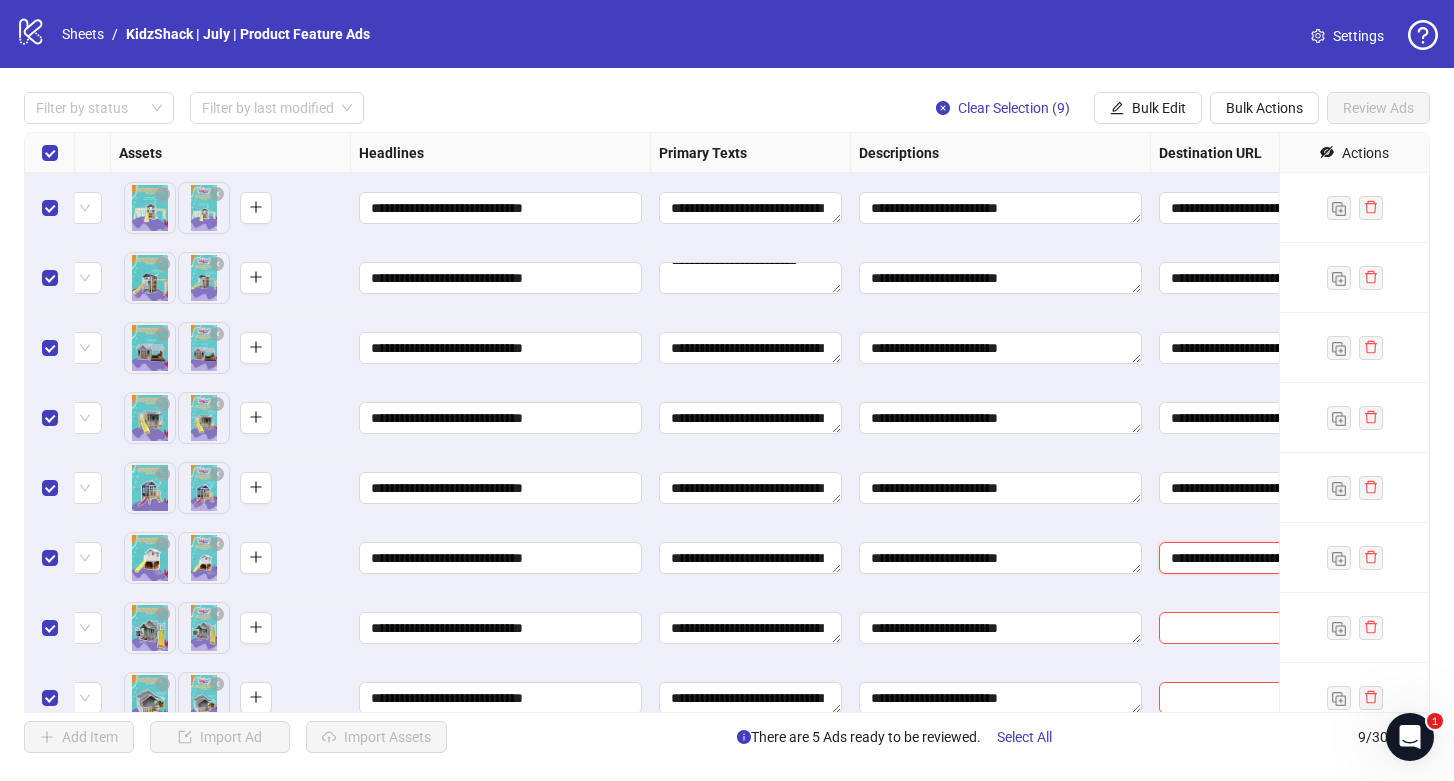 scroll, scrollTop: 0, scrollLeft: 506, axis: horizontal 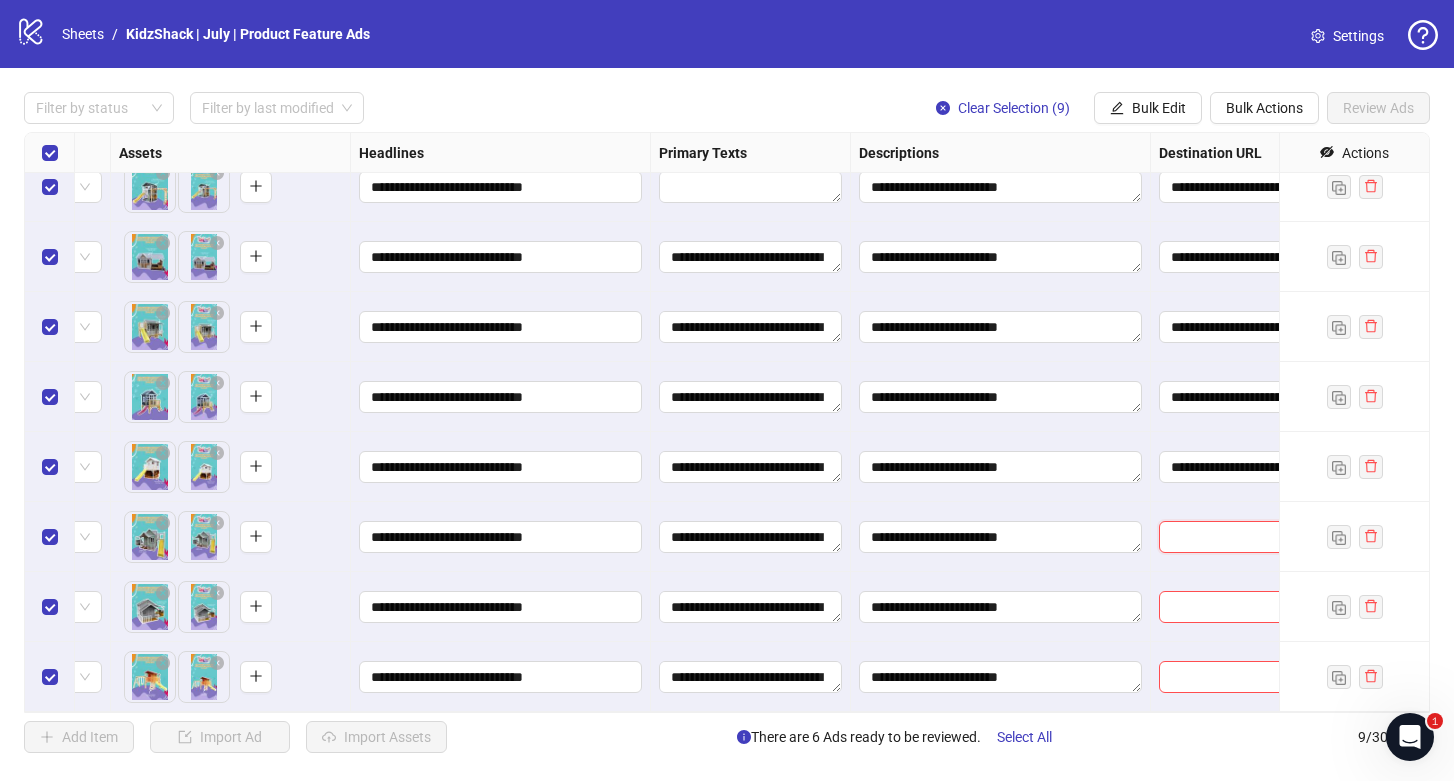click at bounding box center [1229, 537] 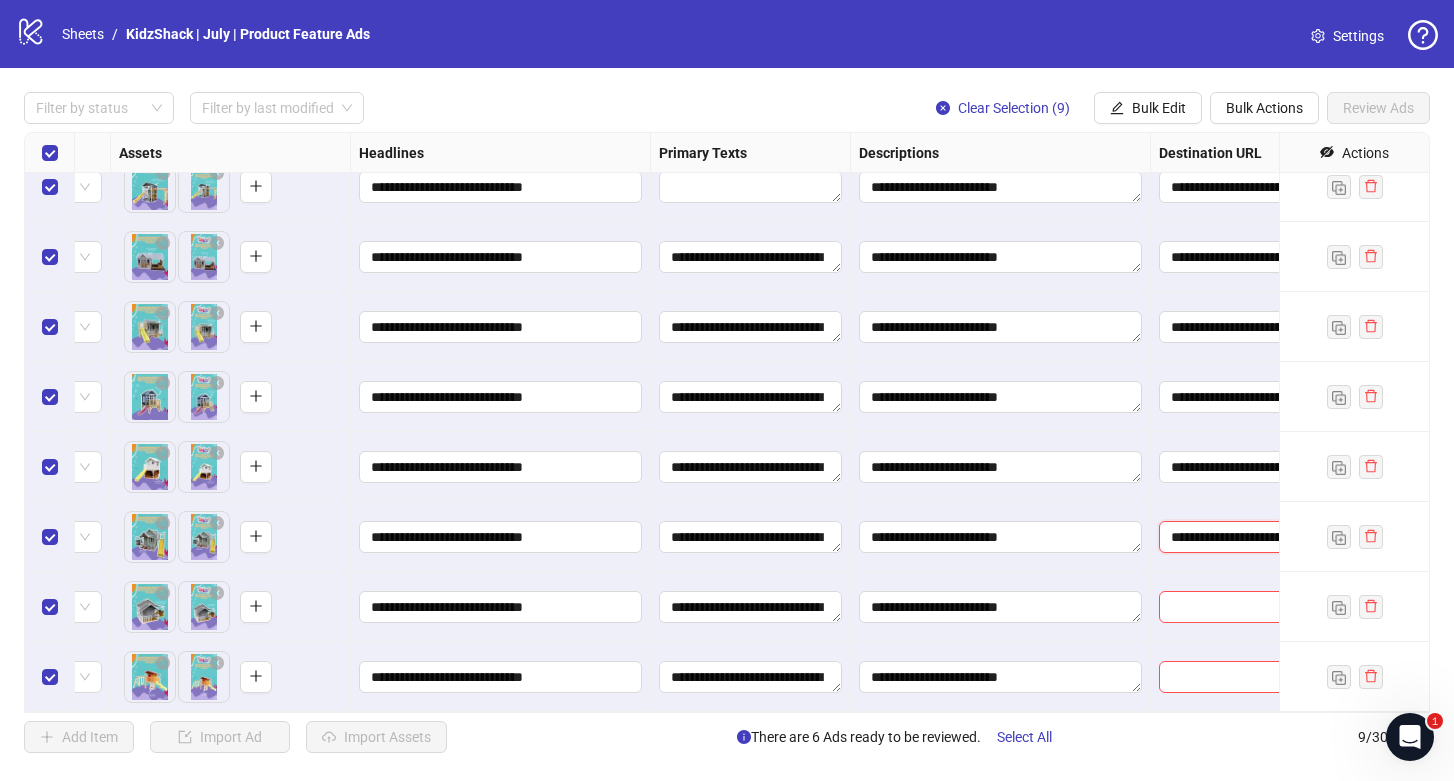 scroll, scrollTop: 0, scrollLeft: 454, axis: horizontal 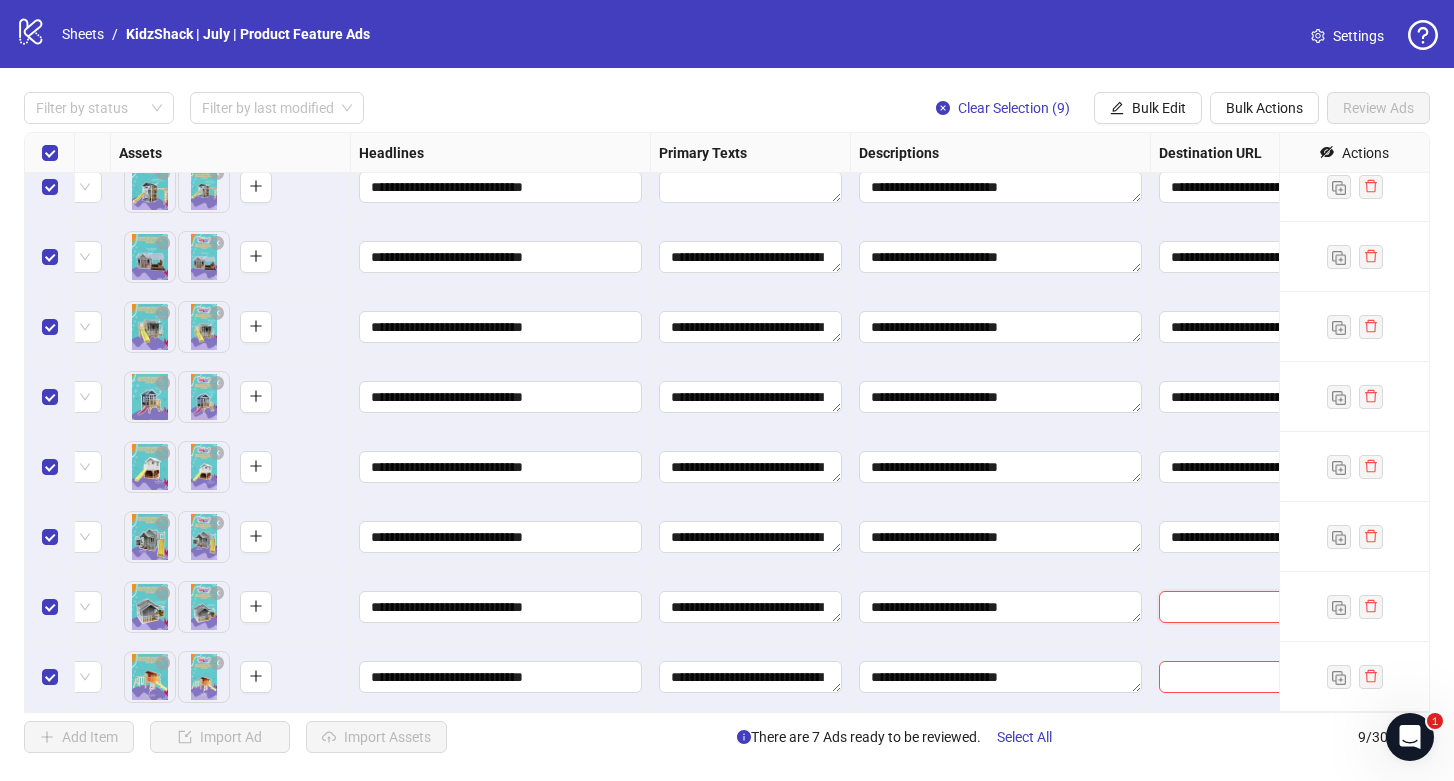 click at bounding box center [1229, 607] 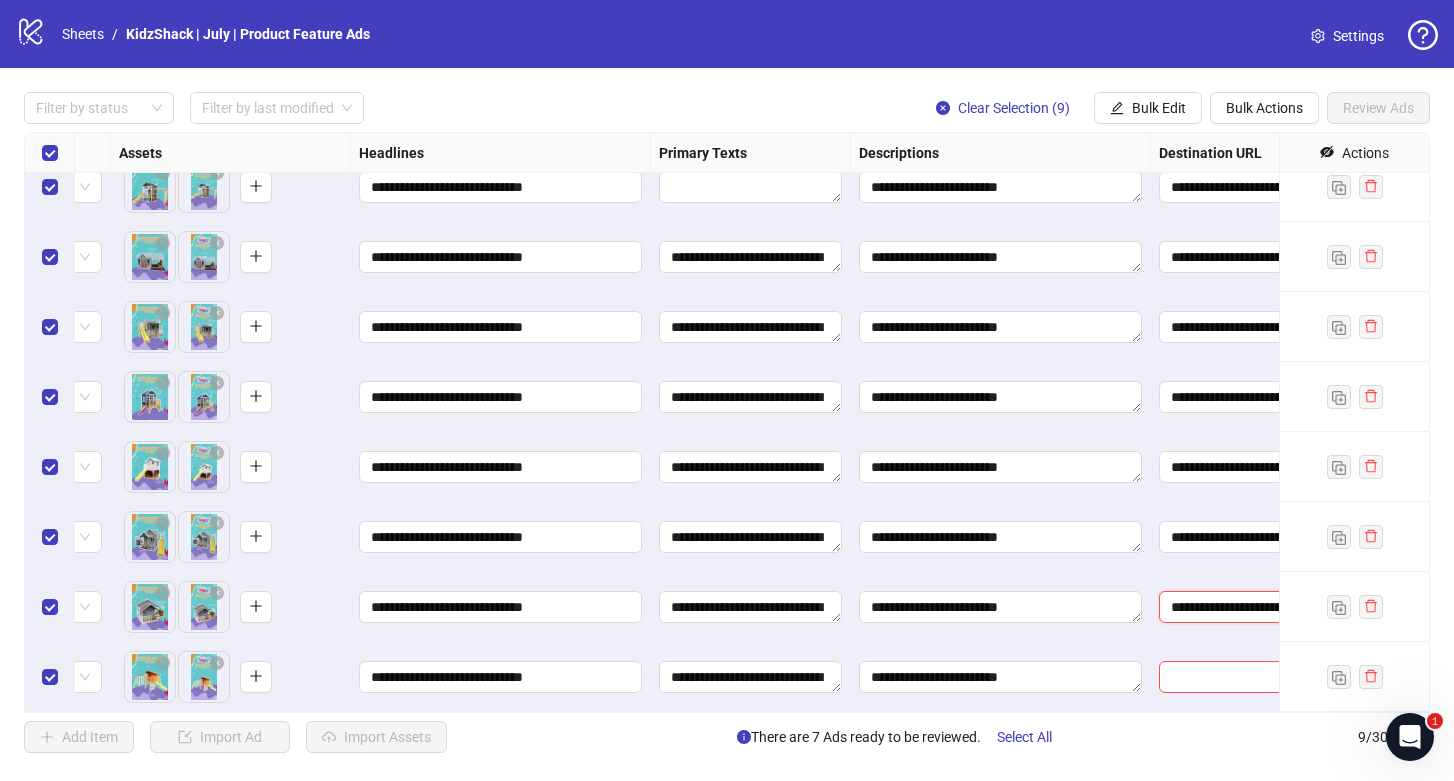 scroll, scrollTop: 0, scrollLeft: 301, axis: horizontal 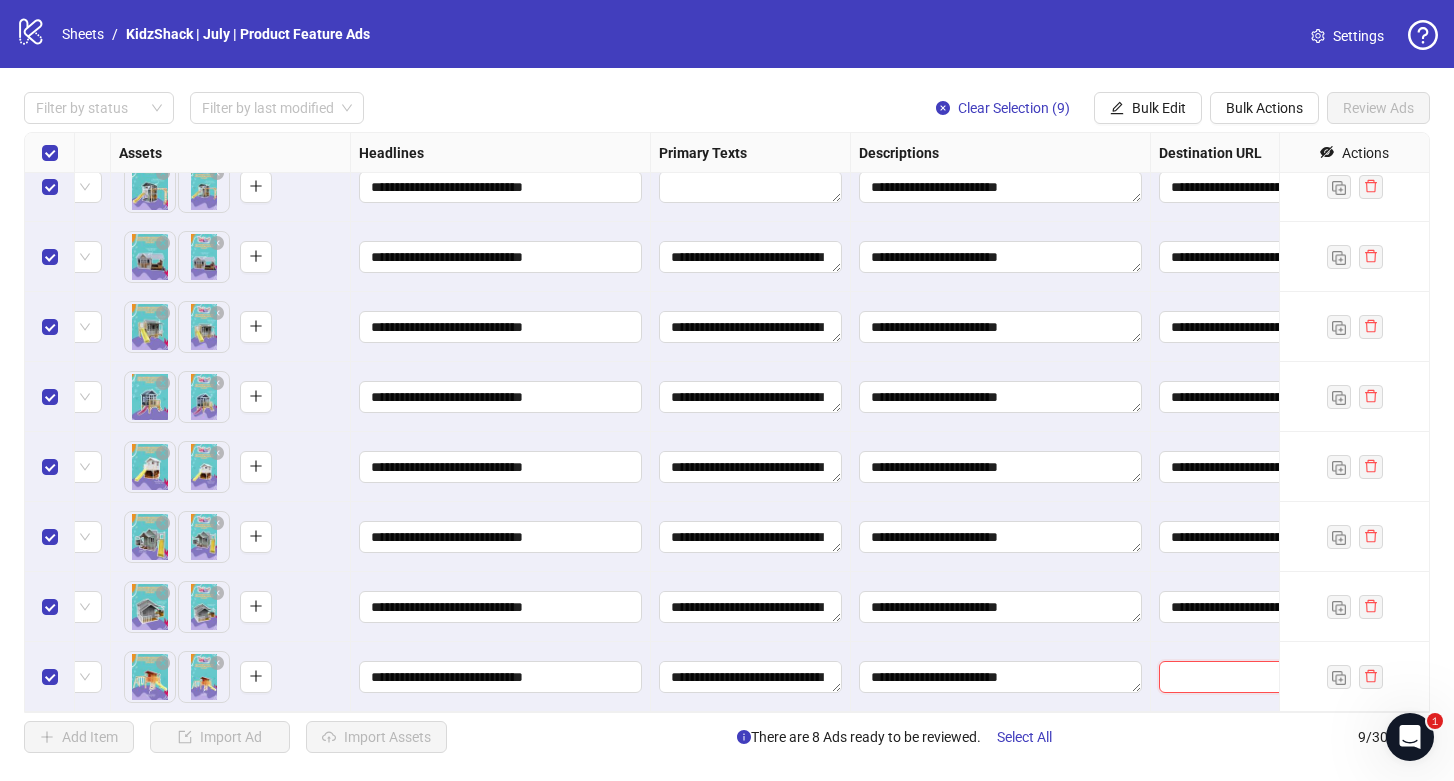 click at bounding box center (1229, 677) 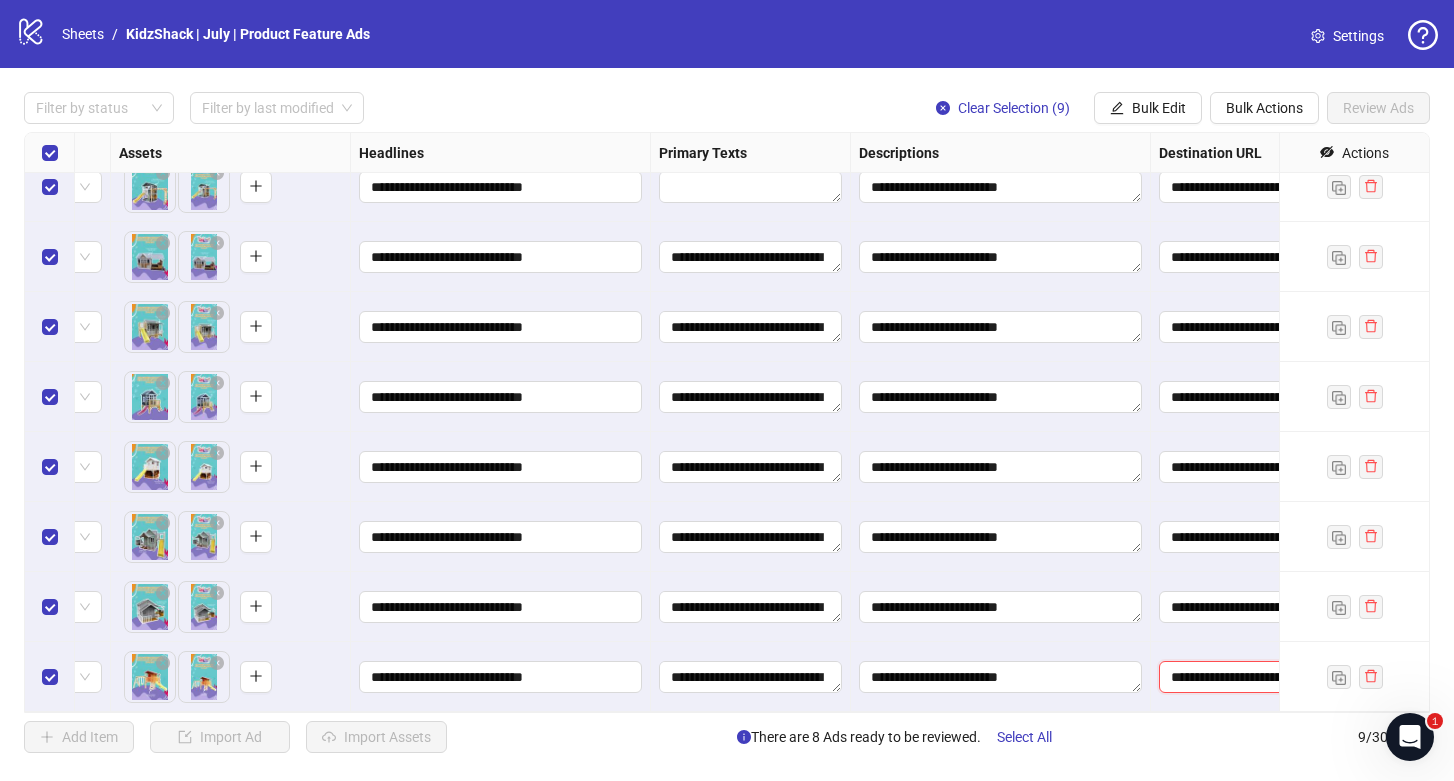 scroll, scrollTop: 0, scrollLeft: 471, axis: horizontal 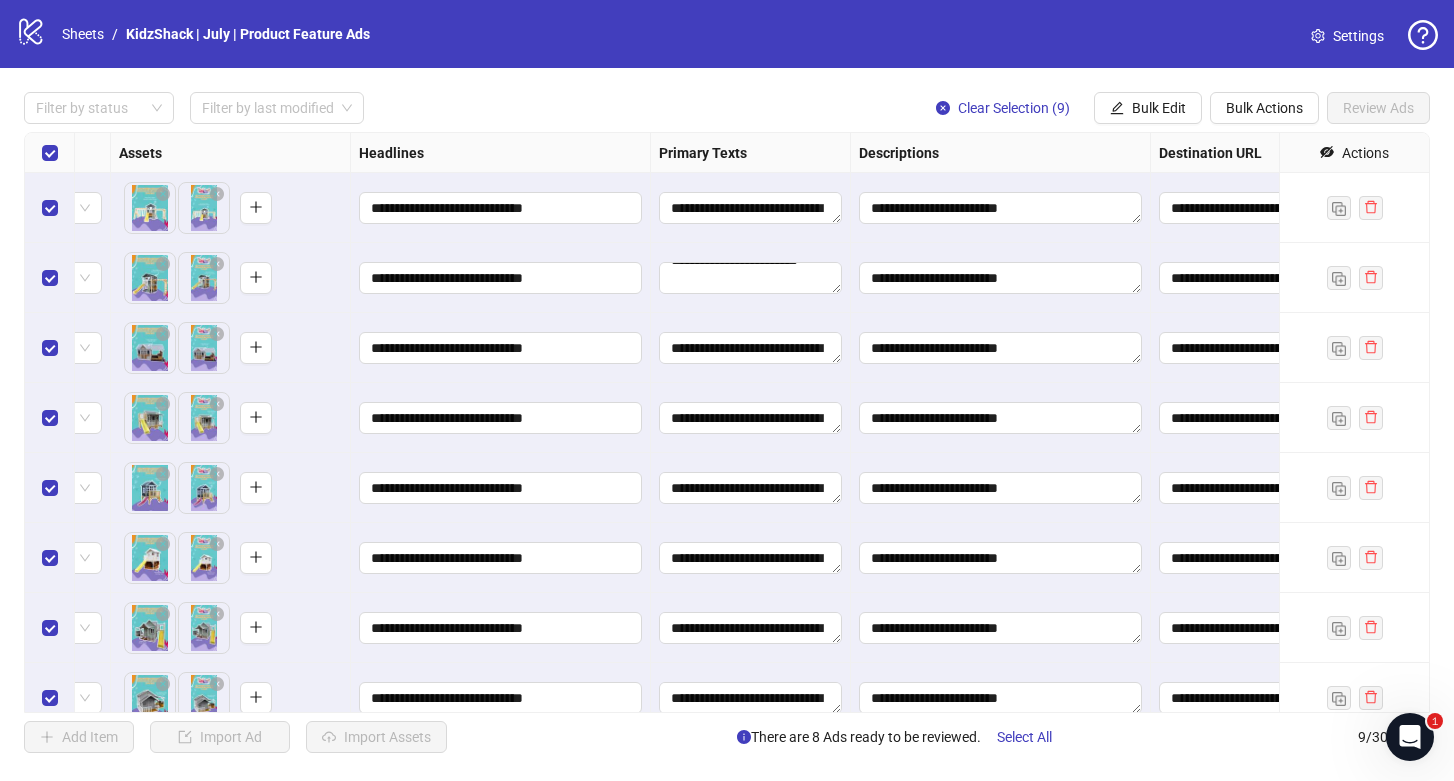 click on "**********" at bounding box center (1001, 278) 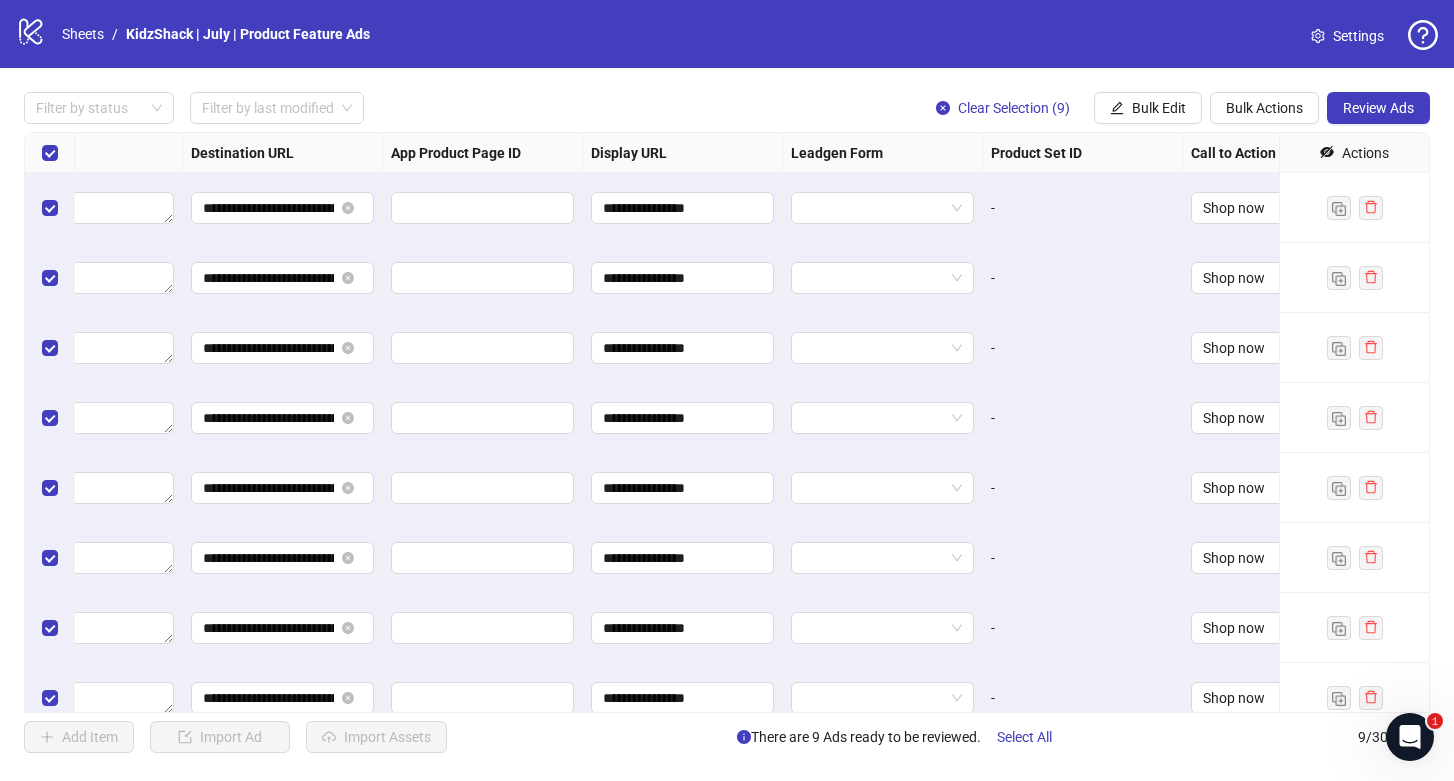 scroll, scrollTop: 0, scrollLeft: 2011, axis: horizontal 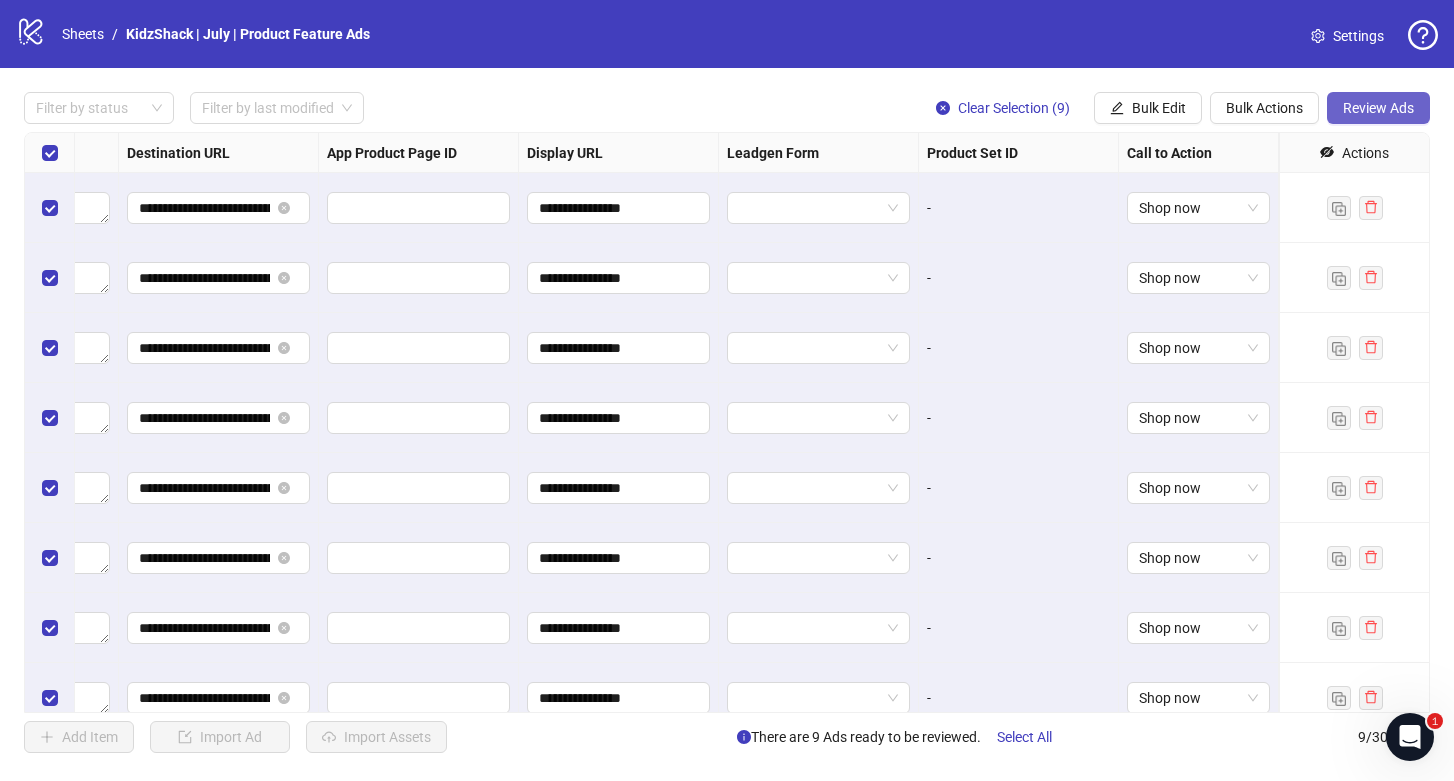 click on "Review Ads" at bounding box center [1378, 108] 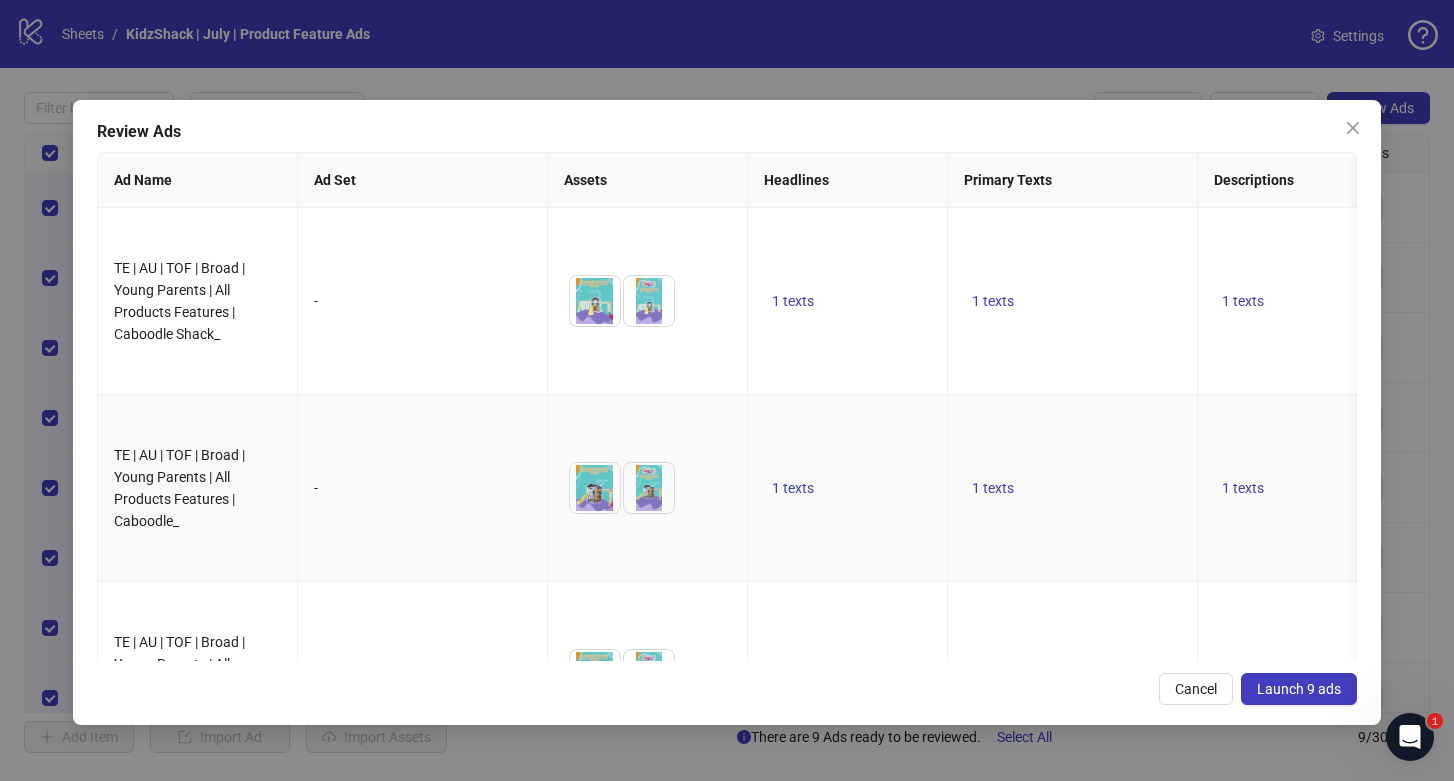scroll, scrollTop: 0, scrollLeft: 48, axis: horizontal 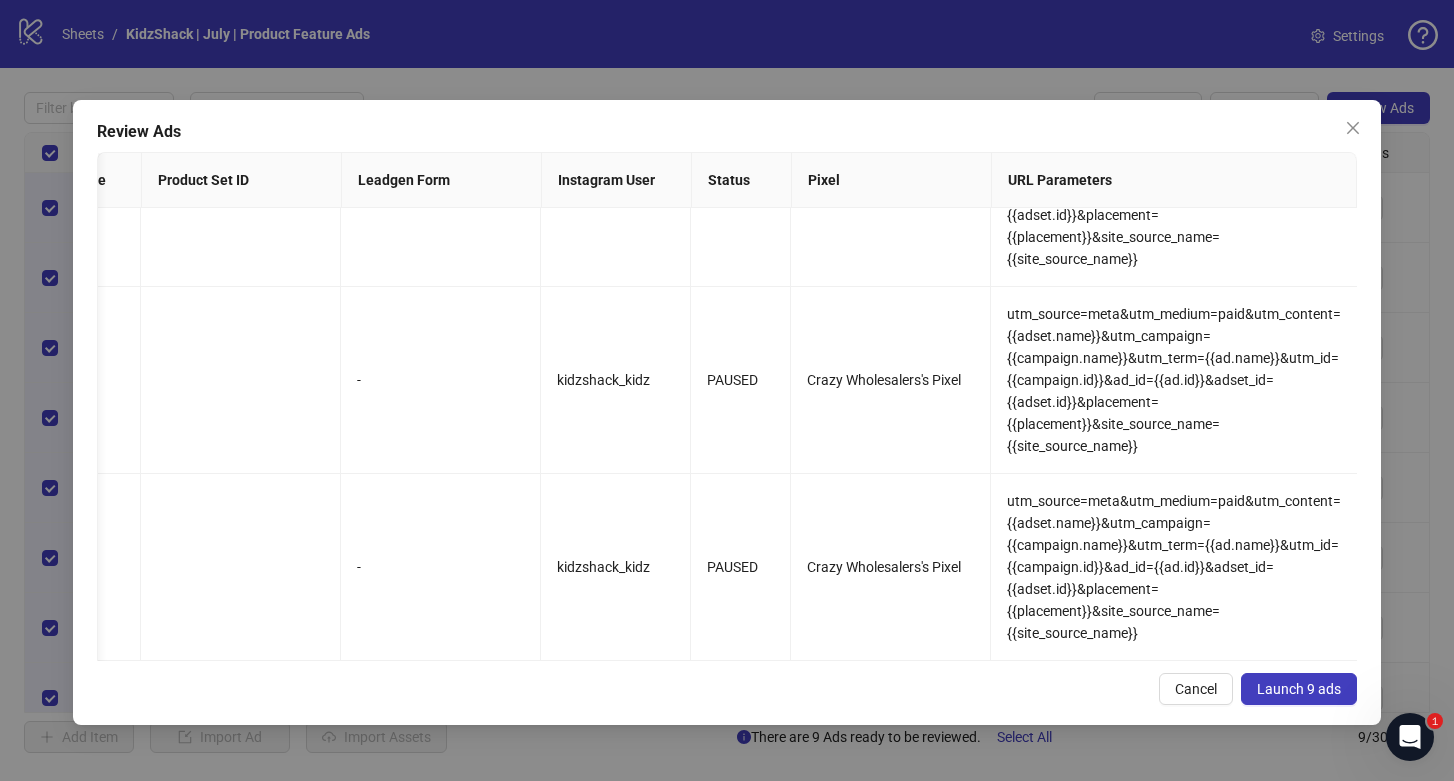 click on "Launch 9 ads" at bounding box center (1299, 689) 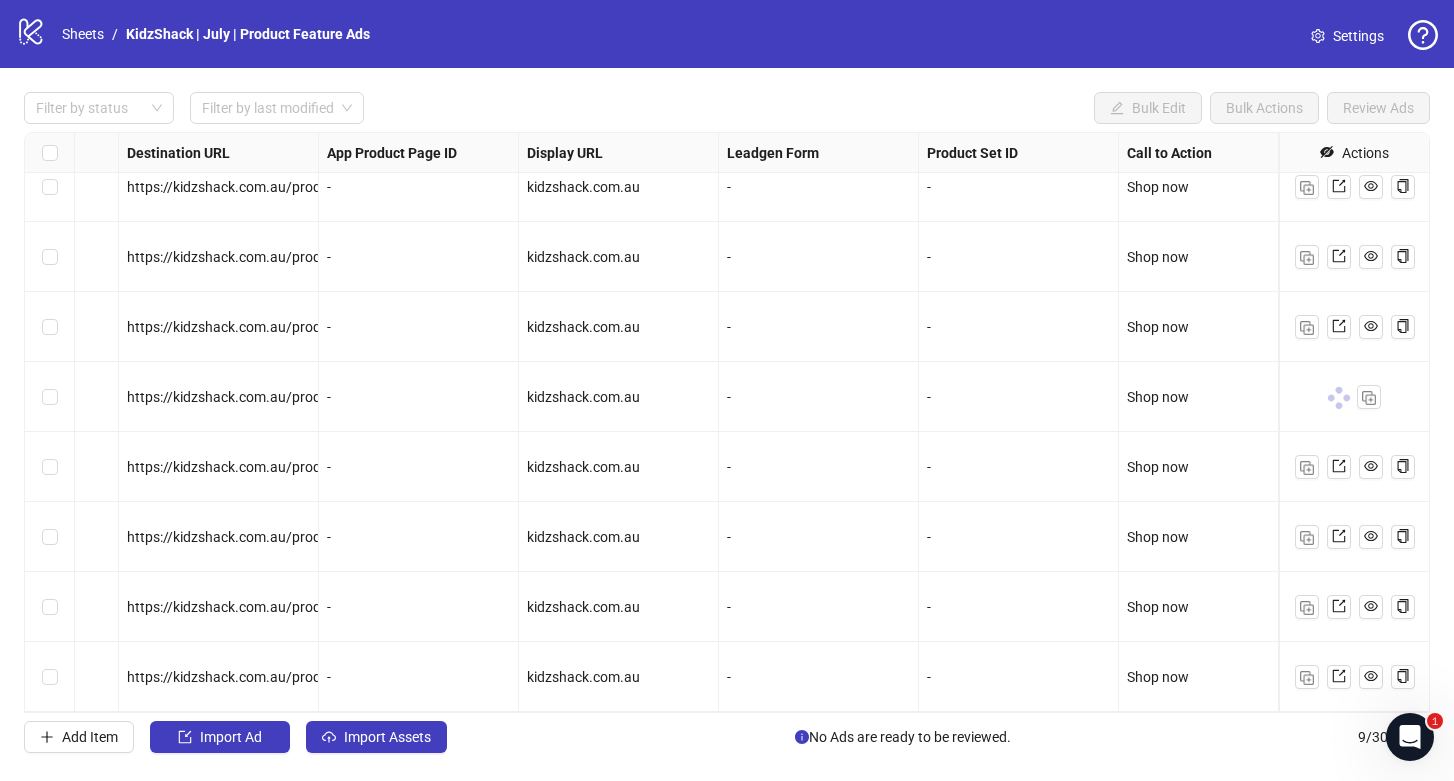 scroll, scrollTop: 0, scrollLeft: 2011, axis: horizontal 